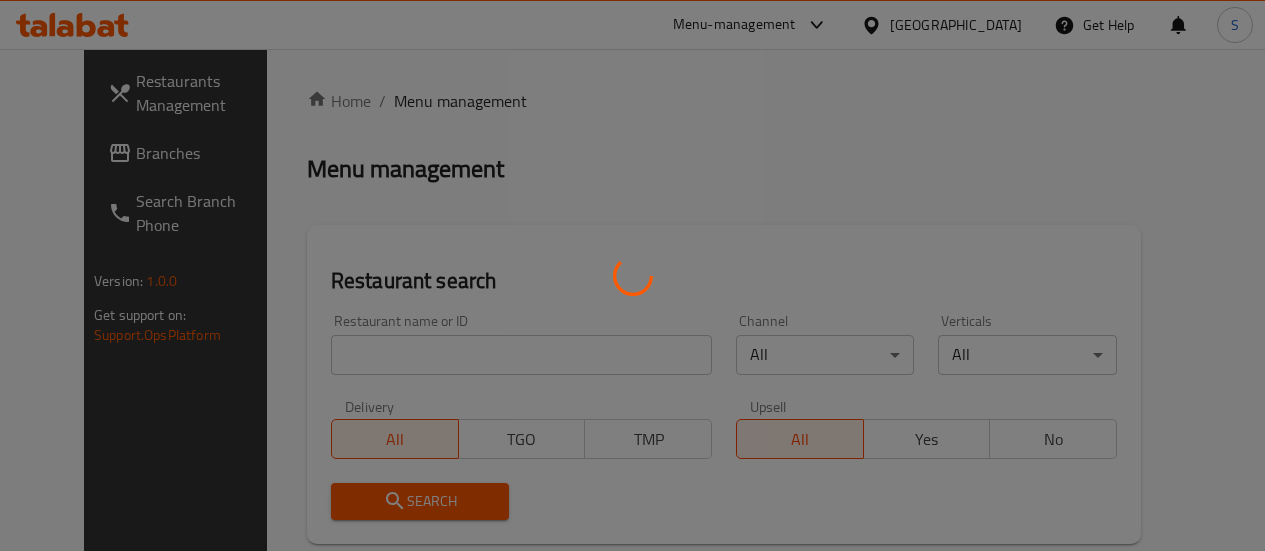 scroll, scrollTop: 0, scrollLeft: 0, axis: both 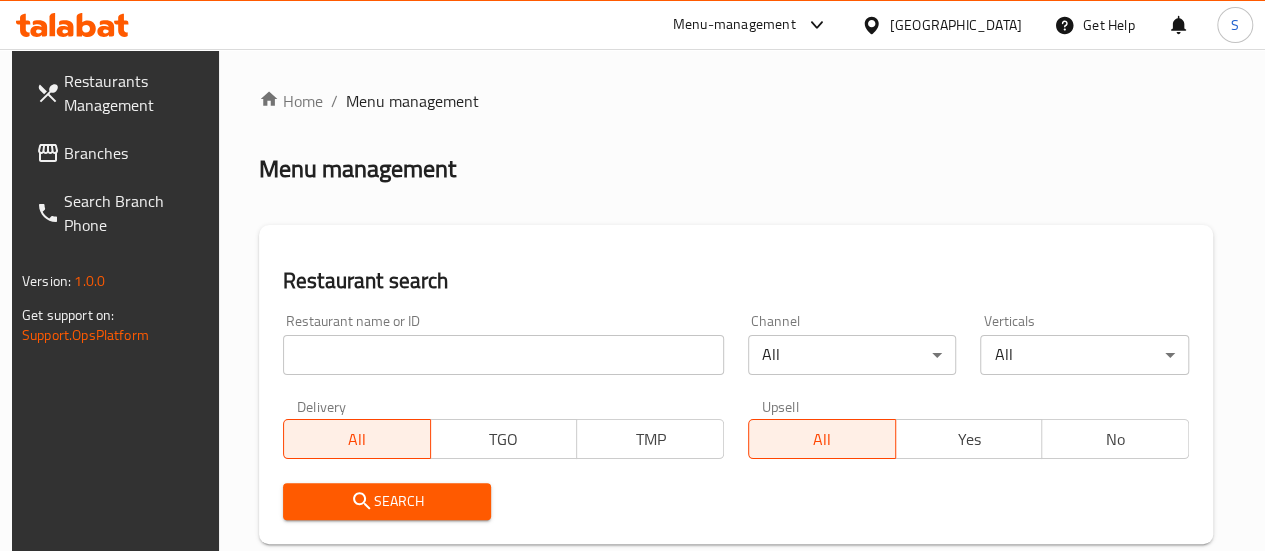 click at bounding box center (503, 355) 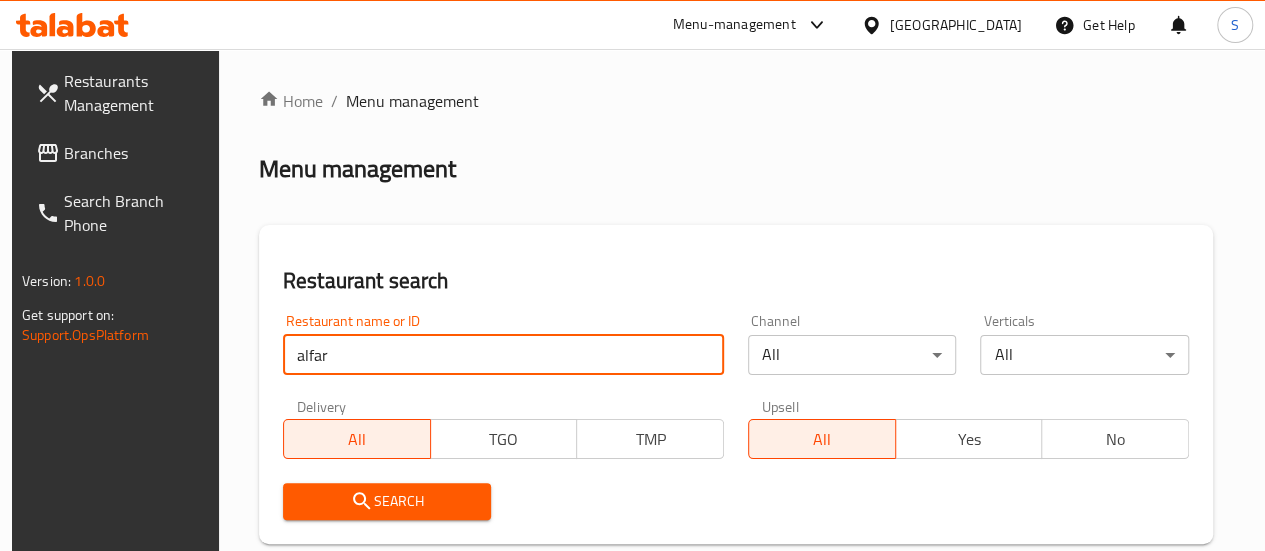 type on "alfar" 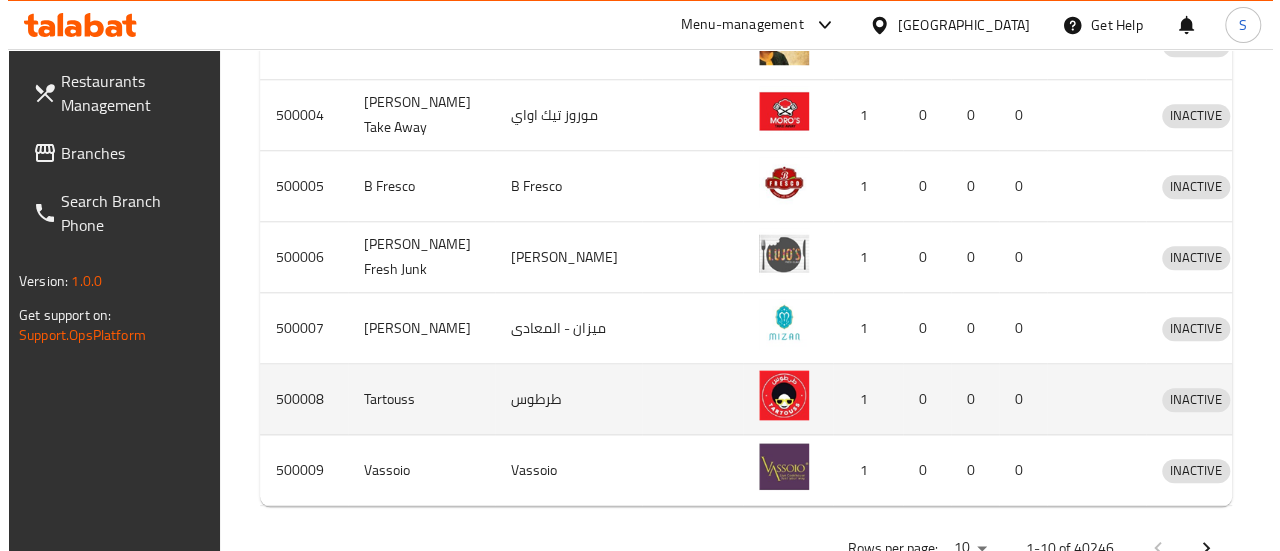 scroll, scrollTop: 989, scrollLeft: 0, axis: vertical 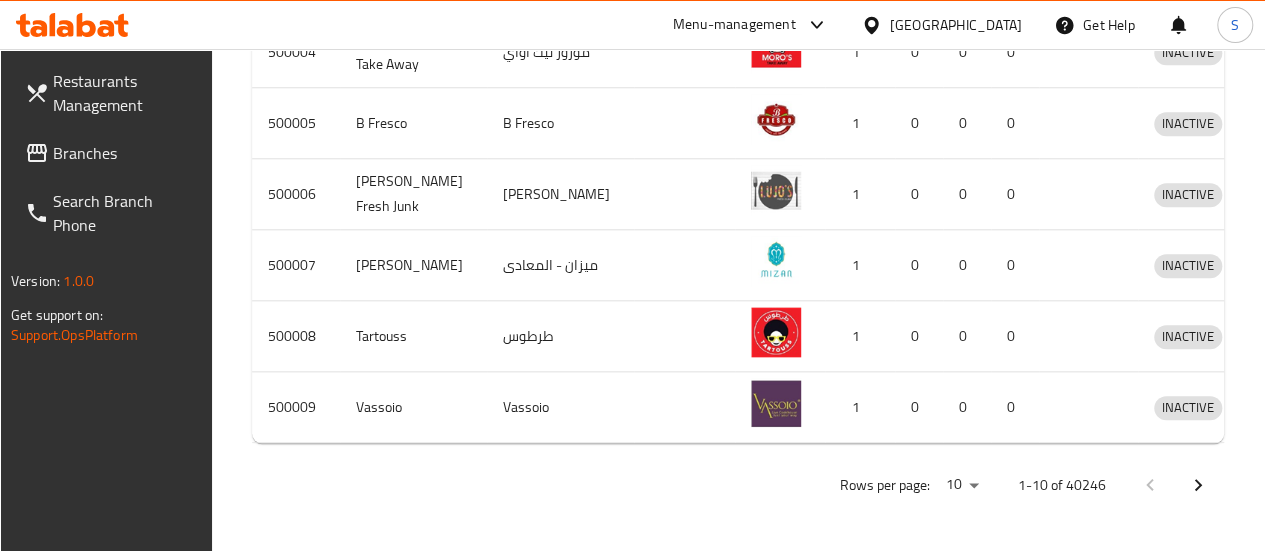 click on "​ Menu-management [GEOGRAPHIC_DATA] Get Help S   Restaurants Management   Branches   Search Branch Phone  Version:    1.0.0  Get support on:    Support.OpsPlatform Home / Menu management Menu management Restaurant search Restaurant name or ID alfar Restaurant name or ID Channel All ​ Verticals All ​ Delivery All TGO TMP Upsell All Yes No   Search Restaurants list   40246 record(s) ID sorted ascending Name (En) Name (Ar) Ref. Name Logo Branches Open Busy Closed POS group Status Action 500000 Antika Restaurant مطعم أنتيكا 1 1 0 0 HIDDEN 500001 Crave كرييف 1 1 0 0 HIDDEN 500002 Egy Vendor 1 Egy Vendor 1 1 1 0 0 HIDDEN 500003 Abou El sid Abou El sid 1 0 0 0 INACTIVE 500004 Moro's Take Away موروز تيك اواي 1 0 0 0 INACTIVE 500005 B Fresco B Fresco 1 0 0 0 INACTIVE 500006 Lujo's Fresh Junk لوجو فريش جانك 1 0 0 0 INACTIVE 500007 Mizan - Maadi ميزان - المعادى 1 0 0 0 INACTIVE 500008 Tartouss طرطوس 1 0 0 0 INACTIVE 500009 Vassoio Vassoio 1 0 0 0 INACTIVE Rows per page:" at bounding box center [632, -663] 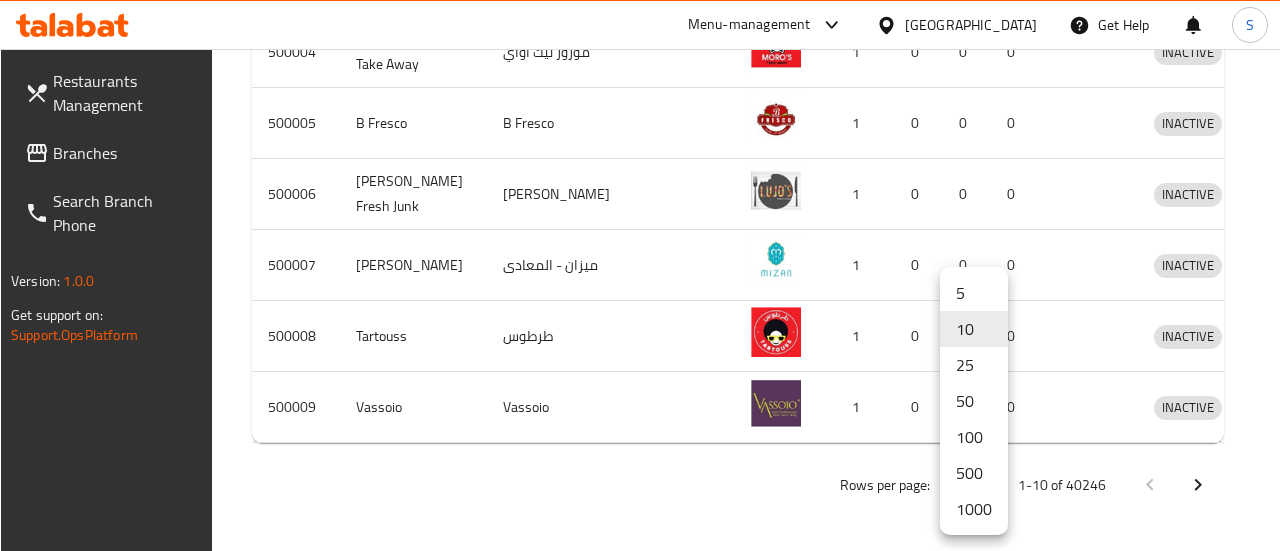 click on "500" at bounding box center [974, 473] 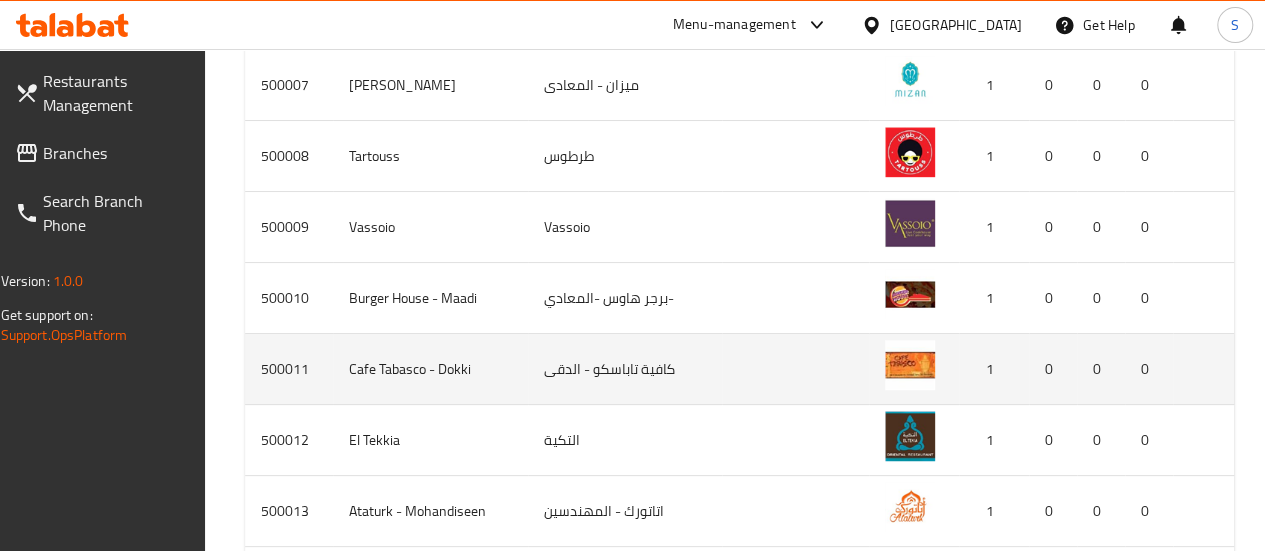 scroll, scrollTop: 1174, scrollLeft: 0, axis: vertical 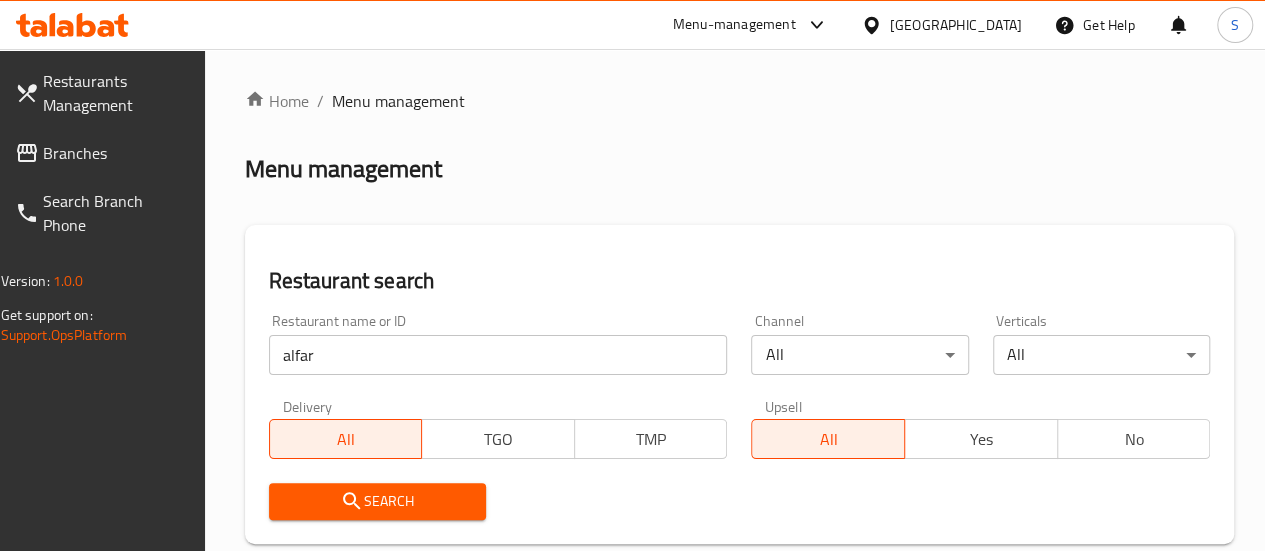 click on "alfar" at bounding box center (498, 355) 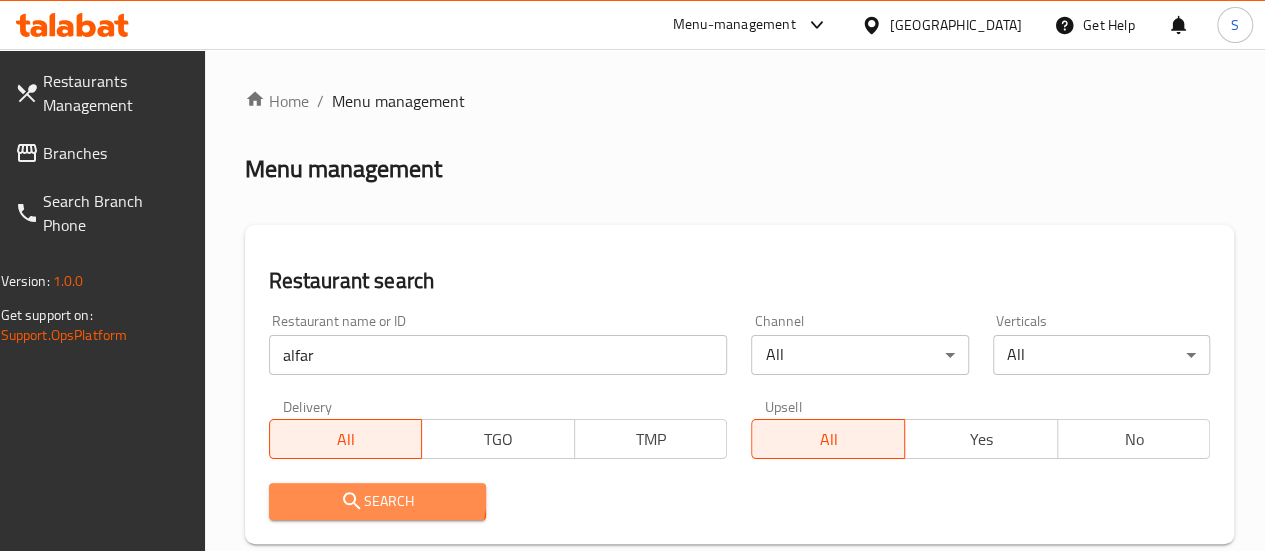 click on "Search" at bounding box center (377, 501) 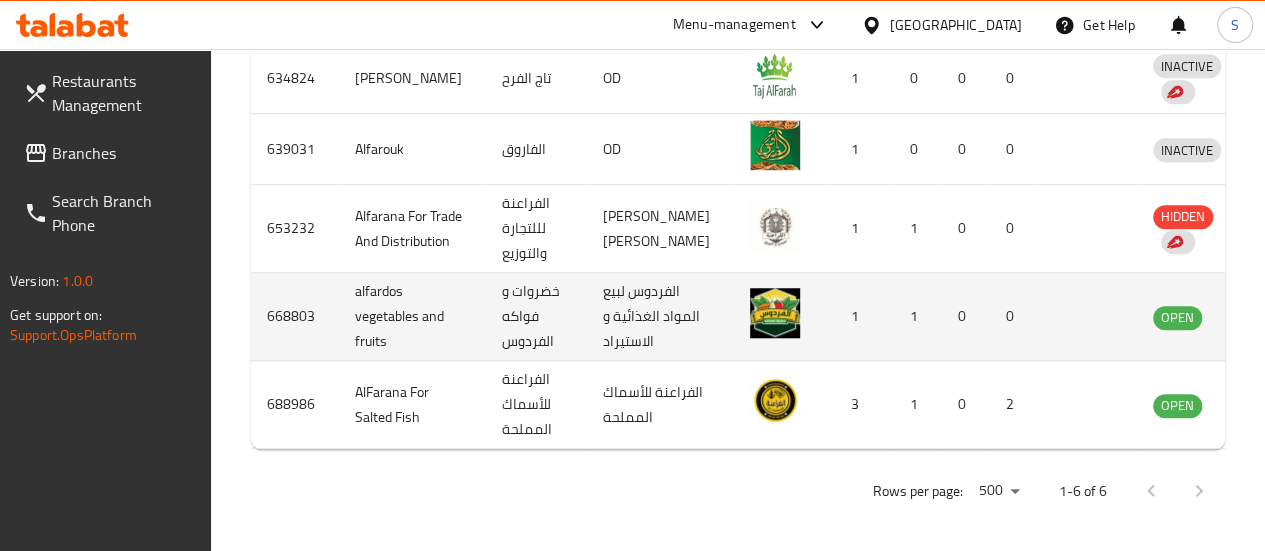 scroll, scrollTop: 817, scrollLeft: 0, axis: vertical 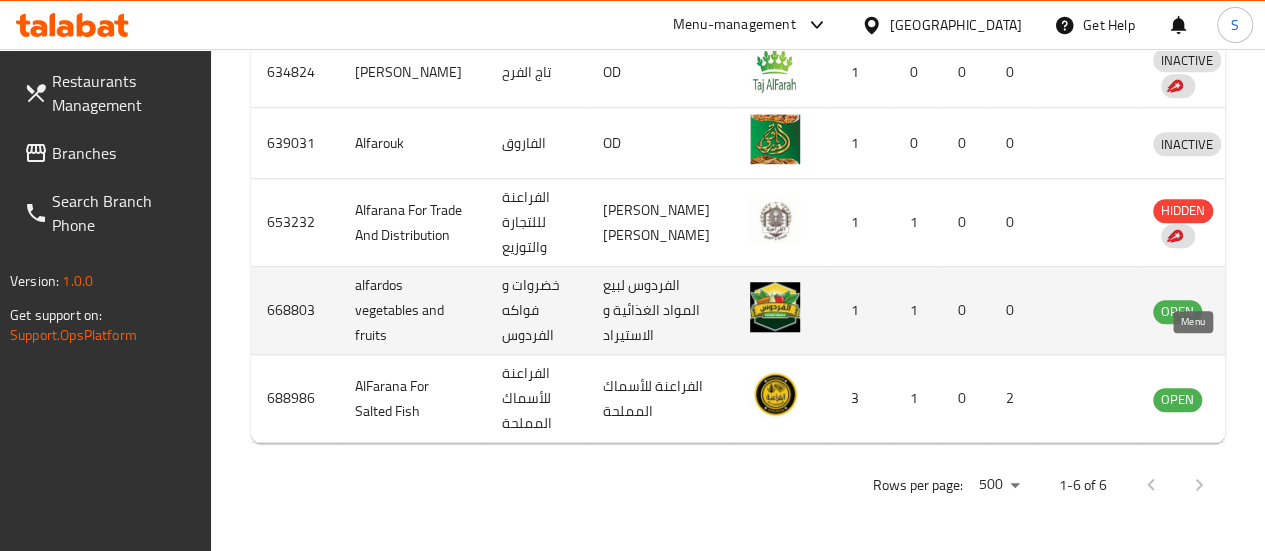 click 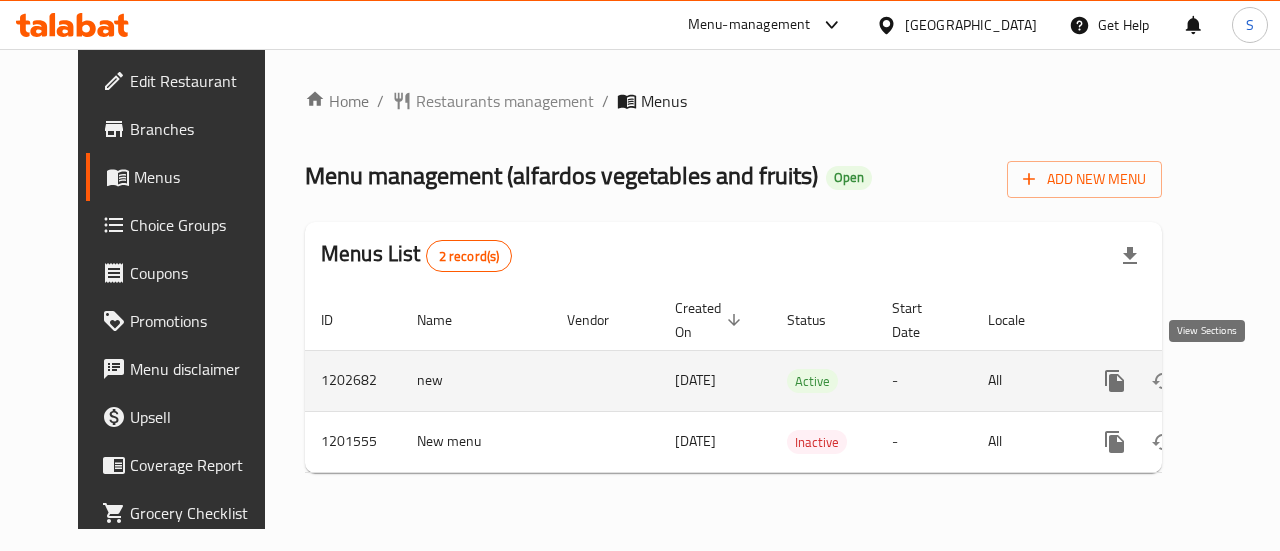 click 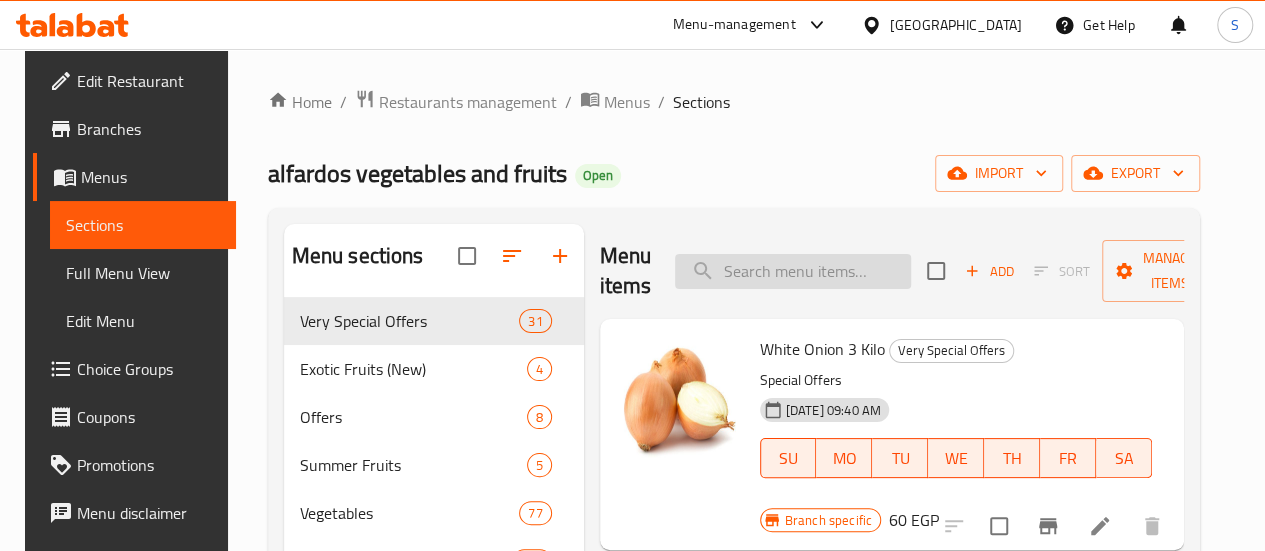click at bounding box center (793, 271) 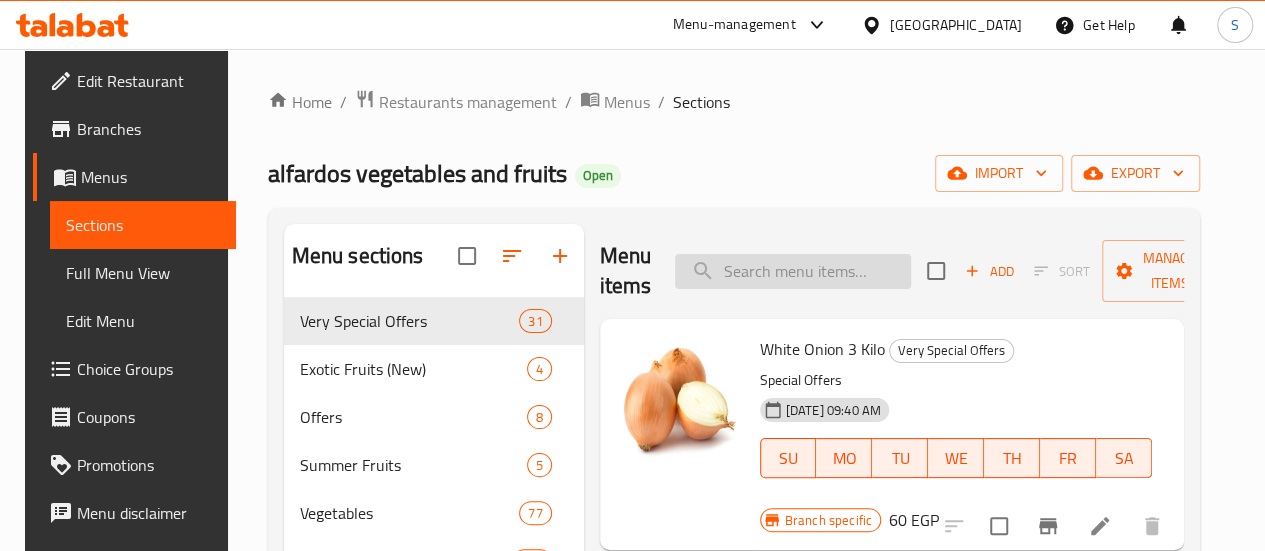paste on "سكرى" 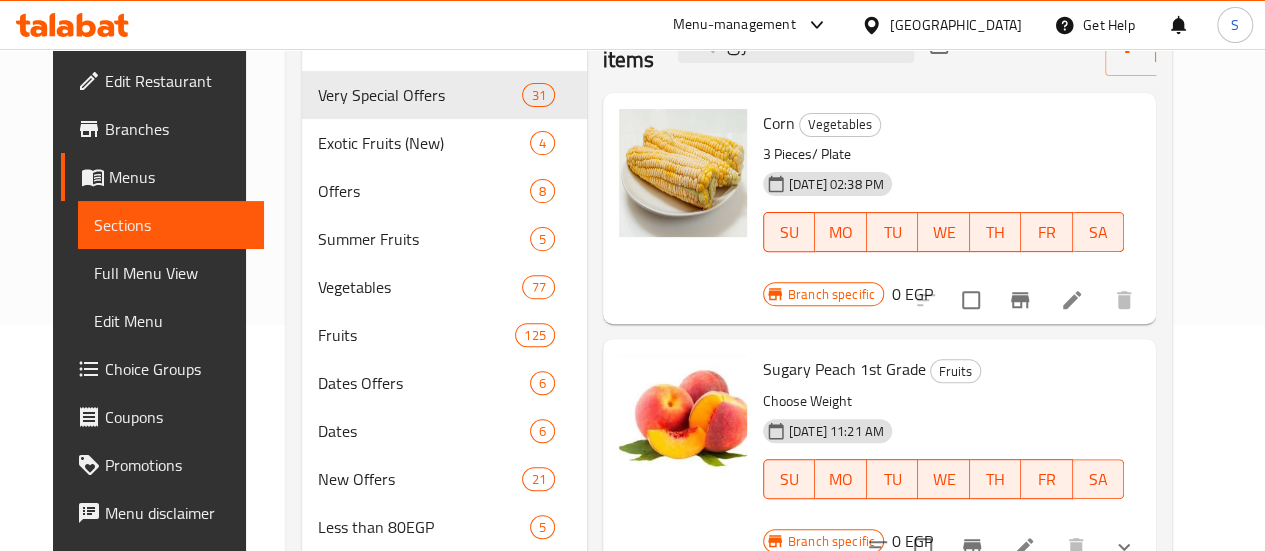 scroll, scrollTop: 200, scrollLeft: 0, axis: vertical 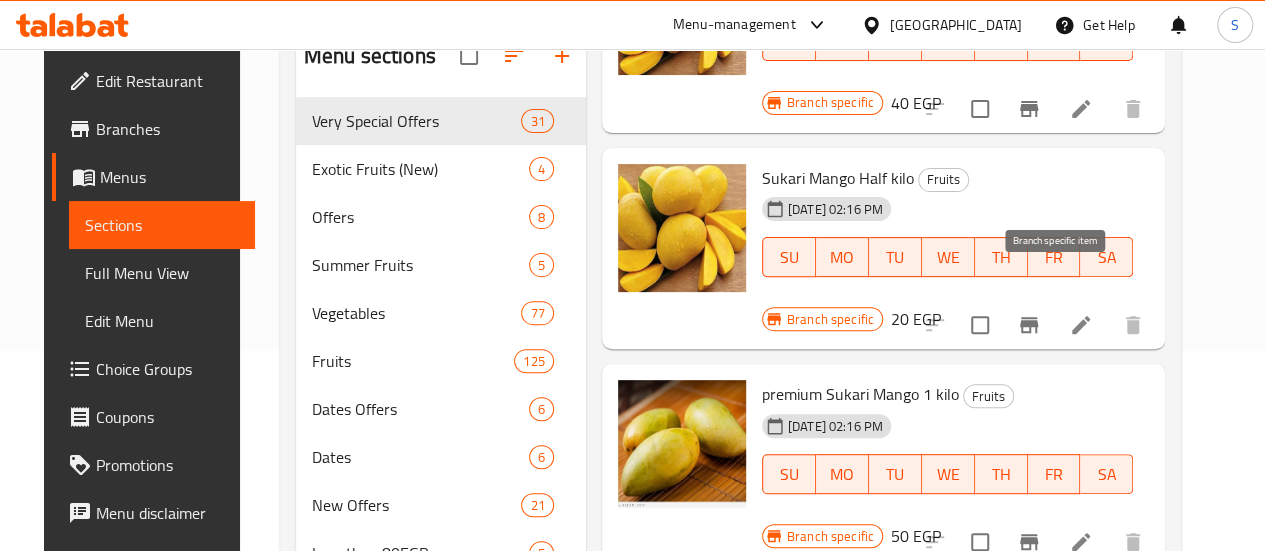 type on "سكر" 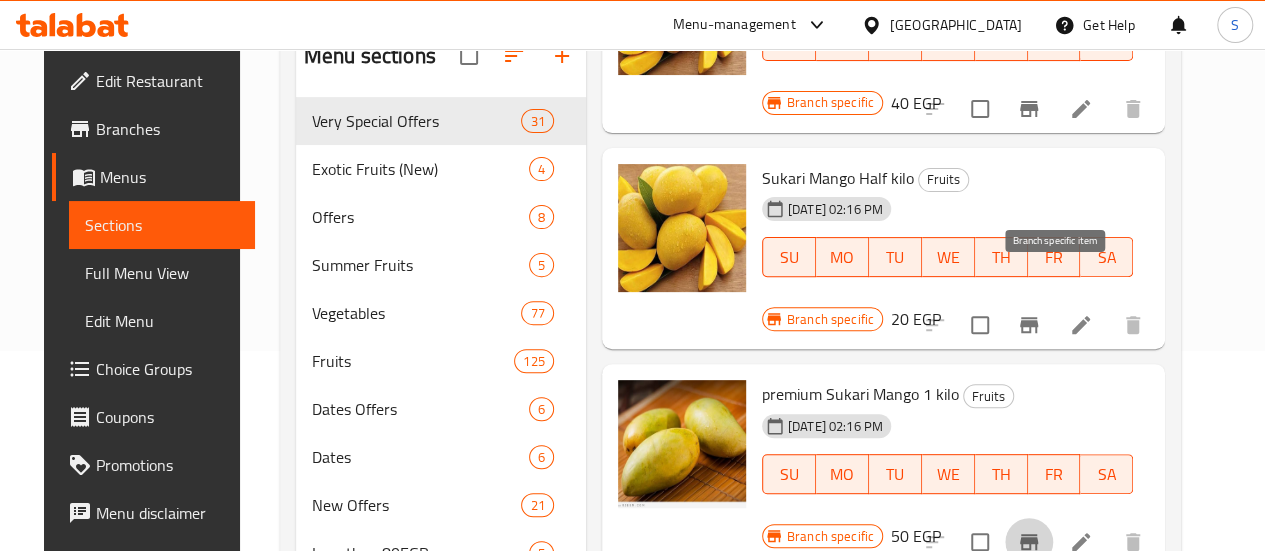 click 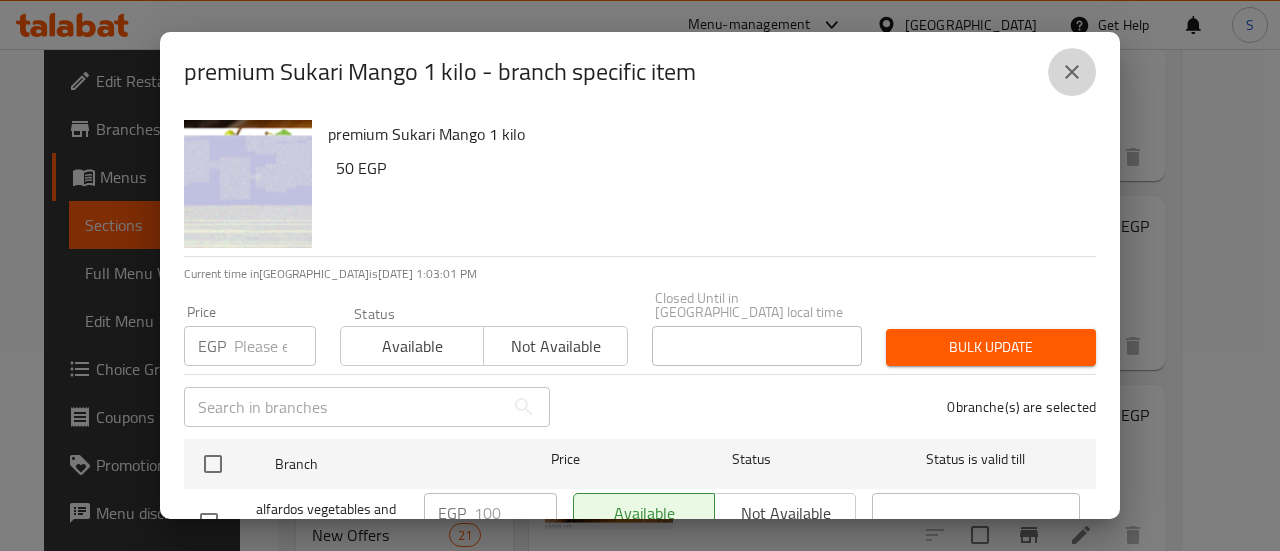 click 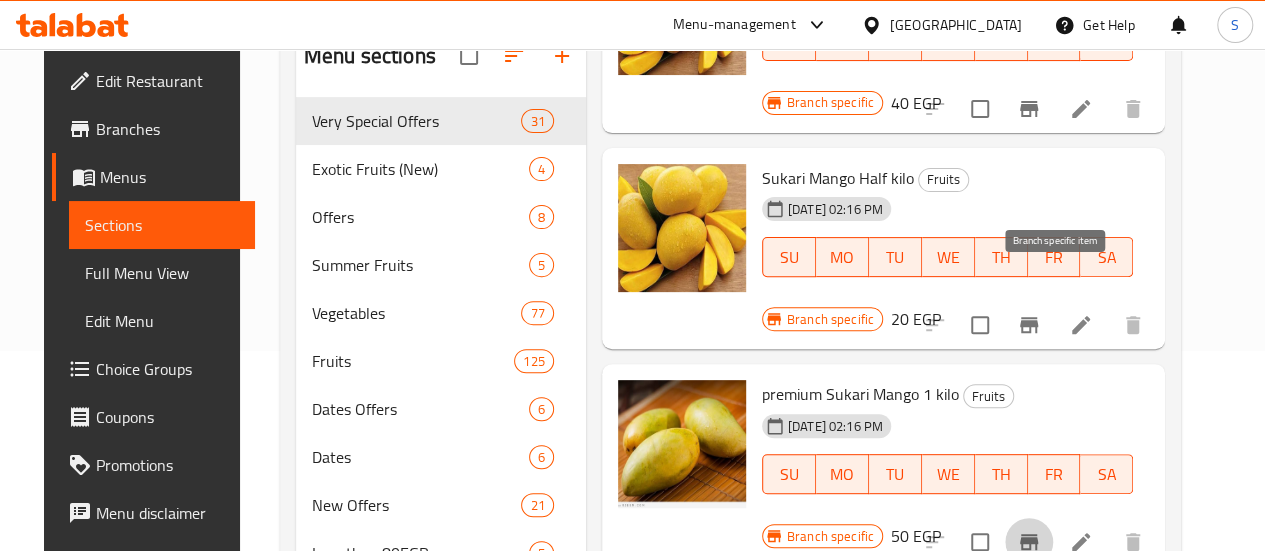 click 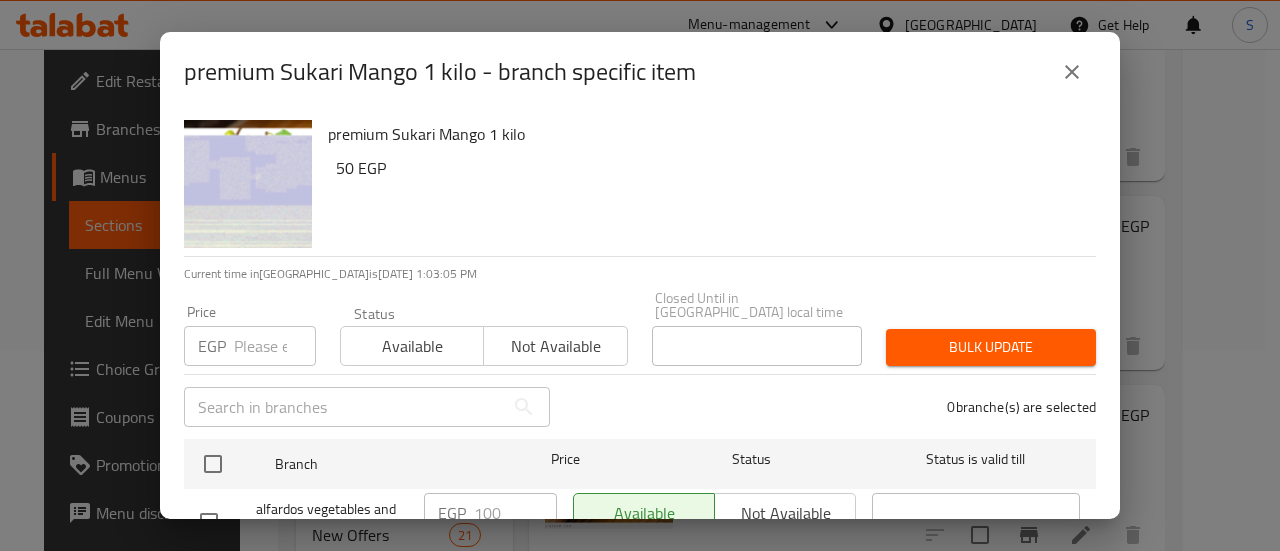 click 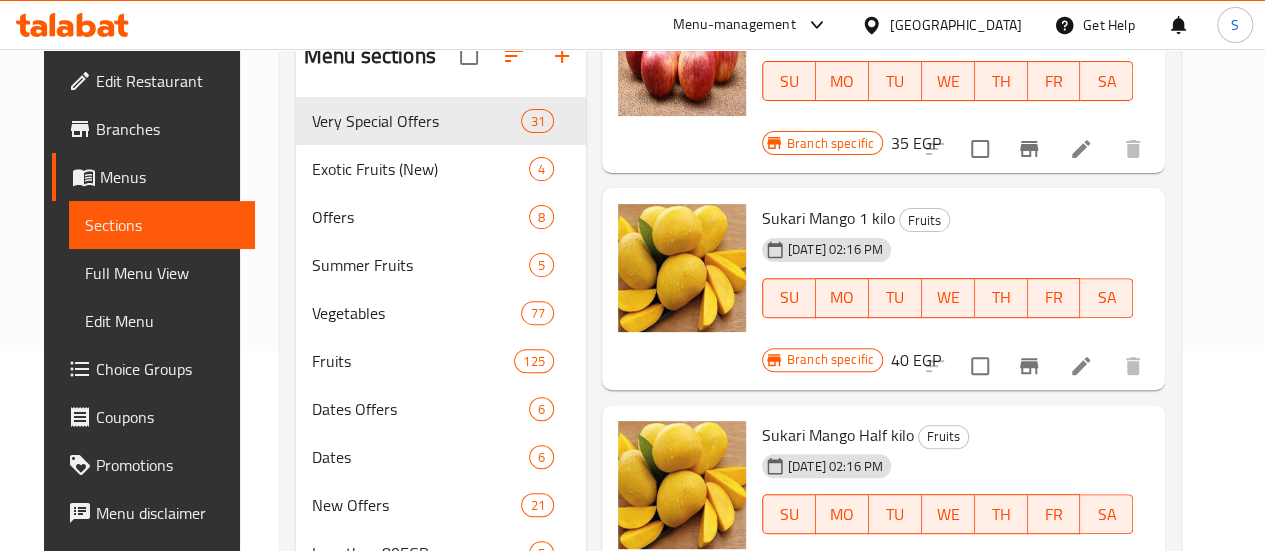 scroll, scrollTop: 1247, scrollLeft: 0, axis: vertical 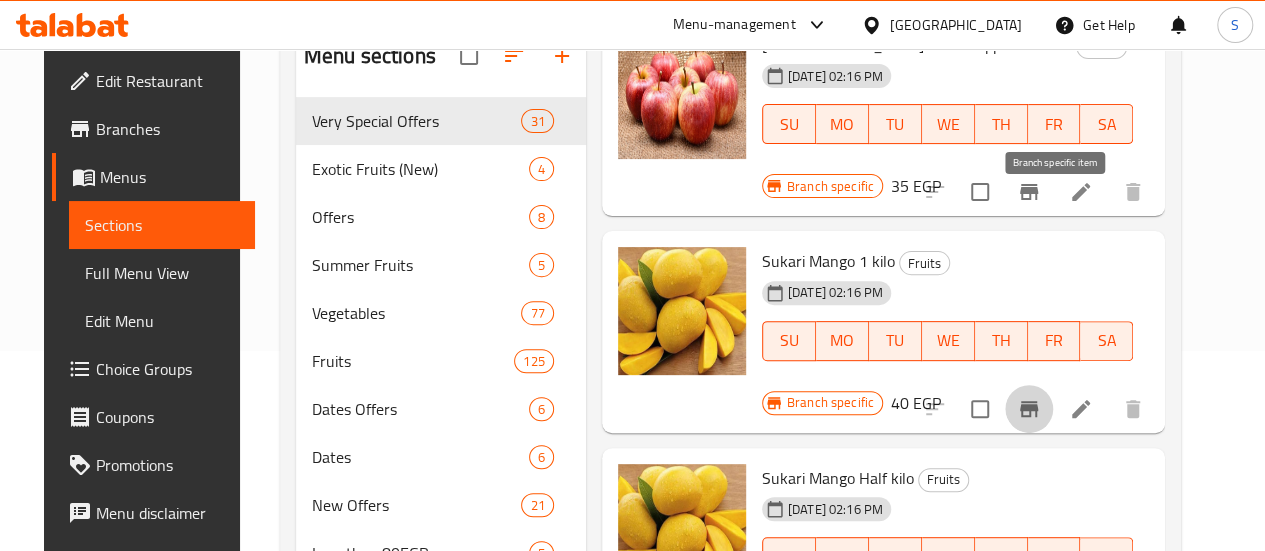 click 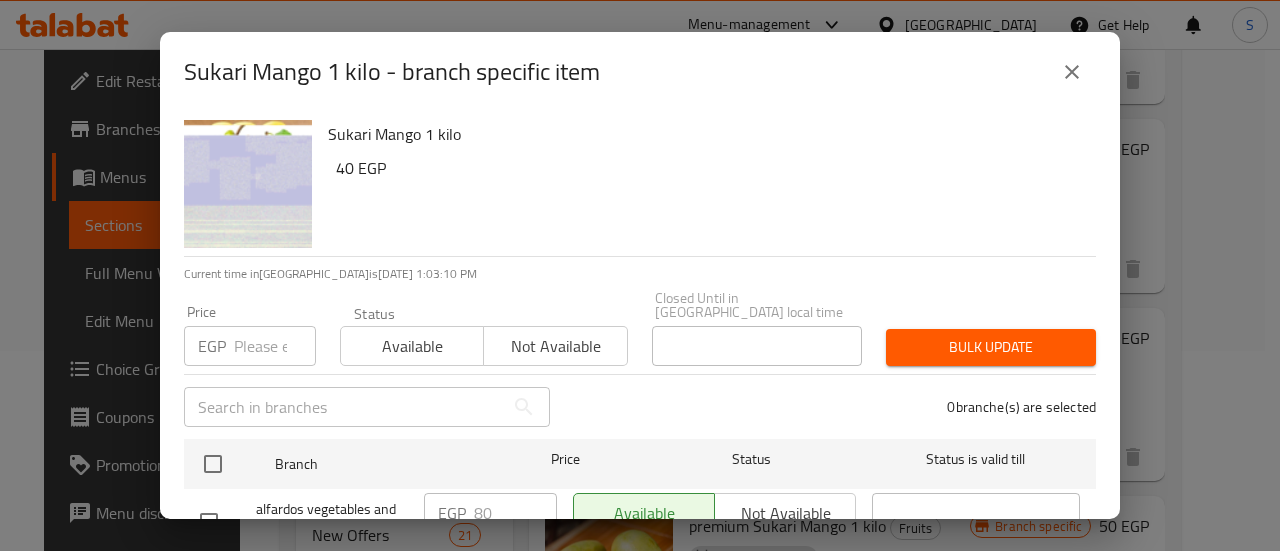 click 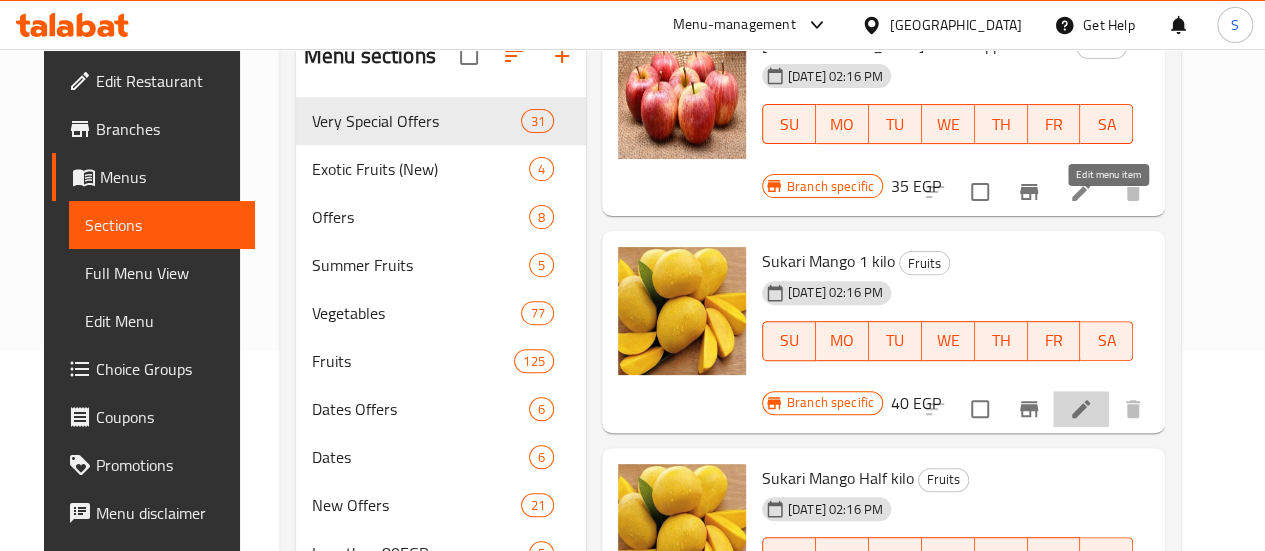 click 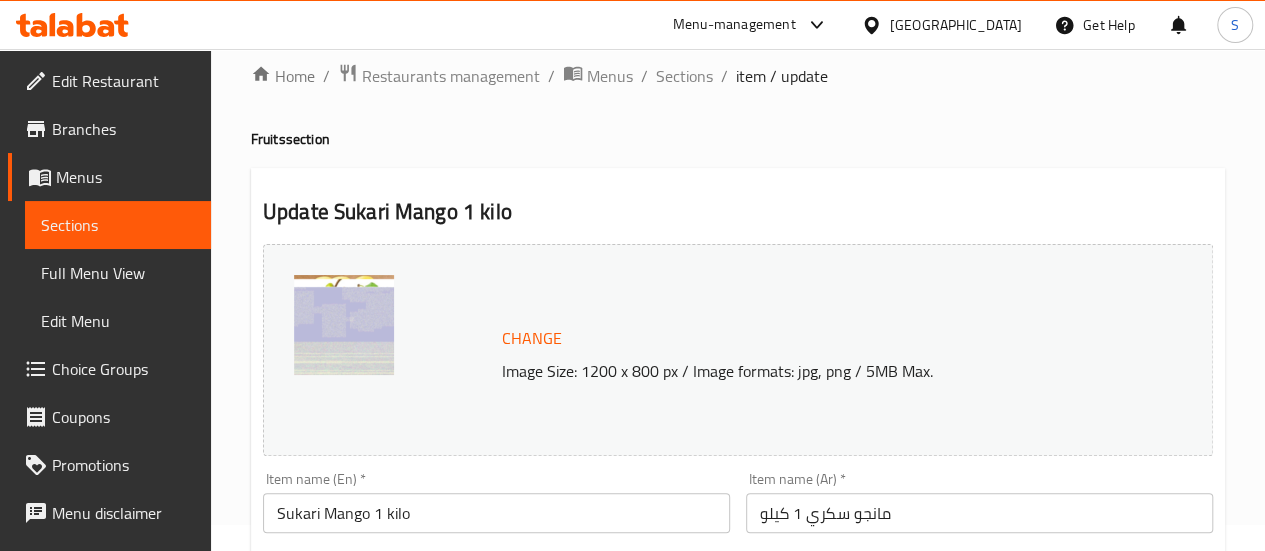 scroll, scrollTop: 0, scrollLeft: 0, axis: both 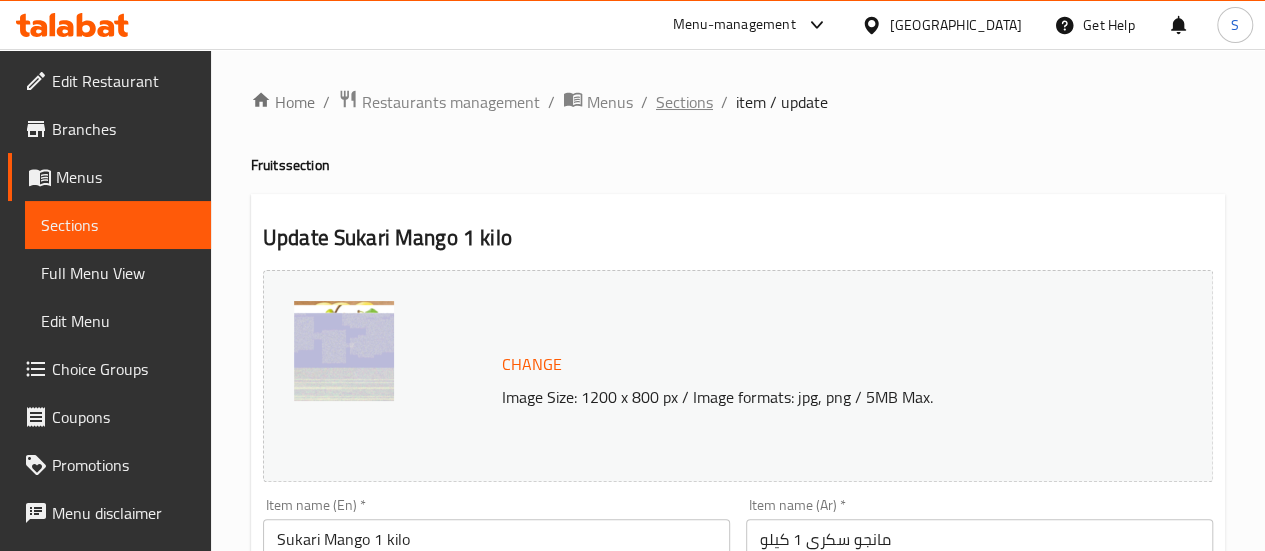 click on "Sections" at bounding box center [684, 102] 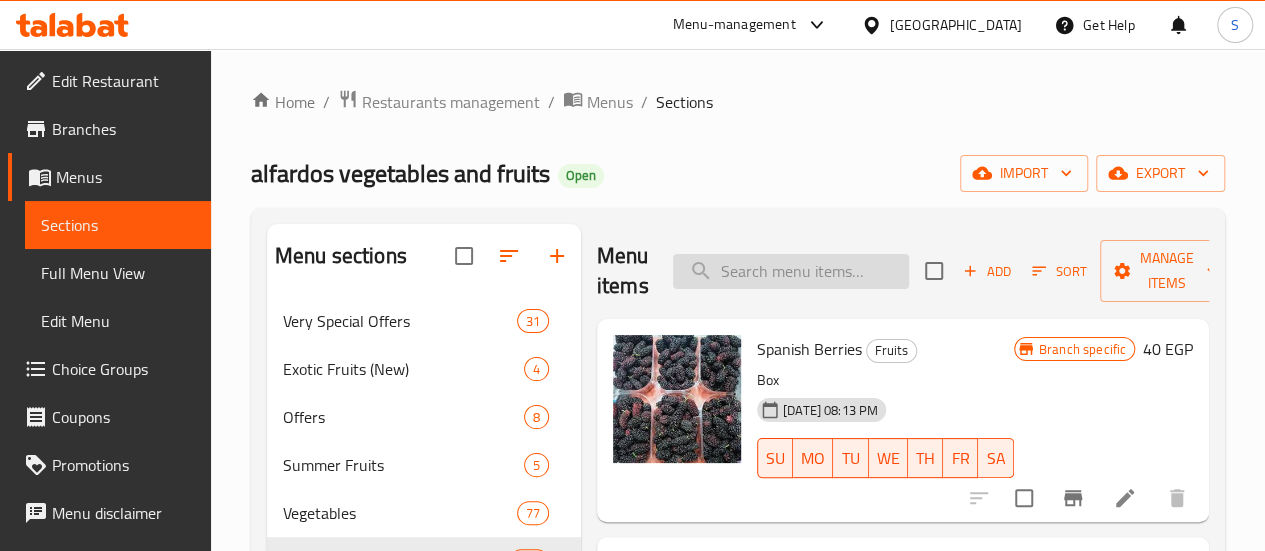 click at bounding box center [791, 271] 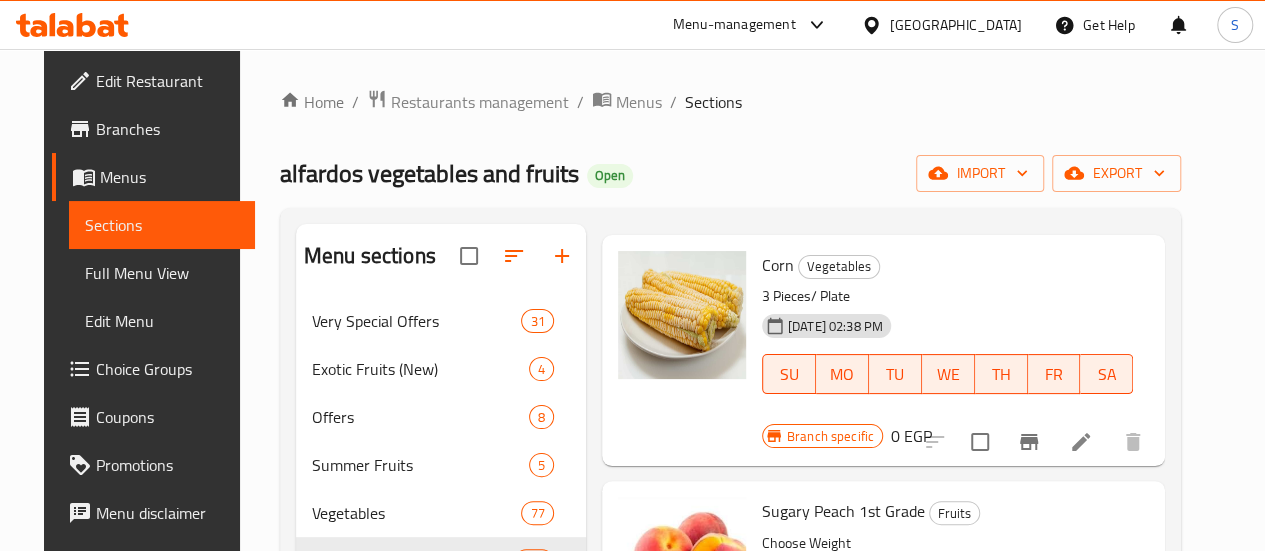 scroll, scrollTop: 300, scrollLeft: 0, axis: vertical 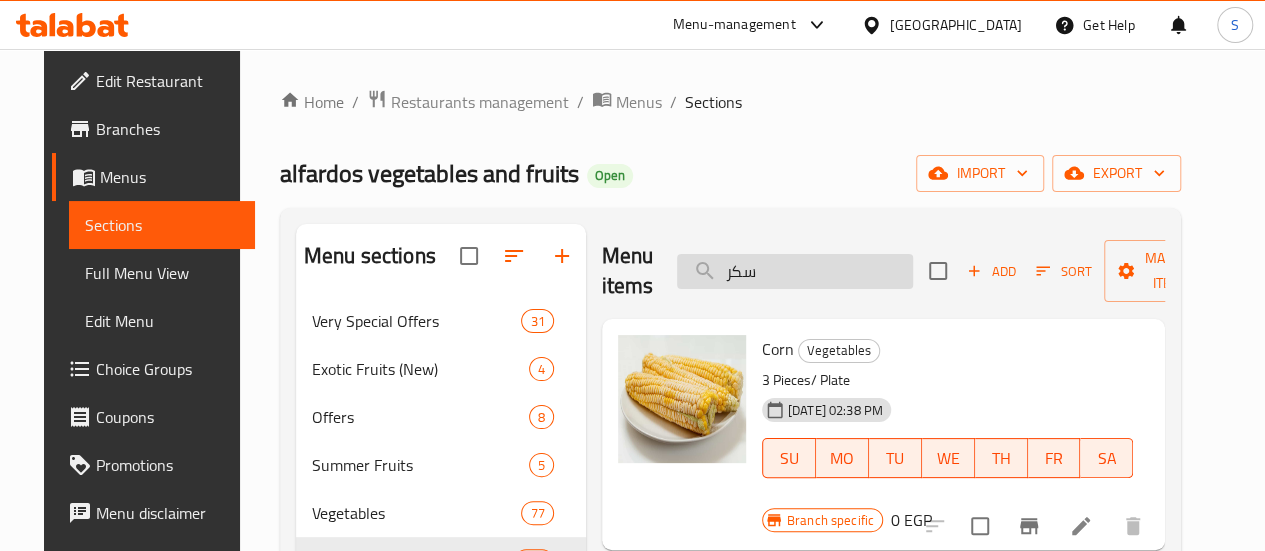 drag, startPoint x: 677, startPoint y: 268, endPoint x: 640, endPoint y: 264, distance: 37.215588 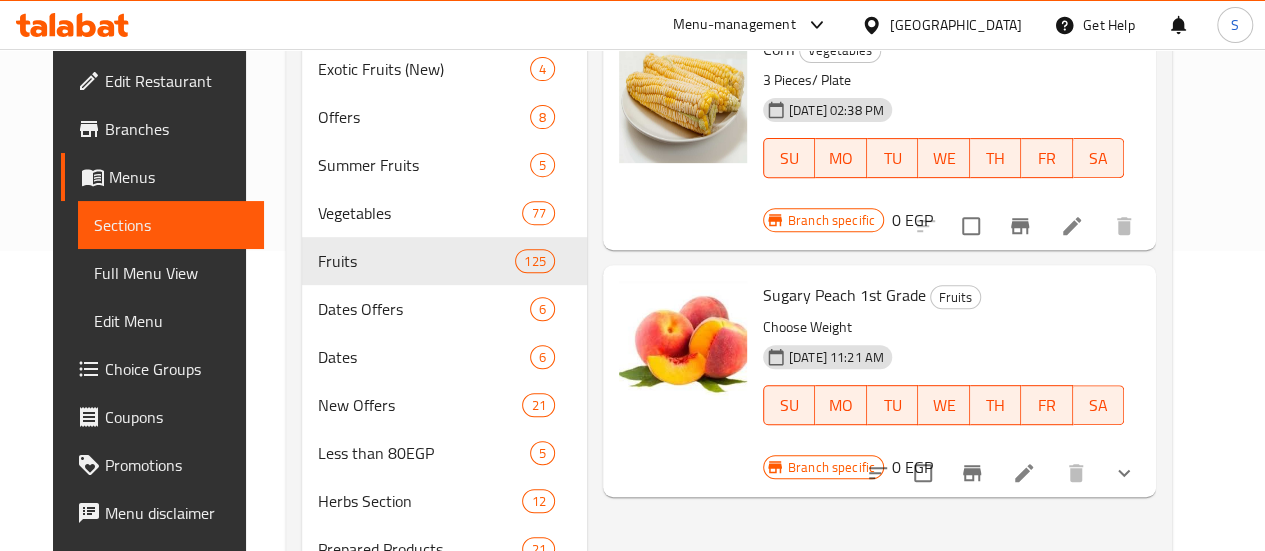 scroll, scrollTop: 256, scrollLeft: 0, axis: vertical 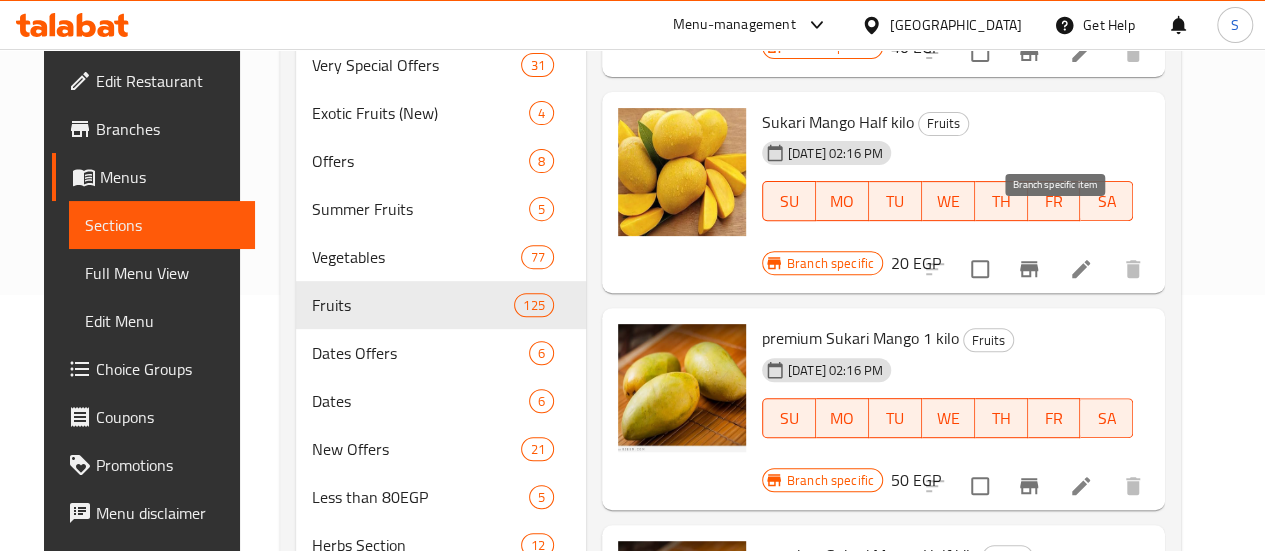 type on "سك" 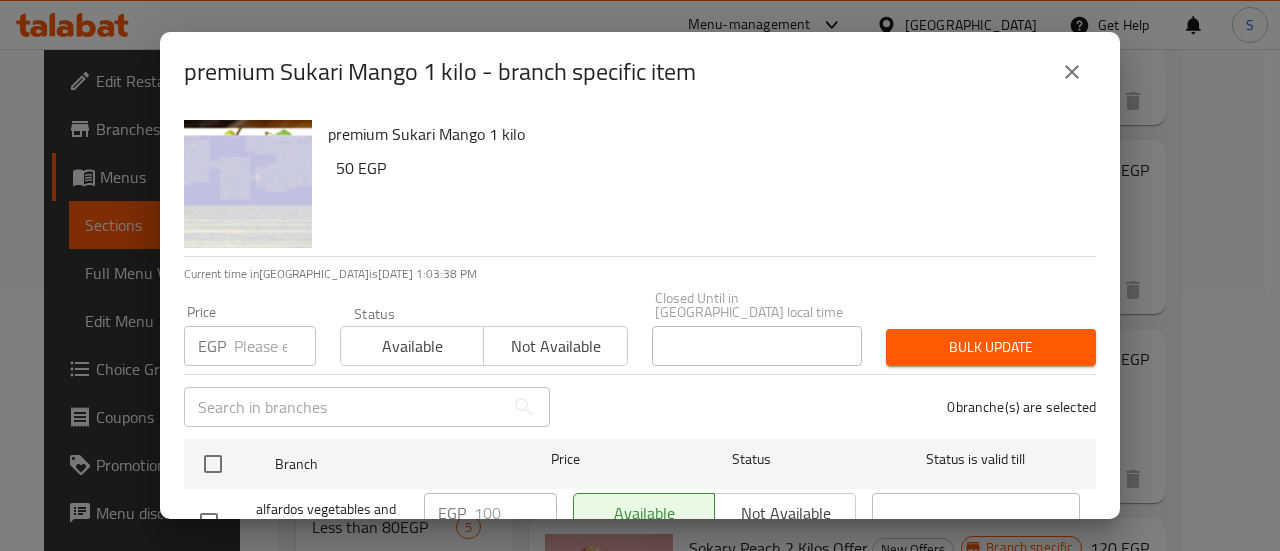 click 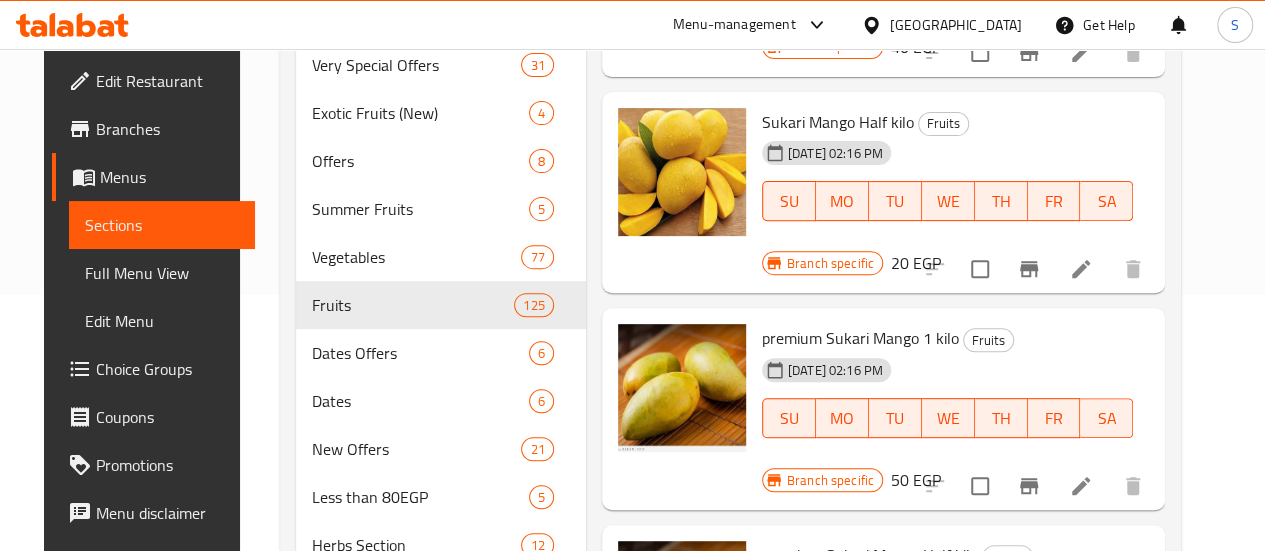 type 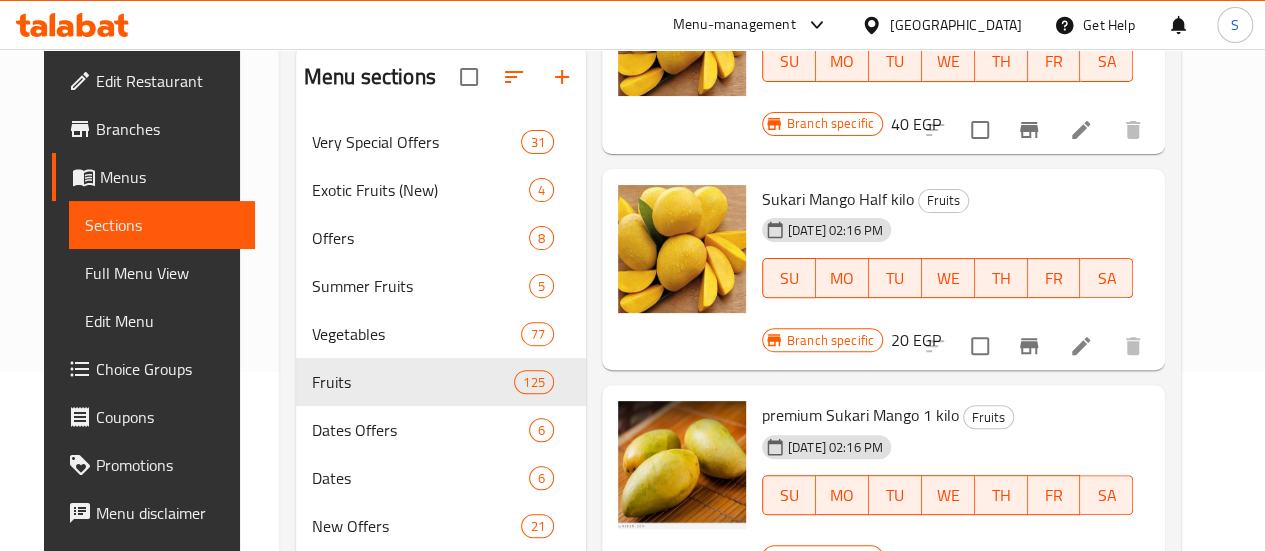 scroll, scrollTop: 0, scrollLeft: 0, axis: both 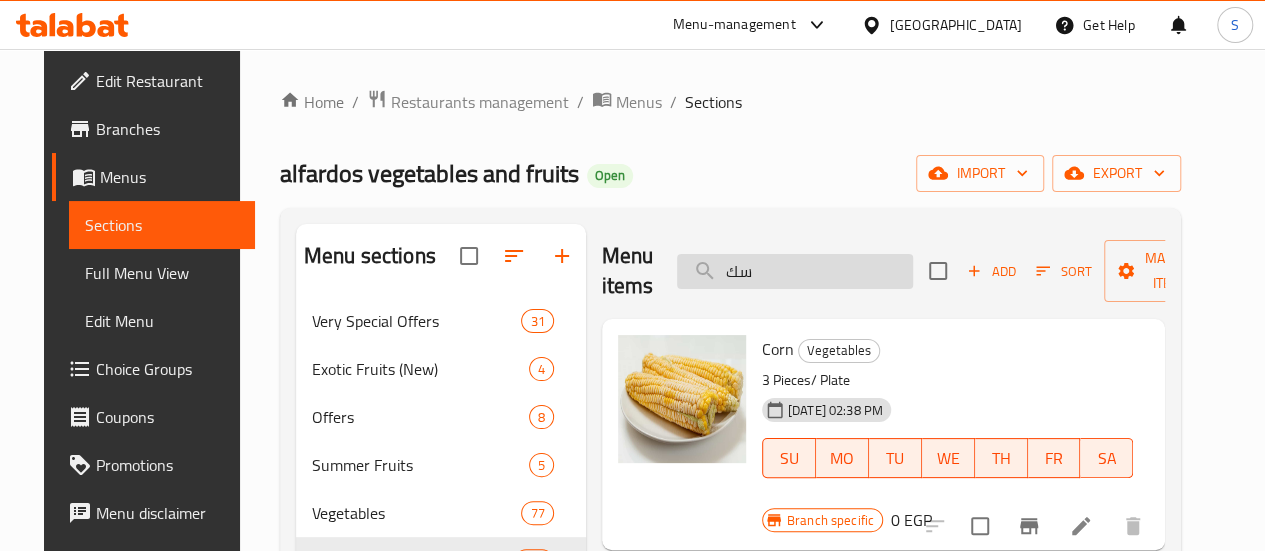 drag, startPoint x: 721, startPoint y: 272, endPoint x: 644, endPoint y: 274, distance: 77.02597 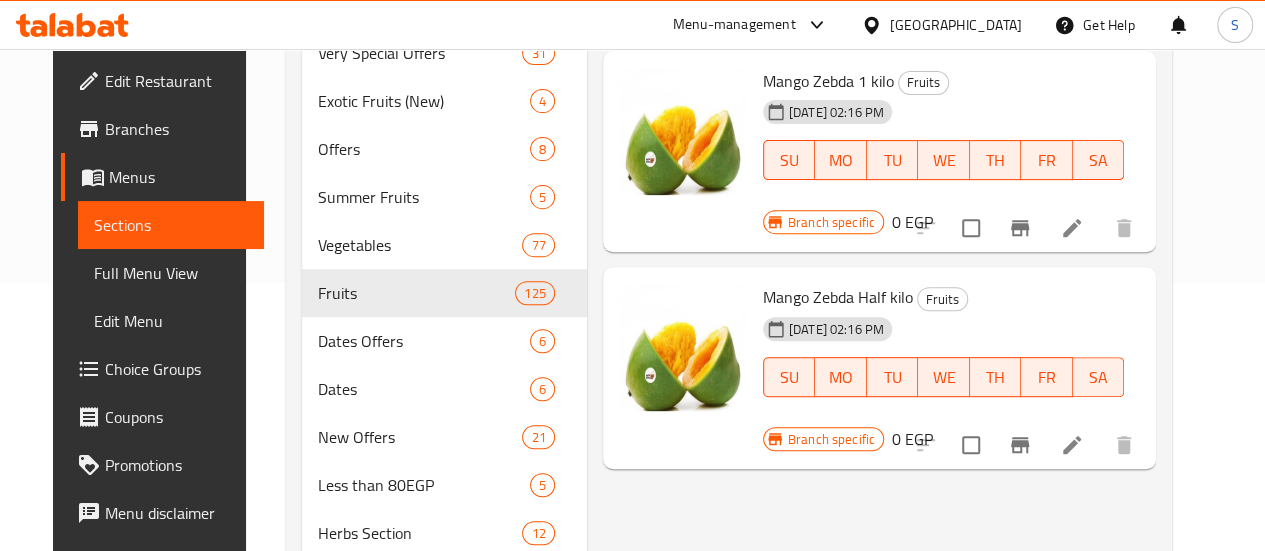 scroll, scrollTop: 300, scrollLeft: 0, axis: vertical 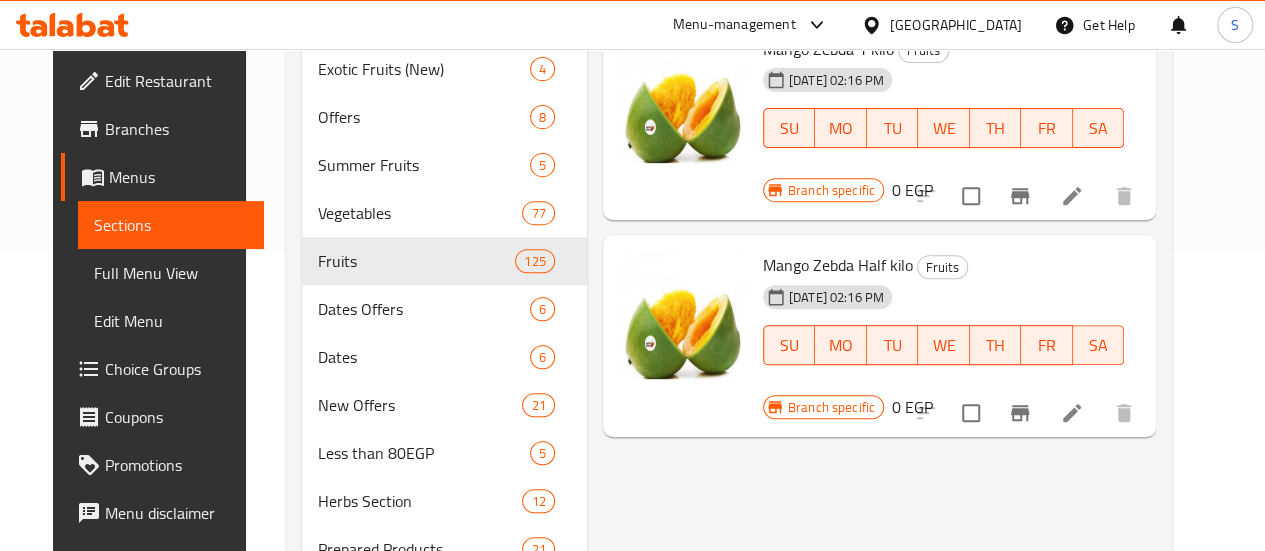 type on "زبده" 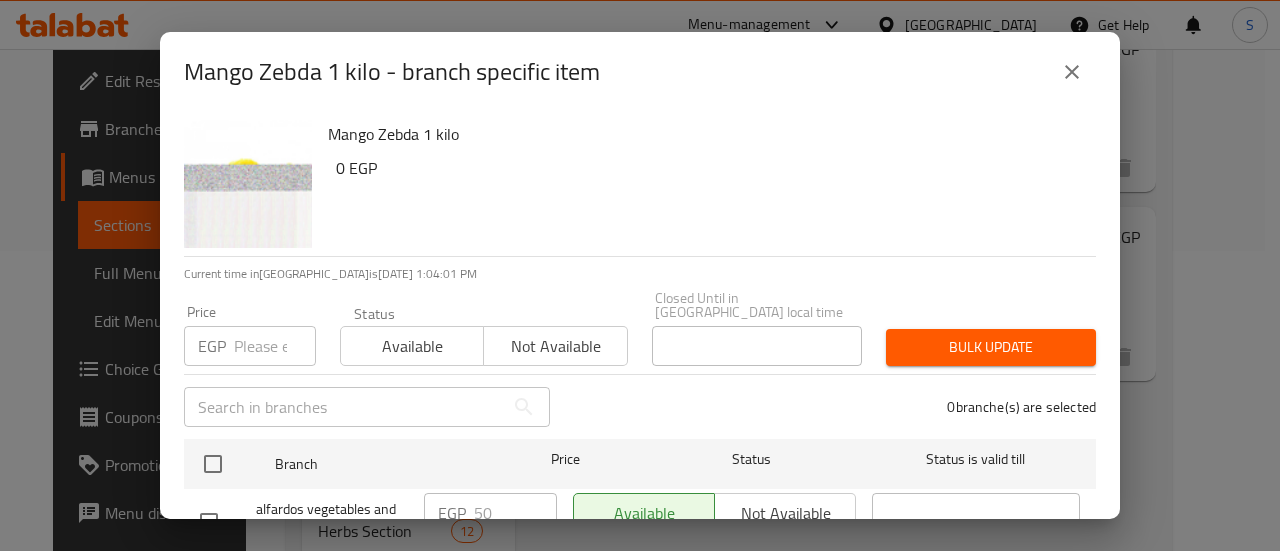 click at bounding box center [275, 346] 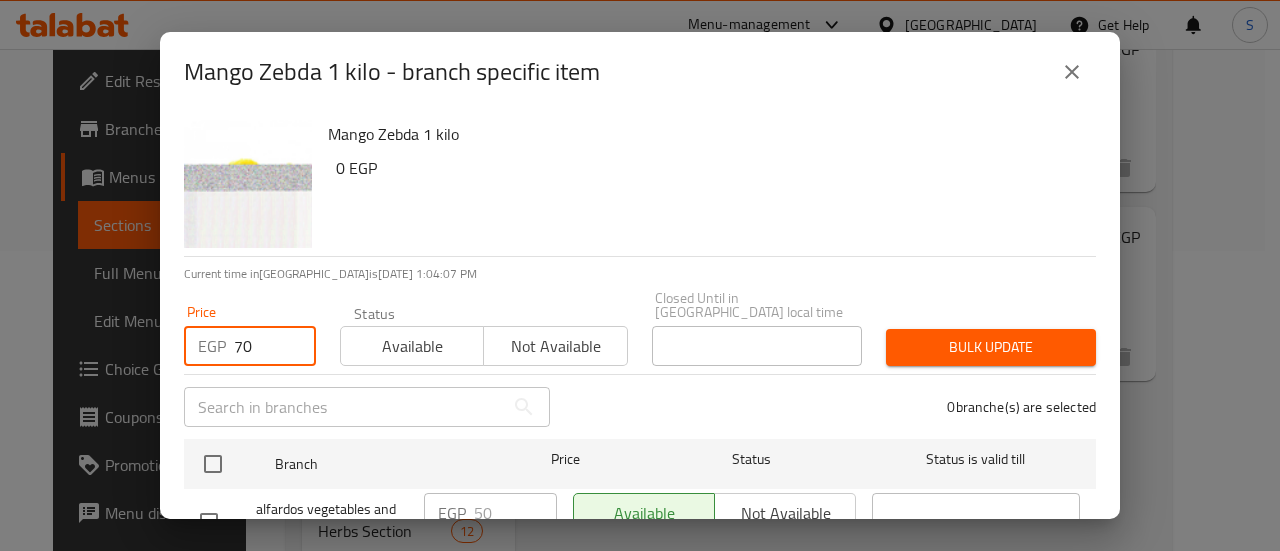 type on "70" 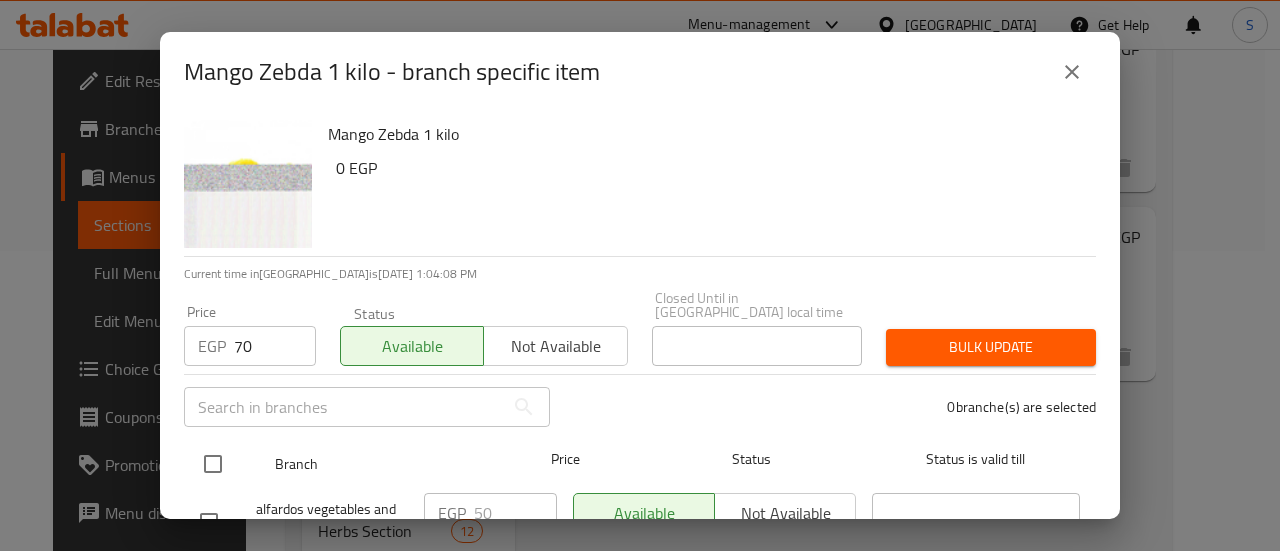 drag, startPoint x: 214, startPoint y: 449, endPoint x: 316, endPoint y: 446, distance: 102.044106 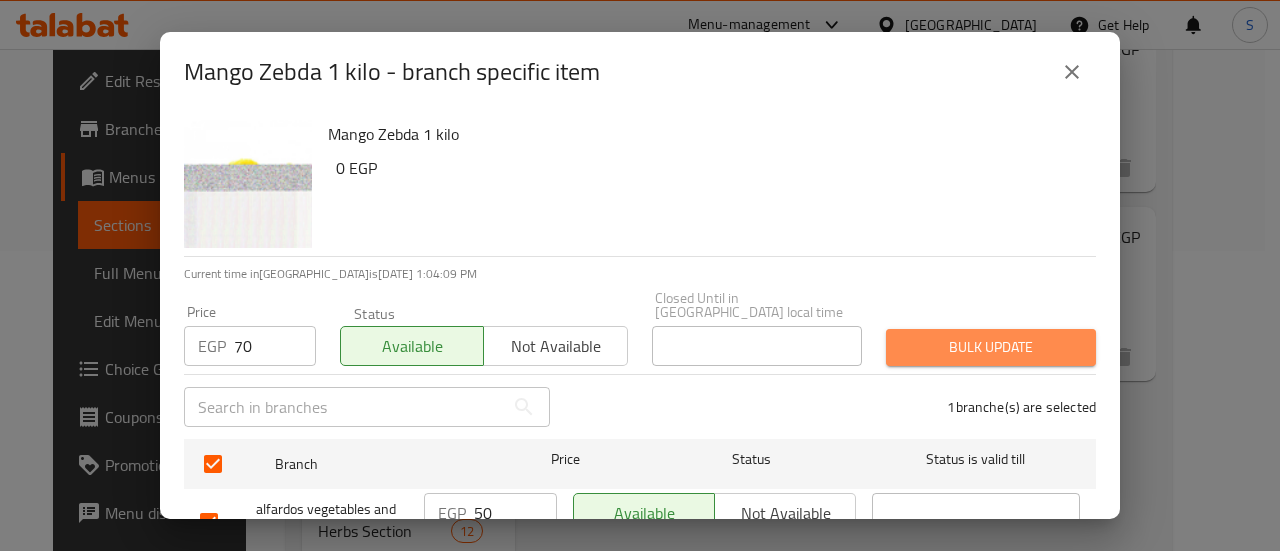 click on "Bulk update" at bounding box center [991, 347] 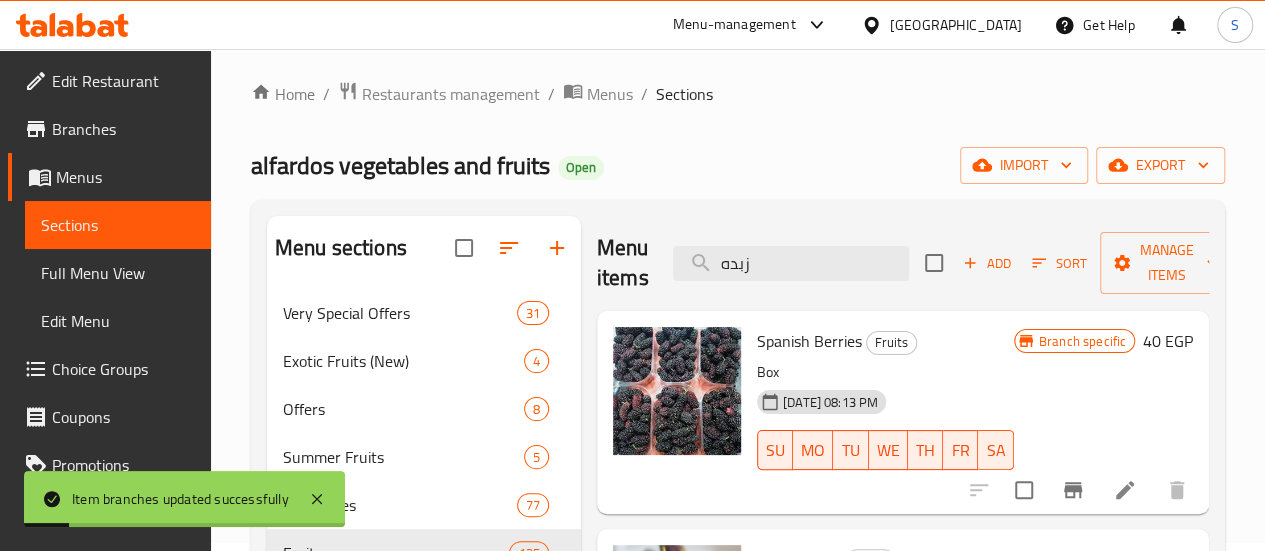 scroll, scrollTop: 0, scrollLeft: 0, axis: both 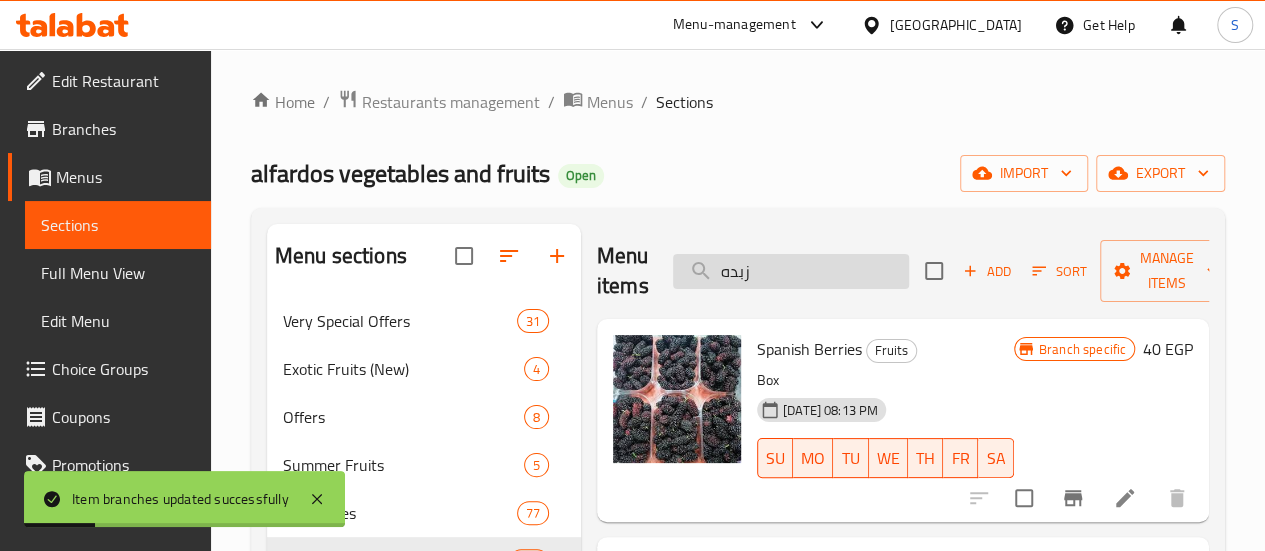 click on "زبده" at bounding box center [791, 271] 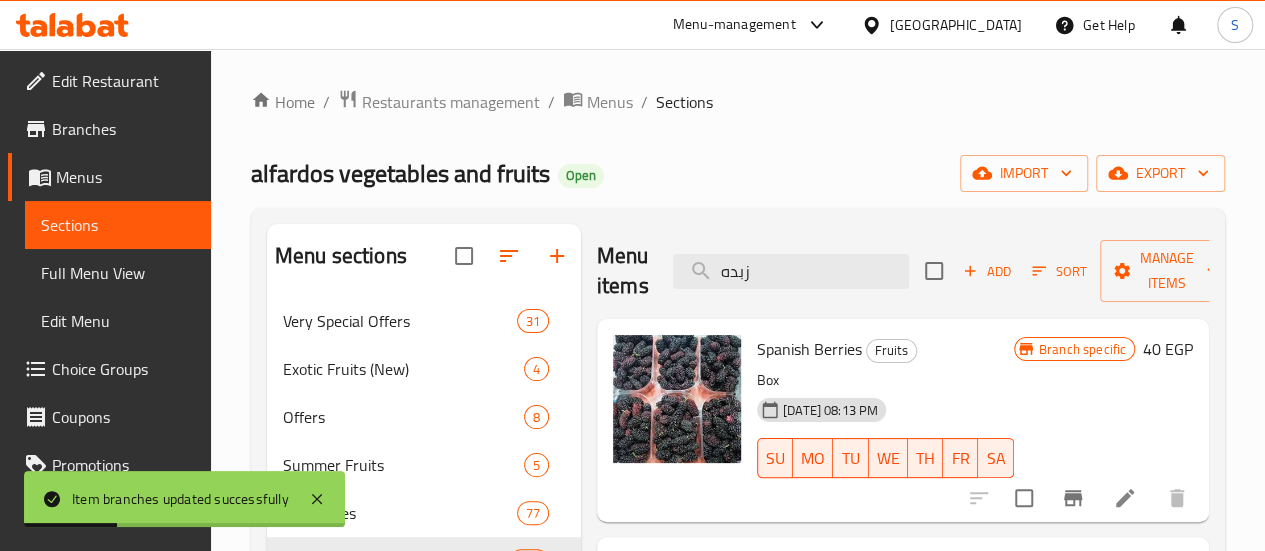 drag, startPoint x: 754, startPoint y: 268, endPoint x: 575, endPoint y: 266, distance: 179.01117 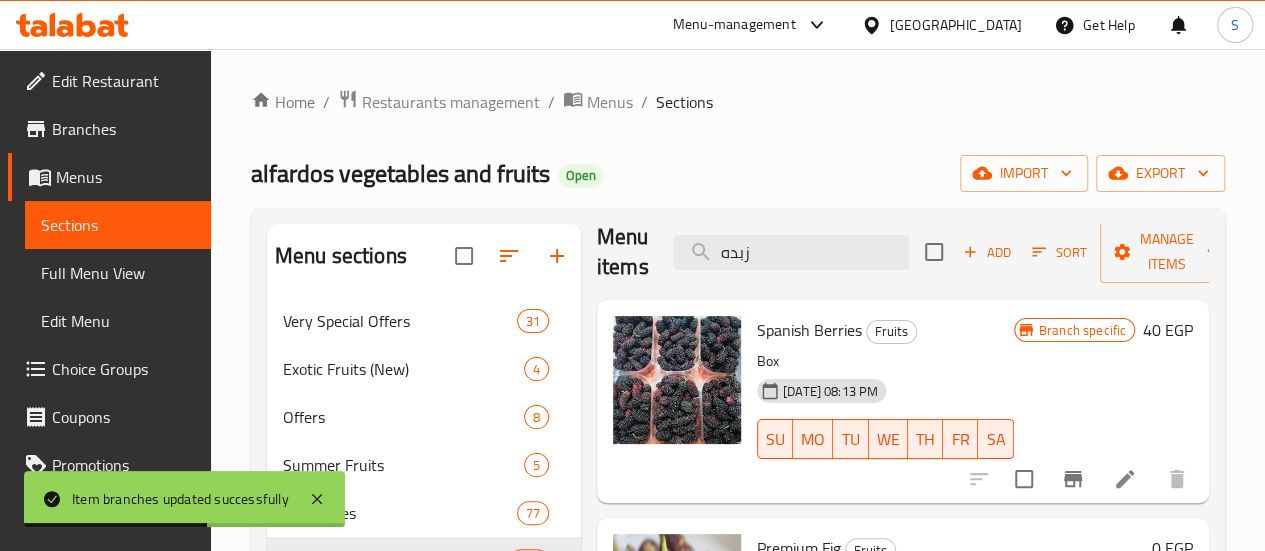 scroll, scrollTop: 0, scrollLeft: 0, axis: both 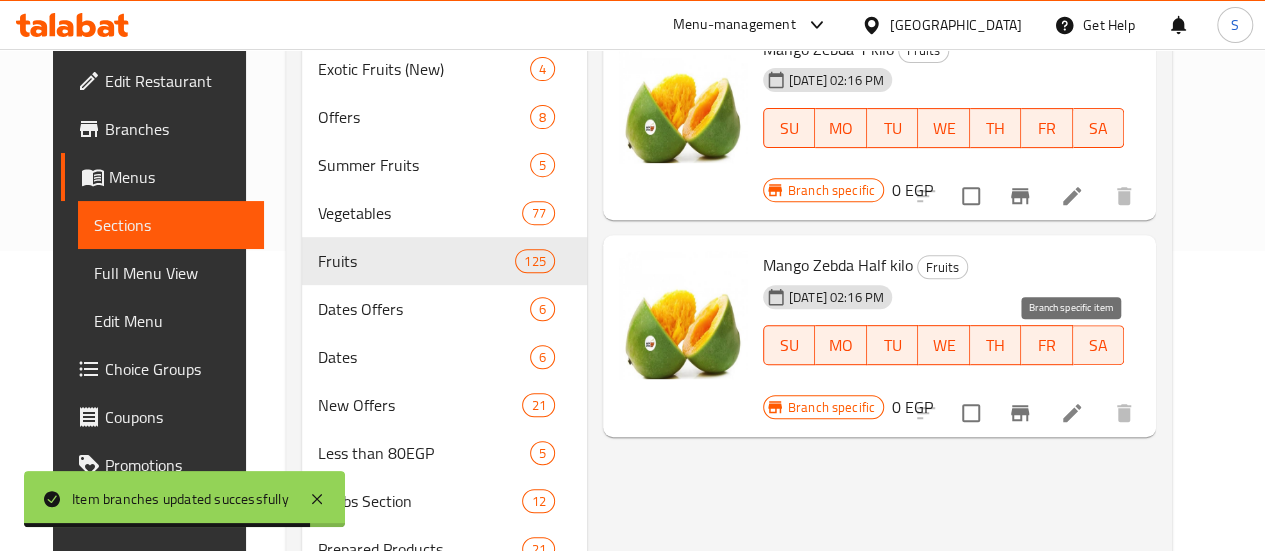 type on "زبد" 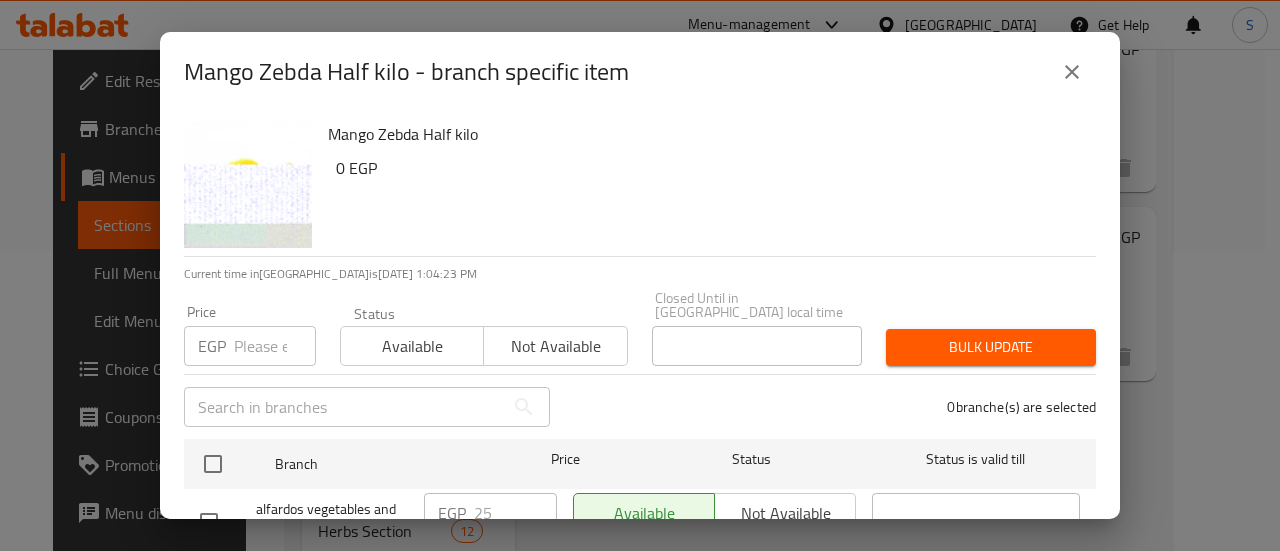 click at bounding box center [275, 346] 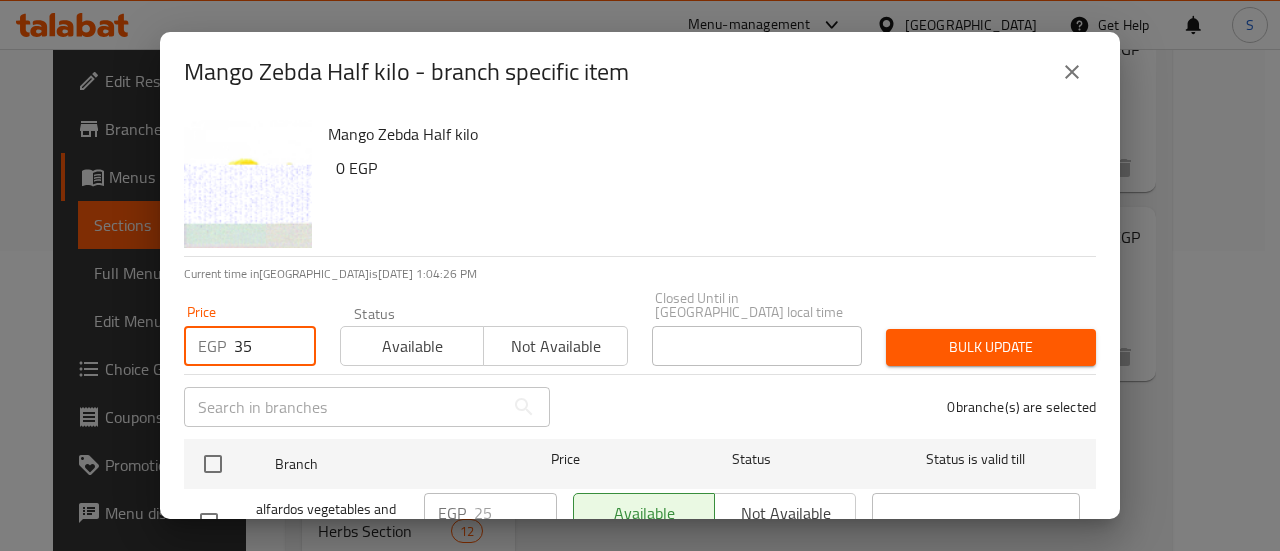 type on "35" 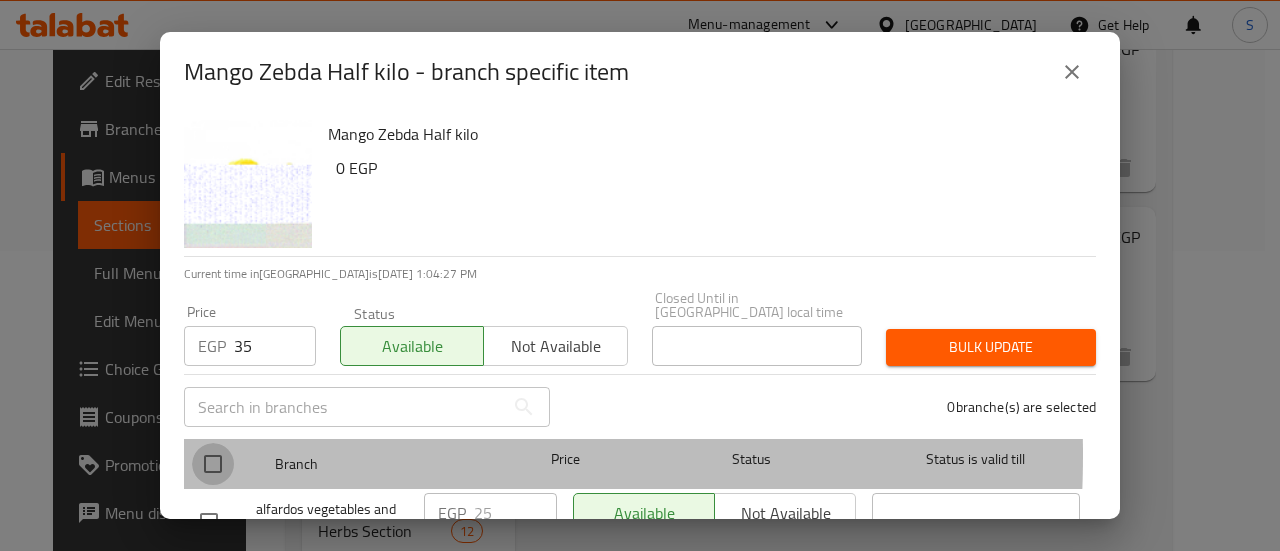 click at bounding box center (213, 464) 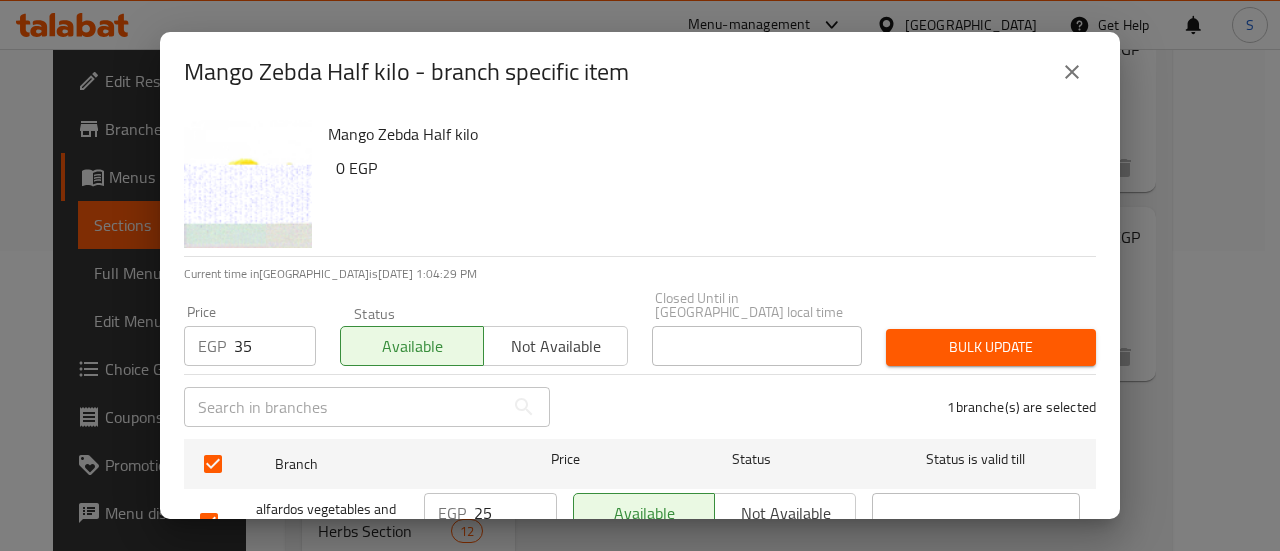 click on "Bulk update" at bounding box center (991, 347) 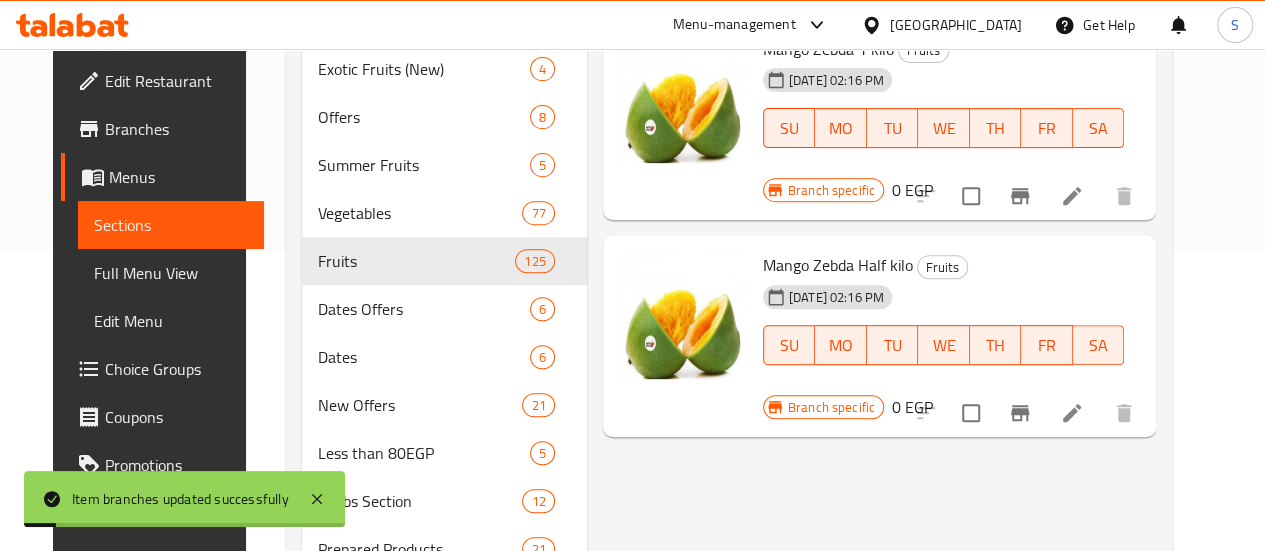 type 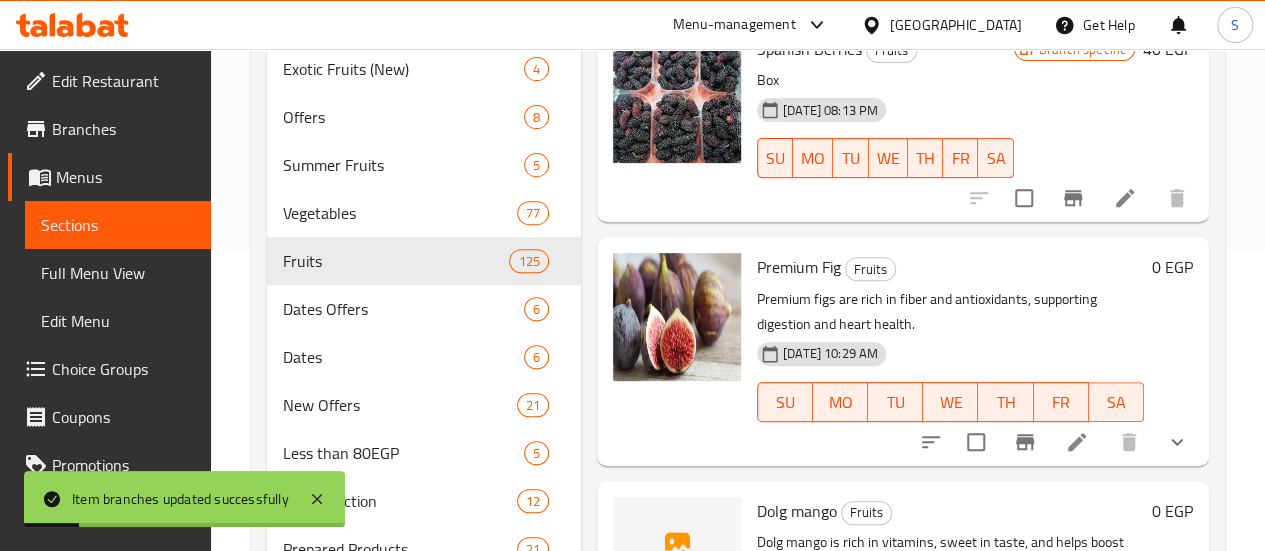 scroll, scrollTop: 0, scrollLeft: 0, axis: both 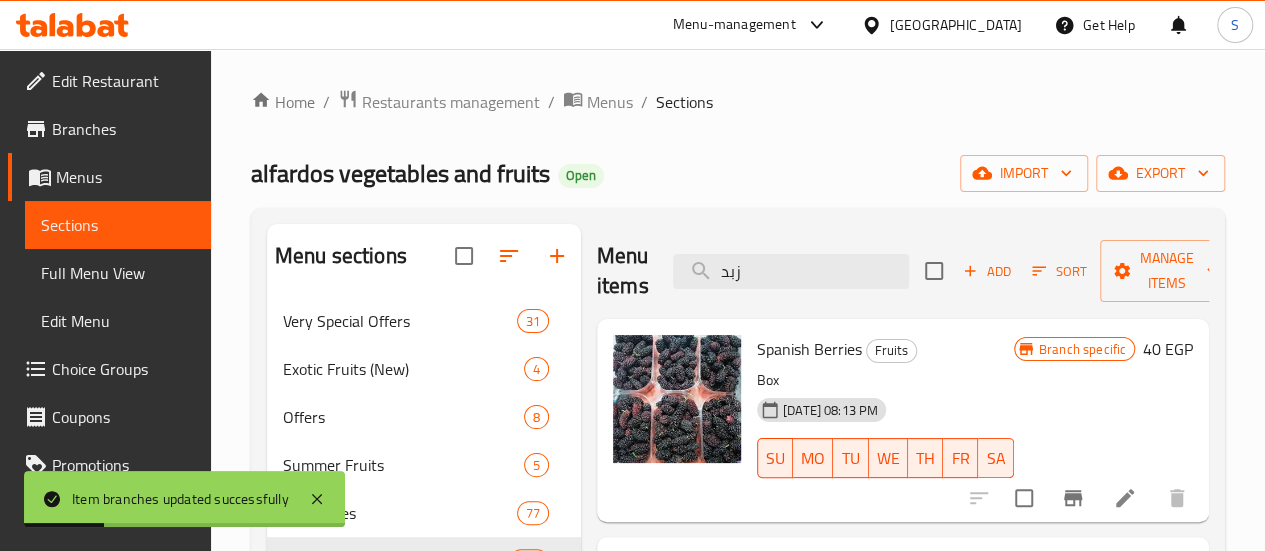 drag, startPoint x: 714, startPoint y: 274, endPoint x: 621, endPoint y: 277, distance: 93.04838 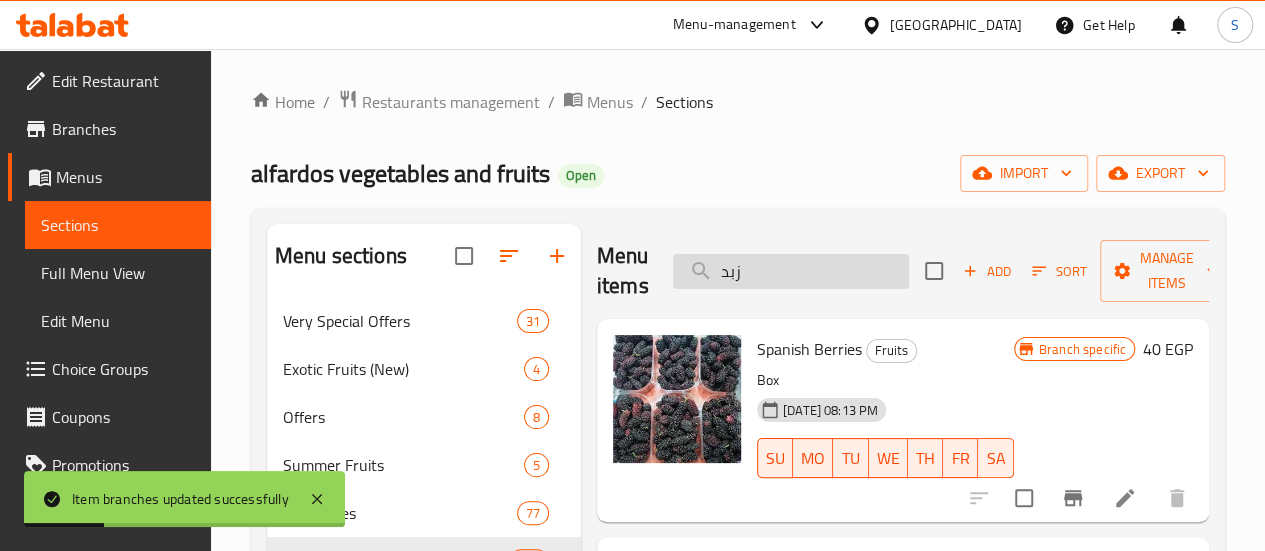paste on "كريز" 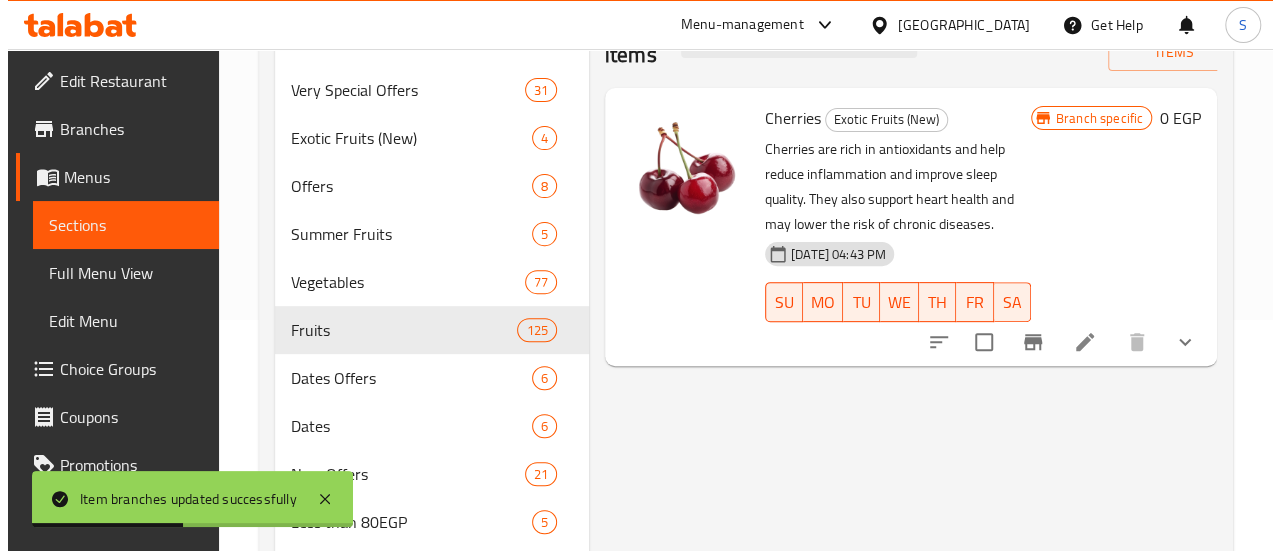 scroll, scrollTop: 200, scrollLeft: 0, axis: vertical 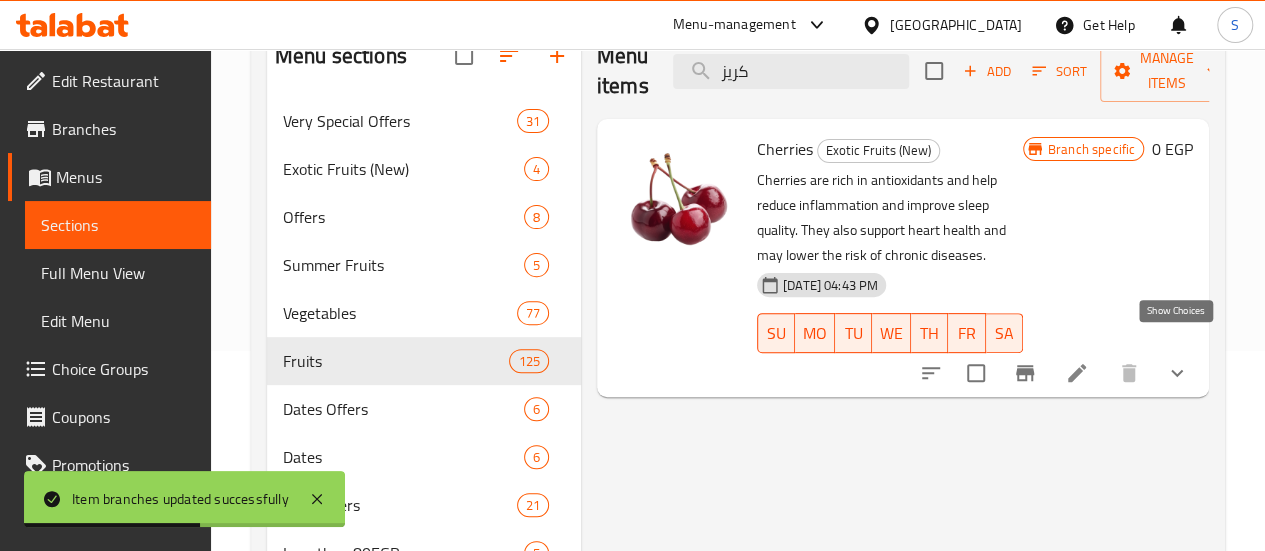 type on "كريز" 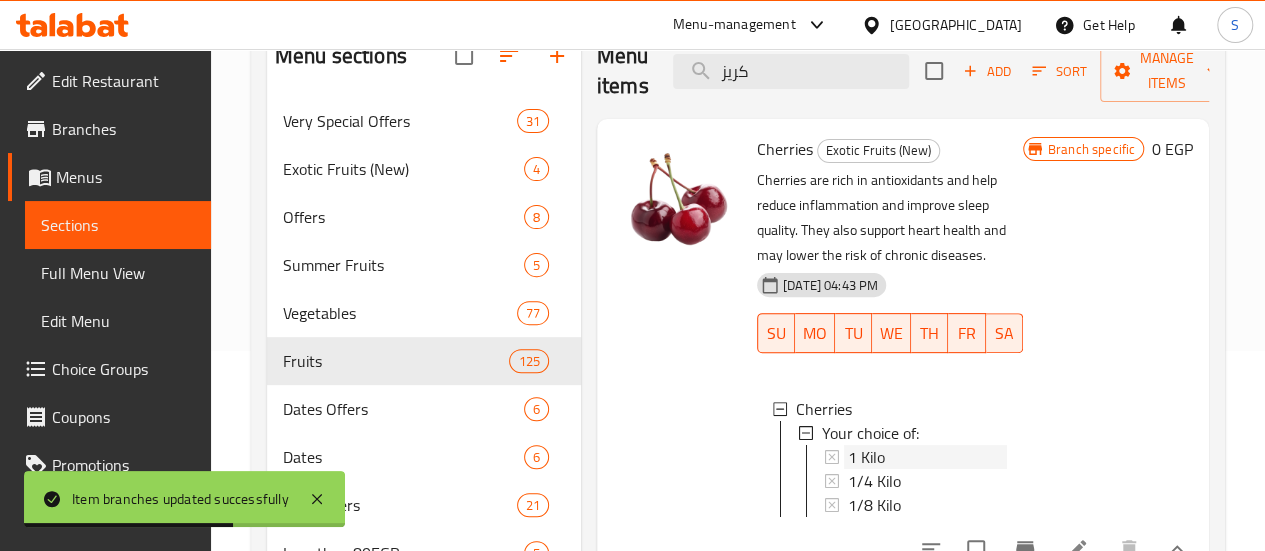 click on "1 Kilo" at bounding box center (866, 457) 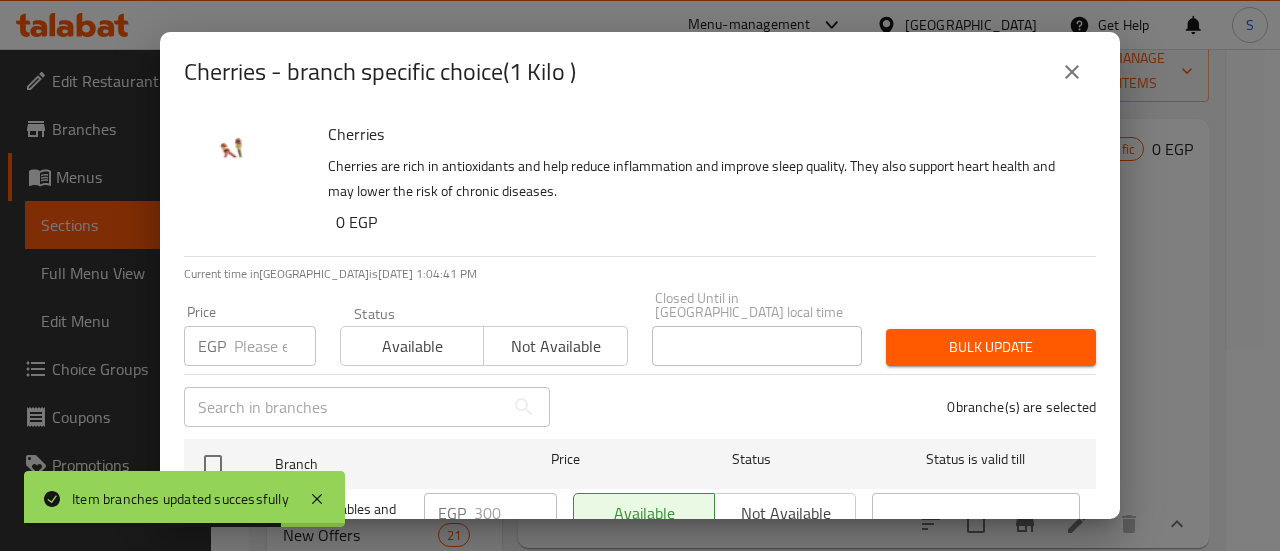 click at bounding box center [275, 346] 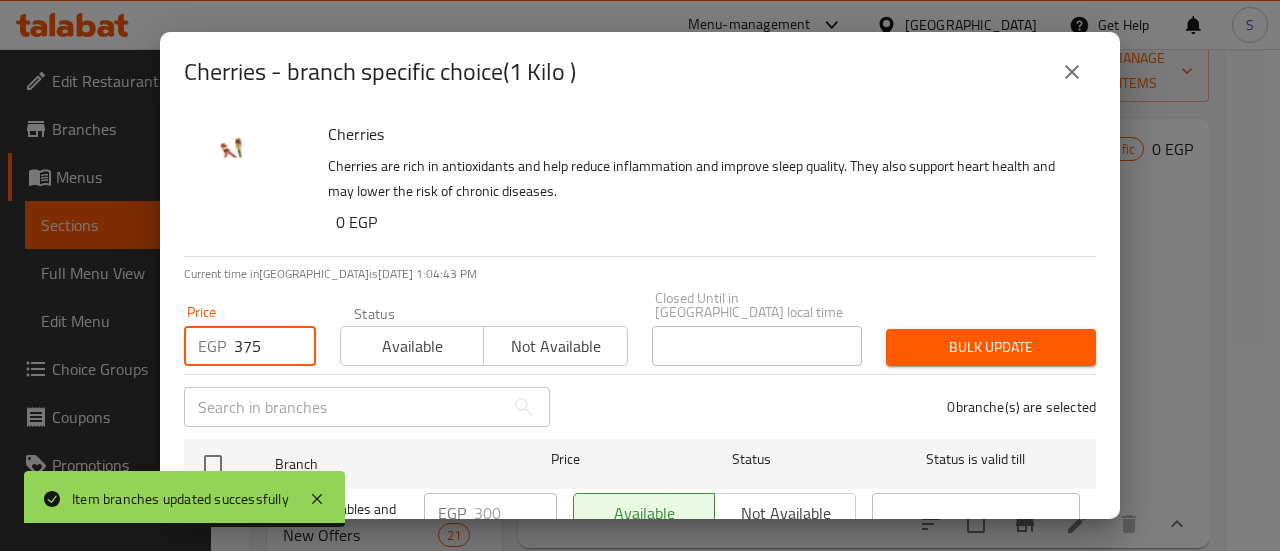 type on "375" 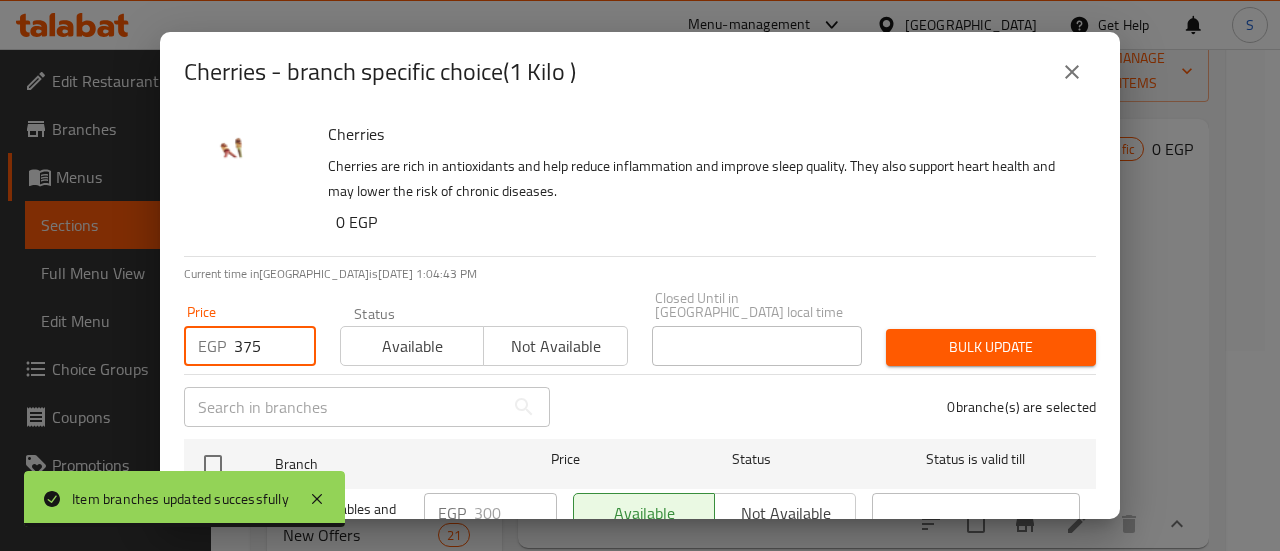 click on "Available" at bounding box center [412, 346] 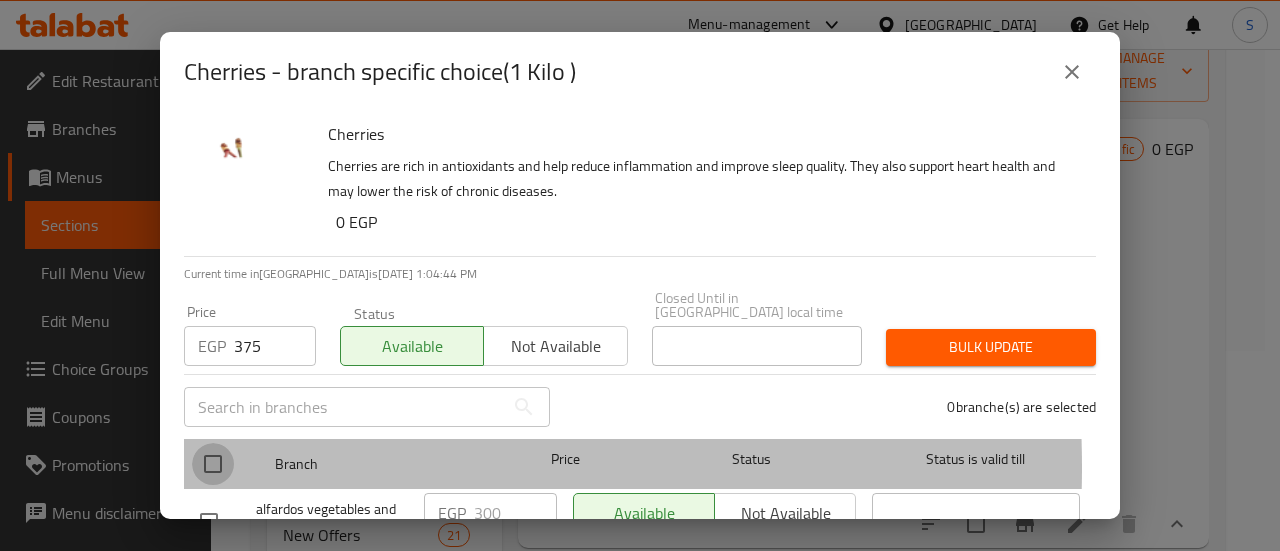 click at bounding box center [213, 464] 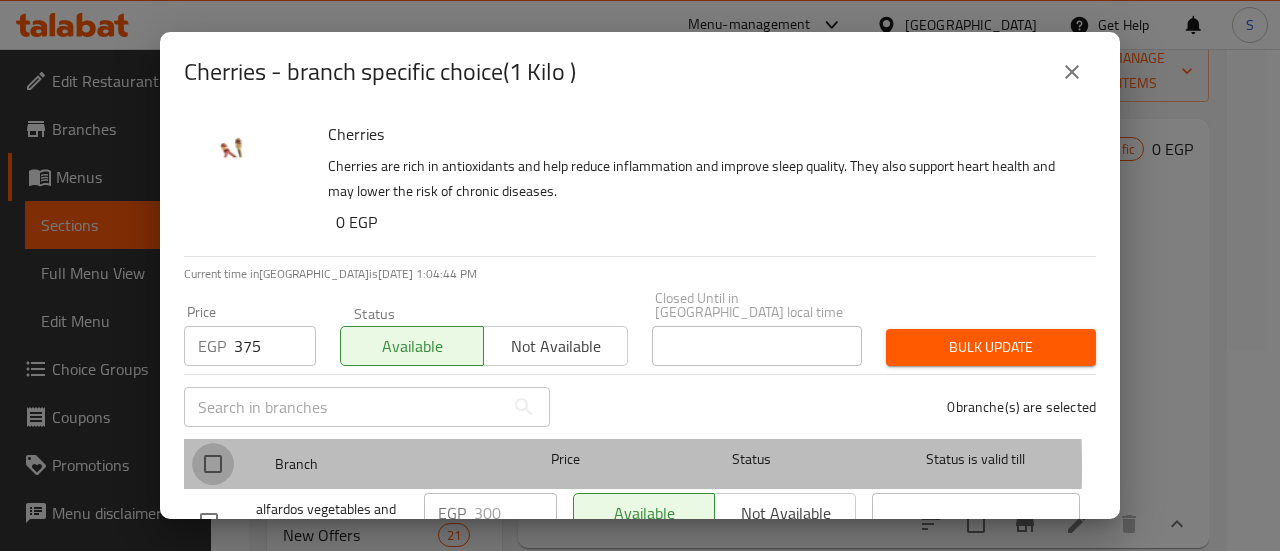 checkbox on "true" 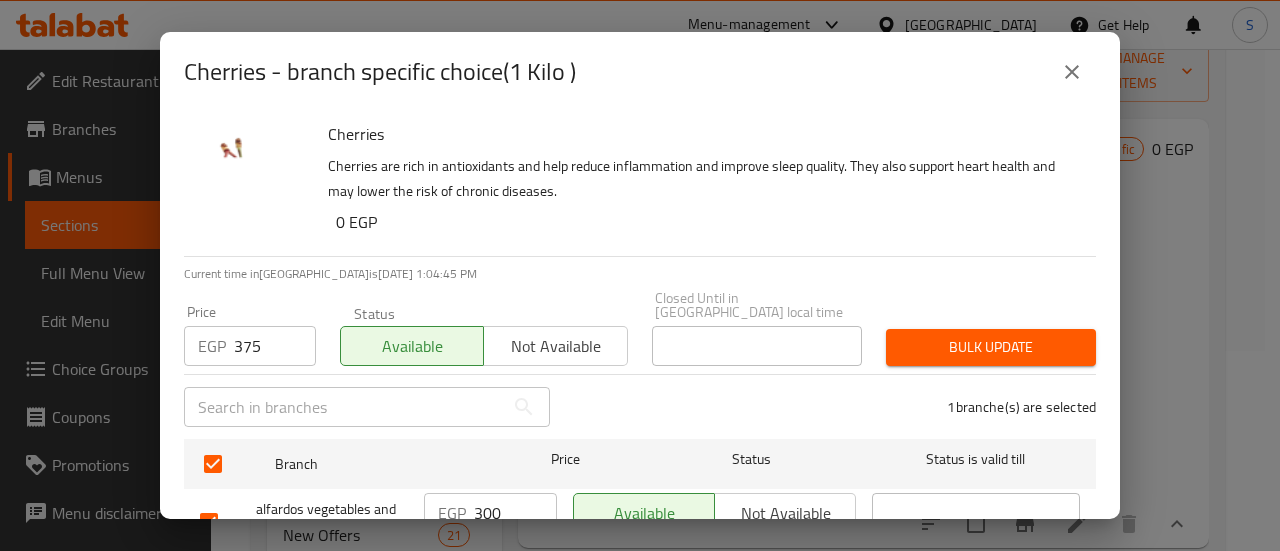 click on "Bulk update" at bounding box center (991, 347) 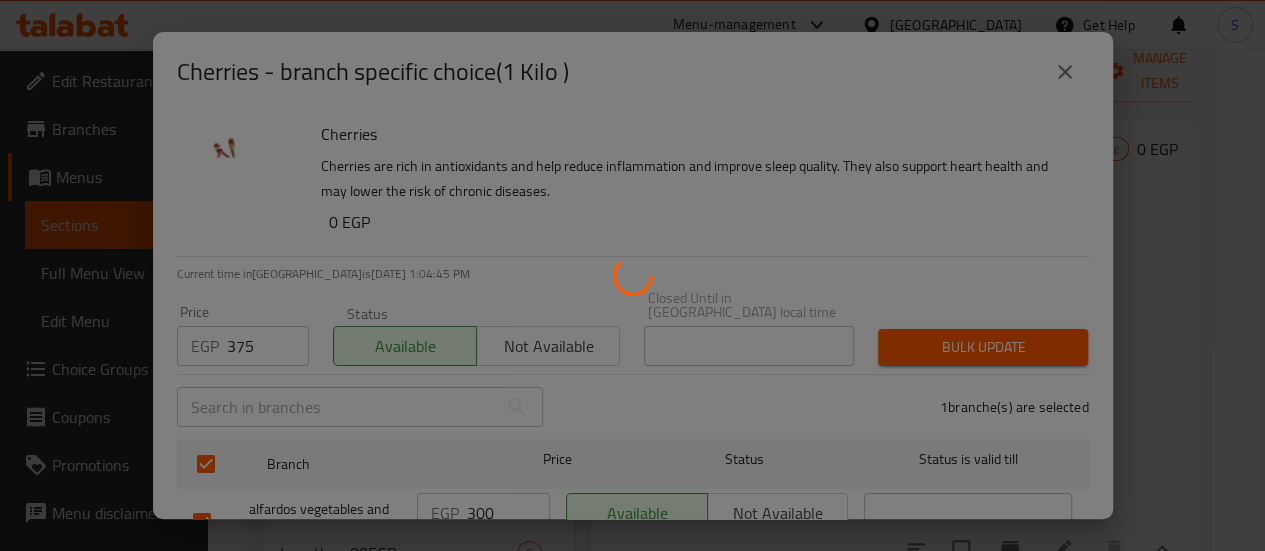 type 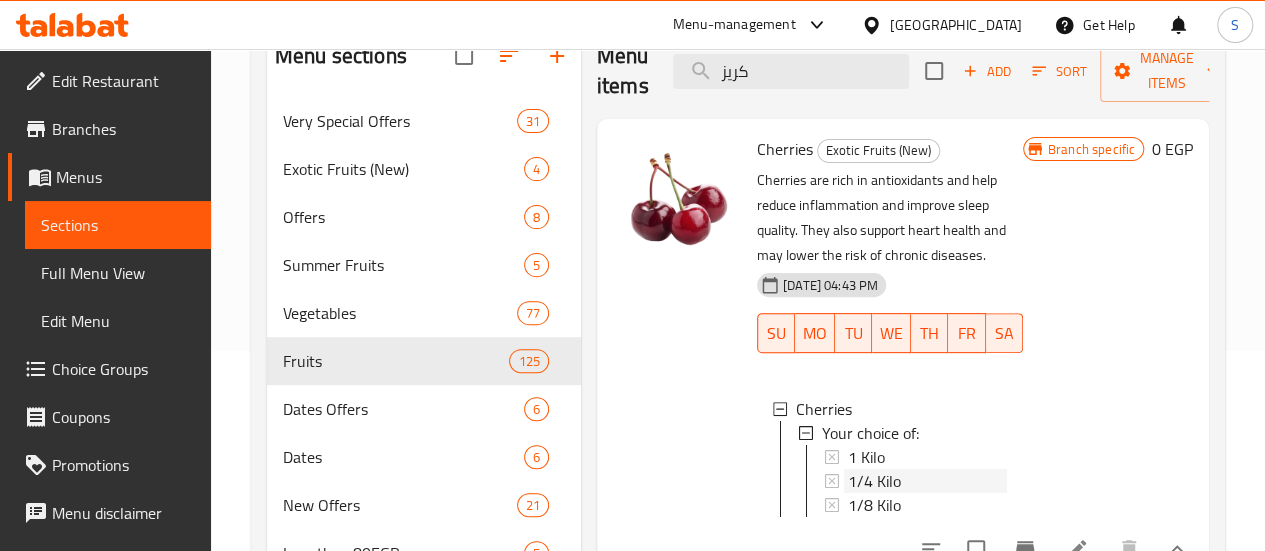 click on "1/4 Kilo" at bounding box center [874, 481] 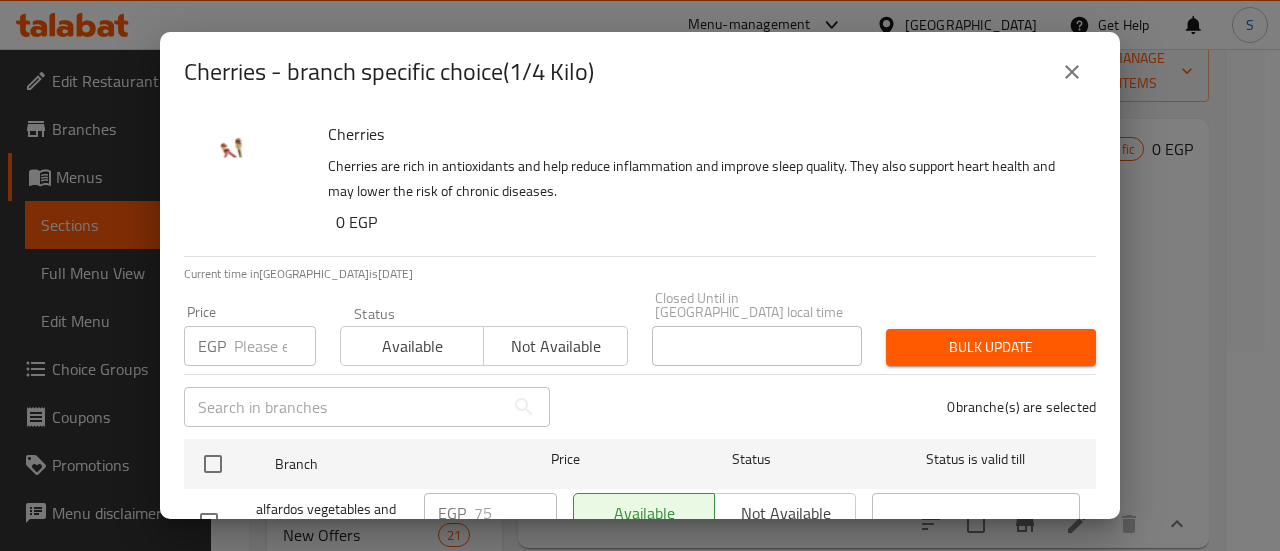 click at bounding box center [275, 346] 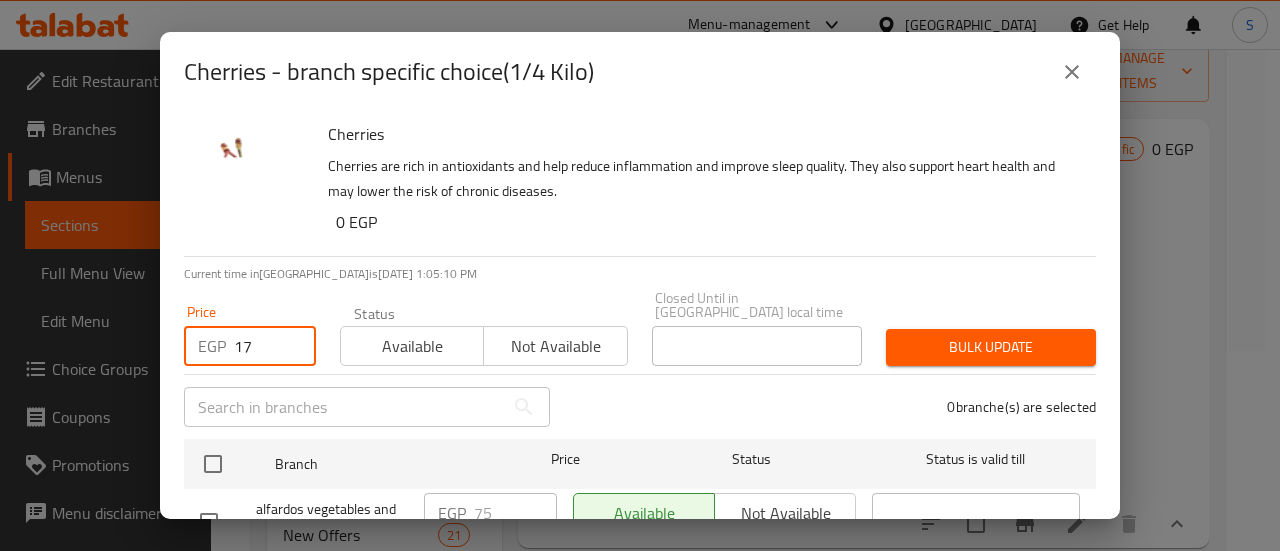 type on "1" 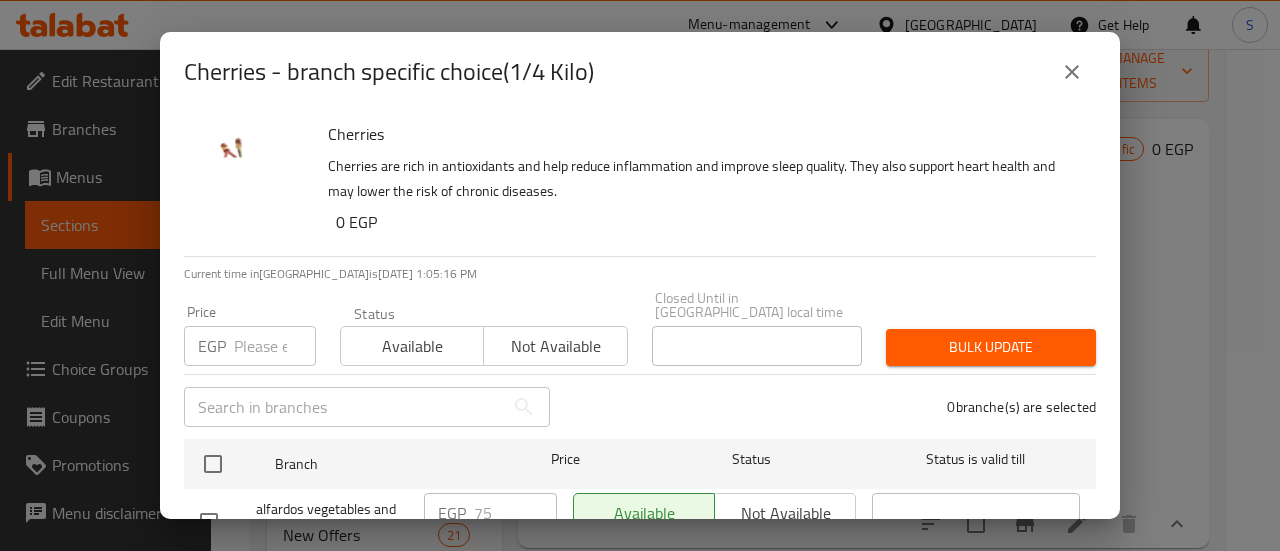 click on "Cherries  Cherries are rich in antioxidants and help reduce inflammation and improve sleep quality.
They also support heart health and may lower the risk of chronic diseases. 0   EGP Current time in  [GEOGRAPHIC_DATA]  is  [DATE]   1:05:16 PM Price EGP Price Status Available Not available Closed Until in [GEOGRAPHIC_DATA] local time Closed Until in [GEOGRAPHIC_DATA] local time Bulk update ​ 0  branche(s) are selected Branch Price Status Status is valid till alfardos vegetables and fruits, Al Sharq District EGP 75 ​ Available Not available ​ Save" at bounding box center [640, 315] 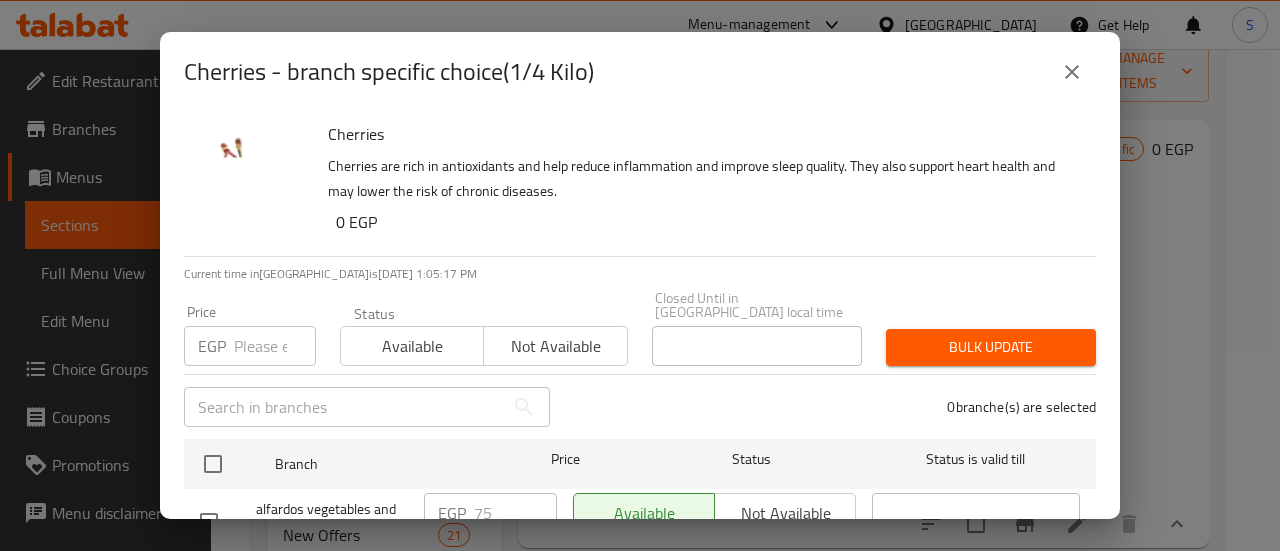 click at bounding box center (275, 346) 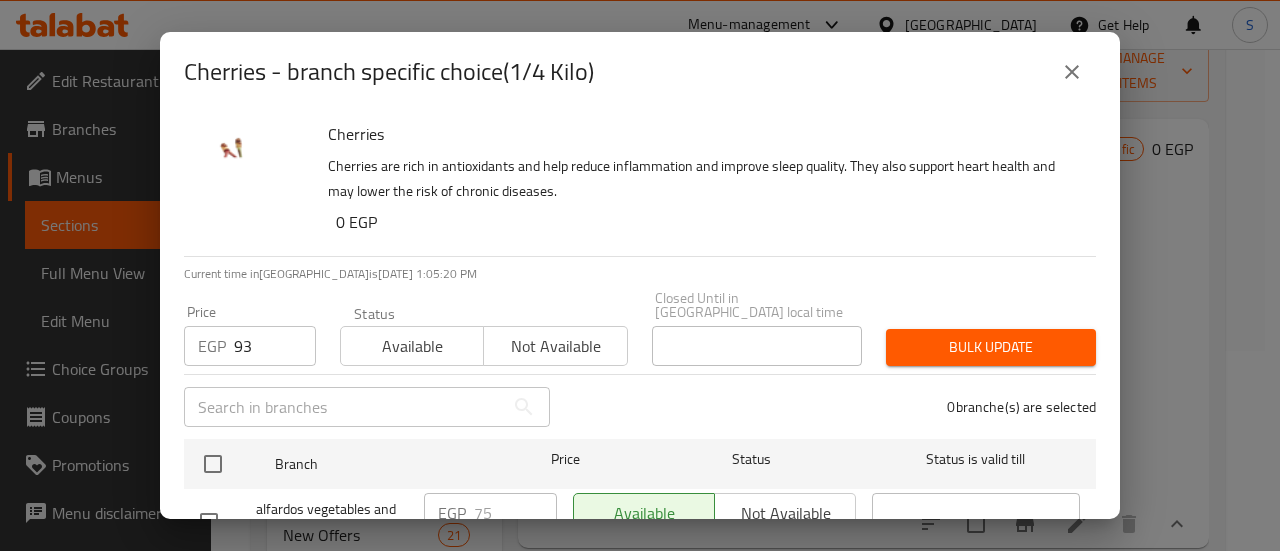 click on "93" at bounding box center (275, 346) 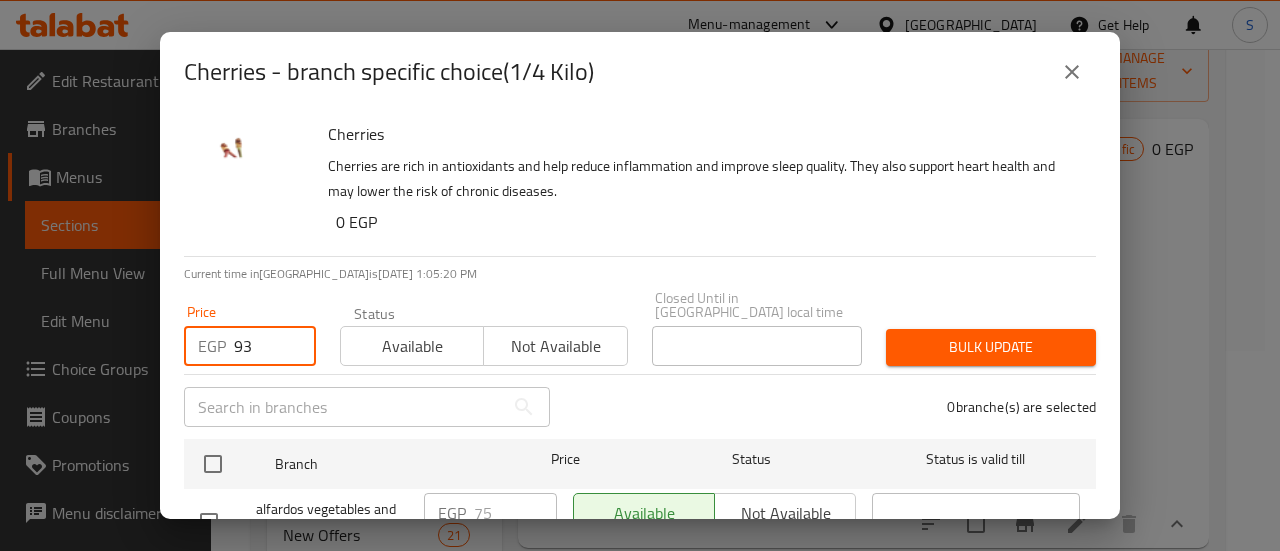 click on "93" at bounding box center [275, 346] 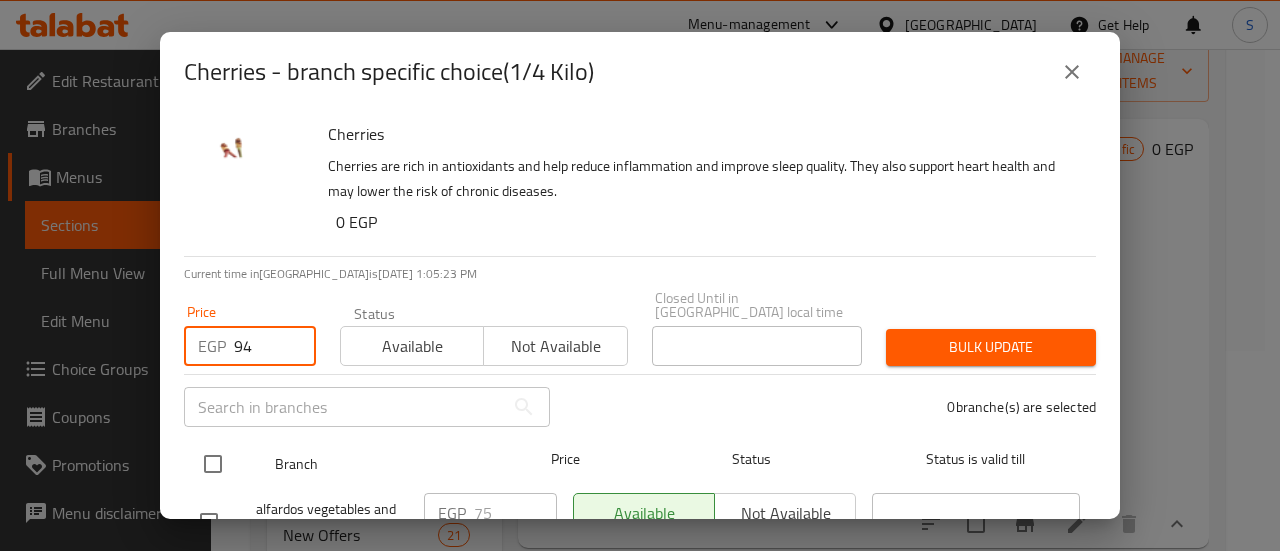 type on "94" 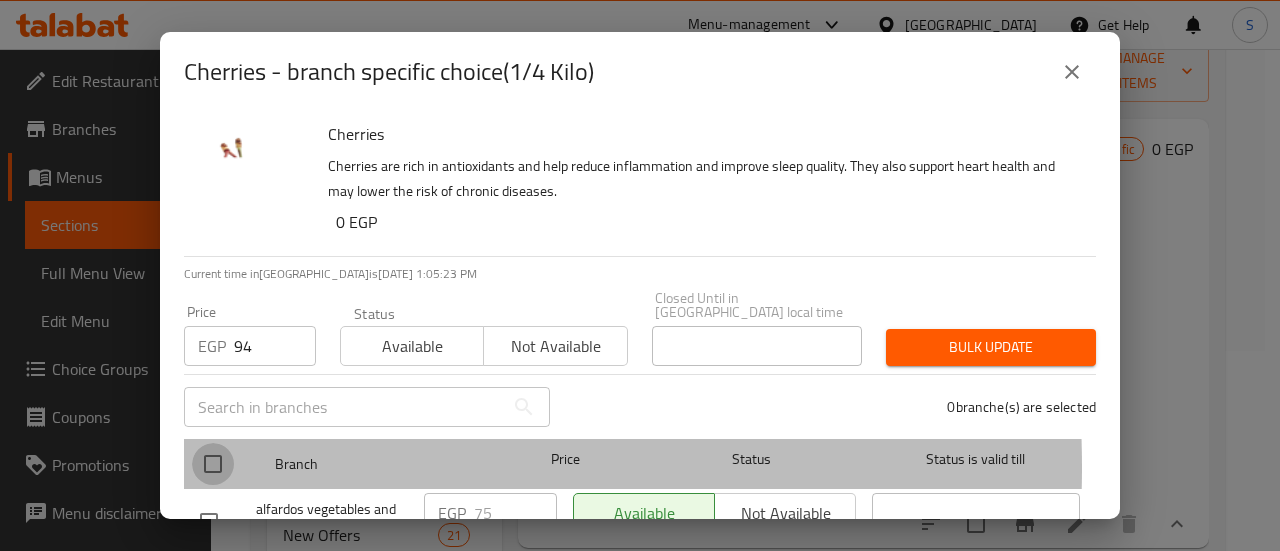 click at bounding box center (213, 464) 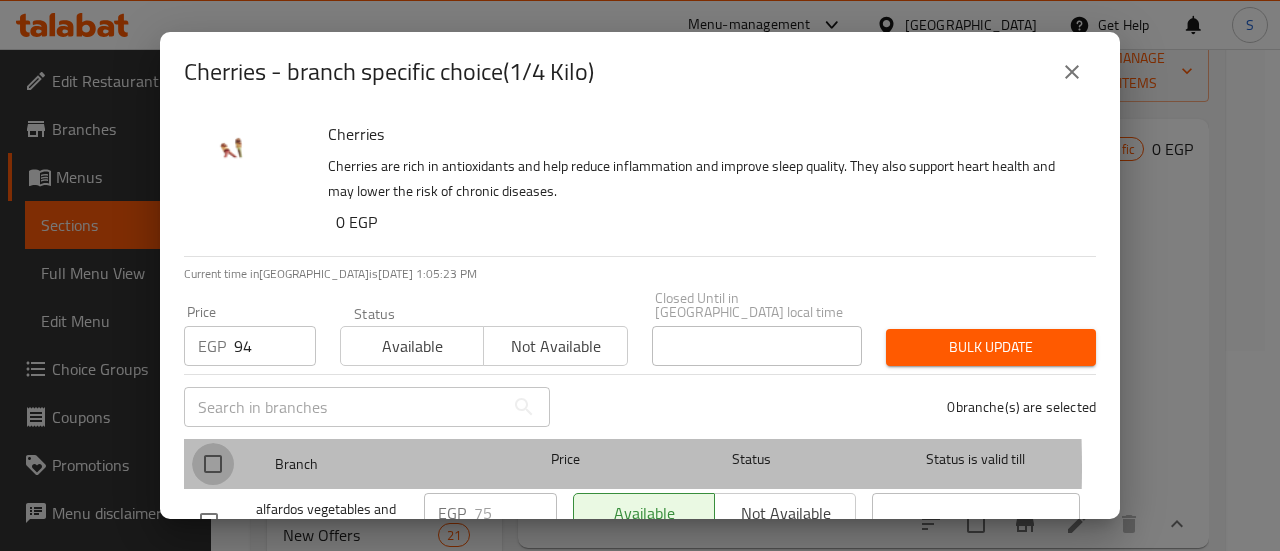 checkbox on "true" 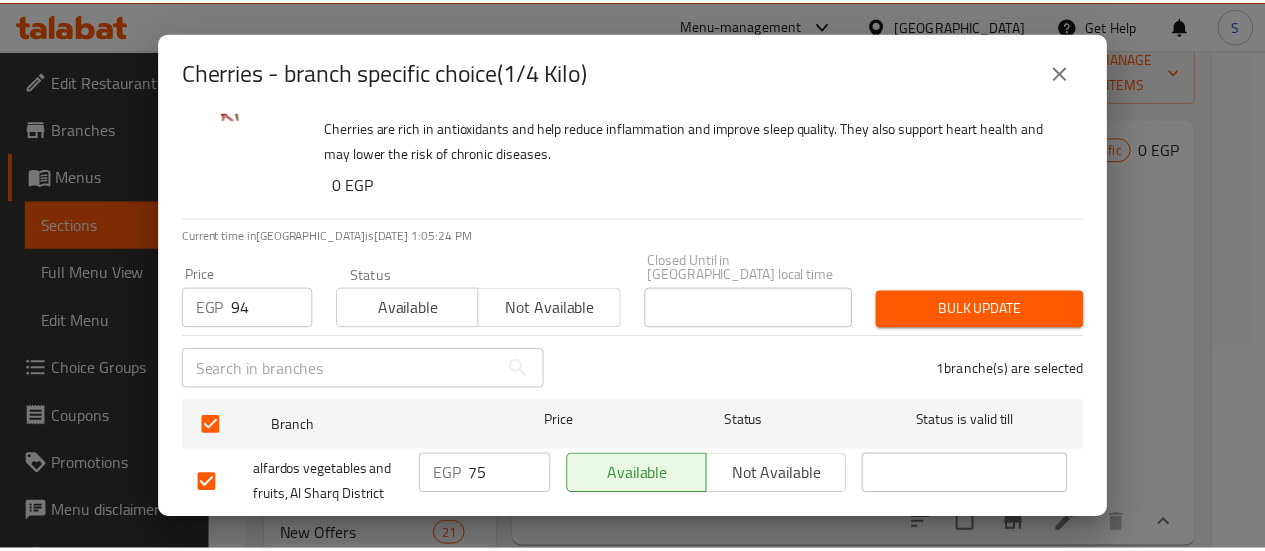 scroll, scrollTop: 74, scrollLeft: 0, axis: vertical 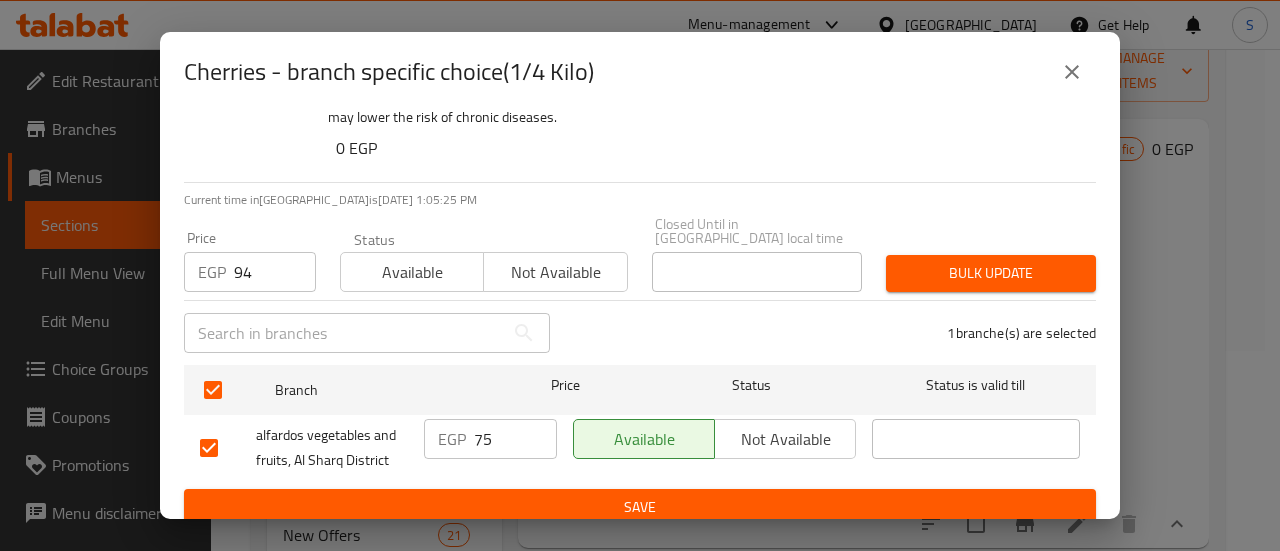 click on "Available" at bounding box center [412, 272] 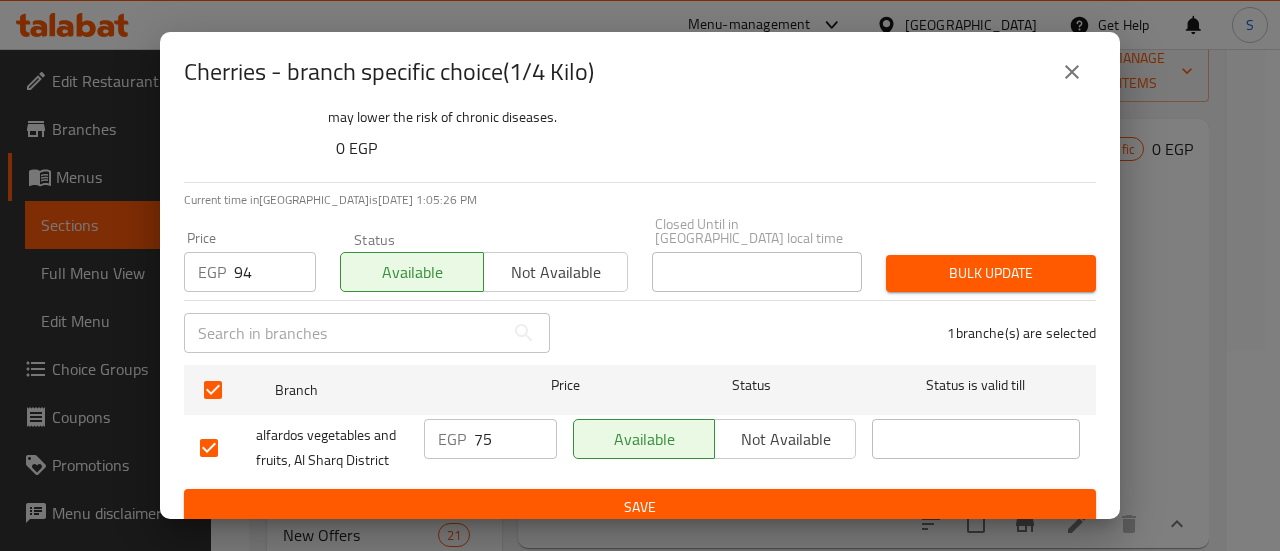 click on "Bulk update" at bounding box center [991, 273] 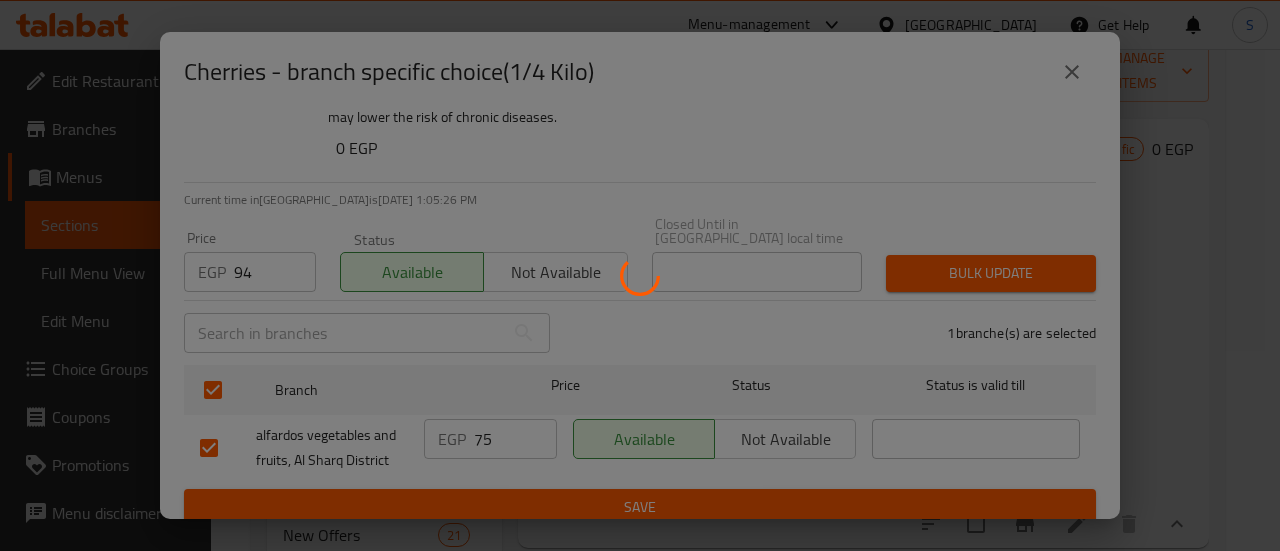 type 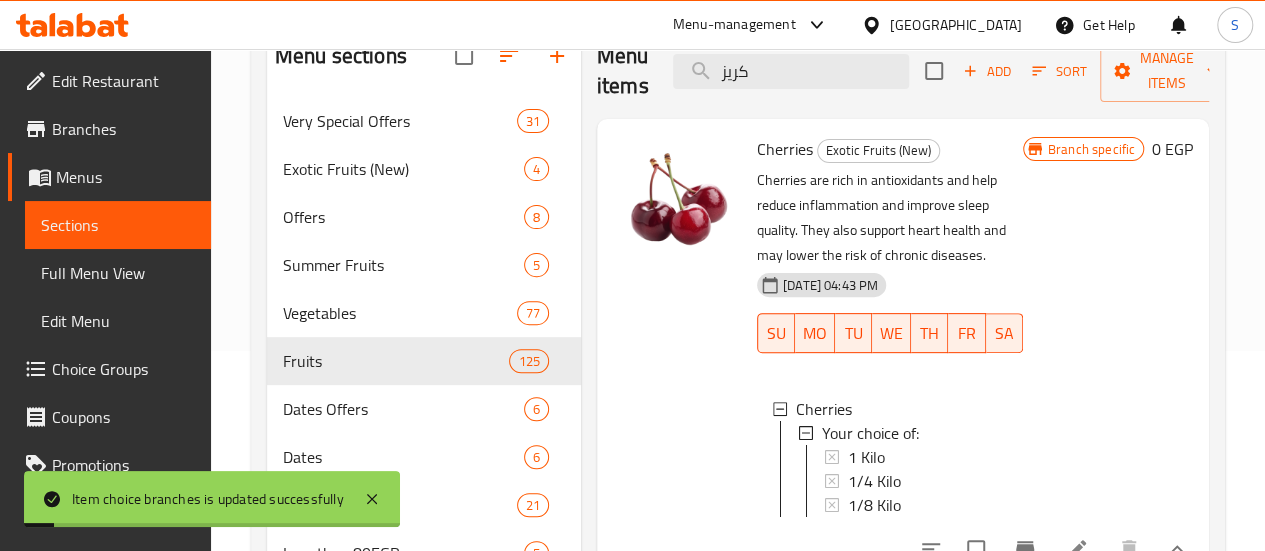 type 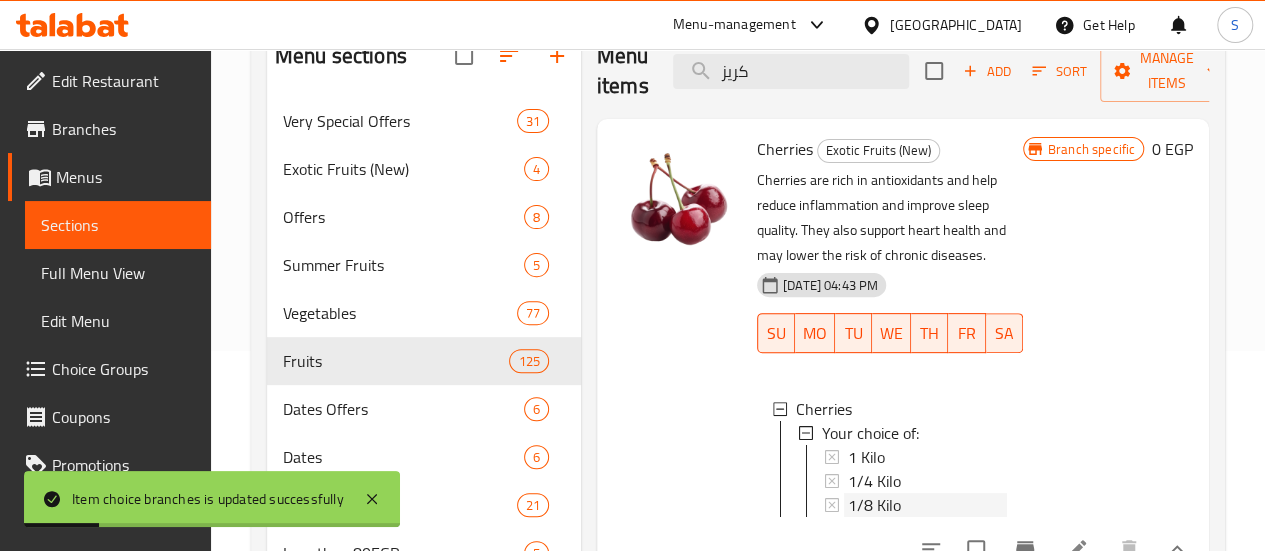 click on "1/8 Kilo" at bounding box center (874, 505) 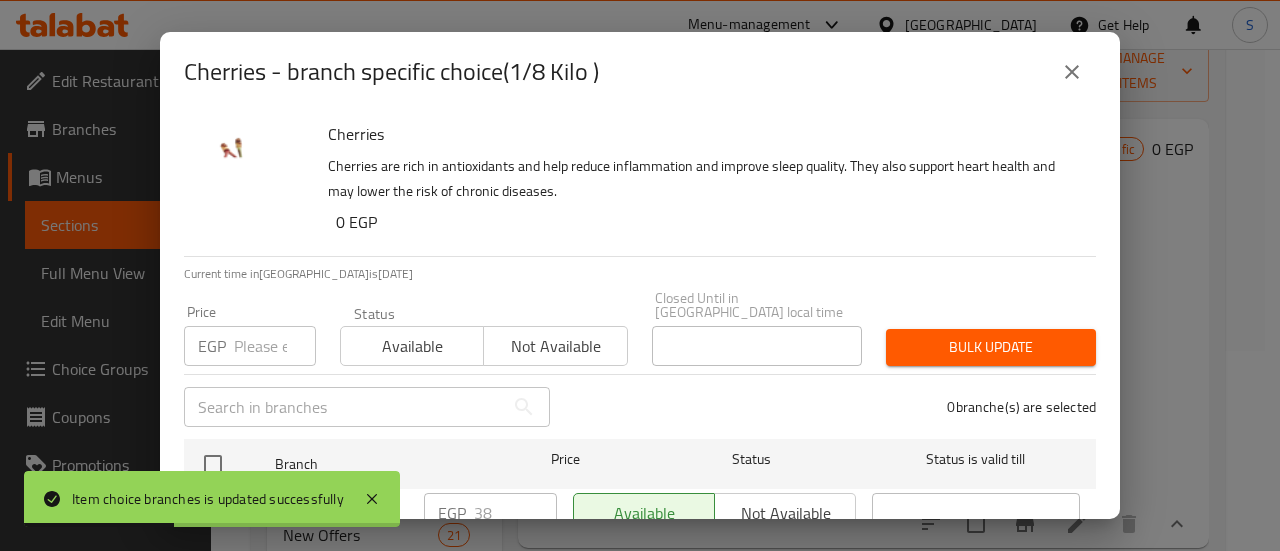 click at bounding box center (275, 346) 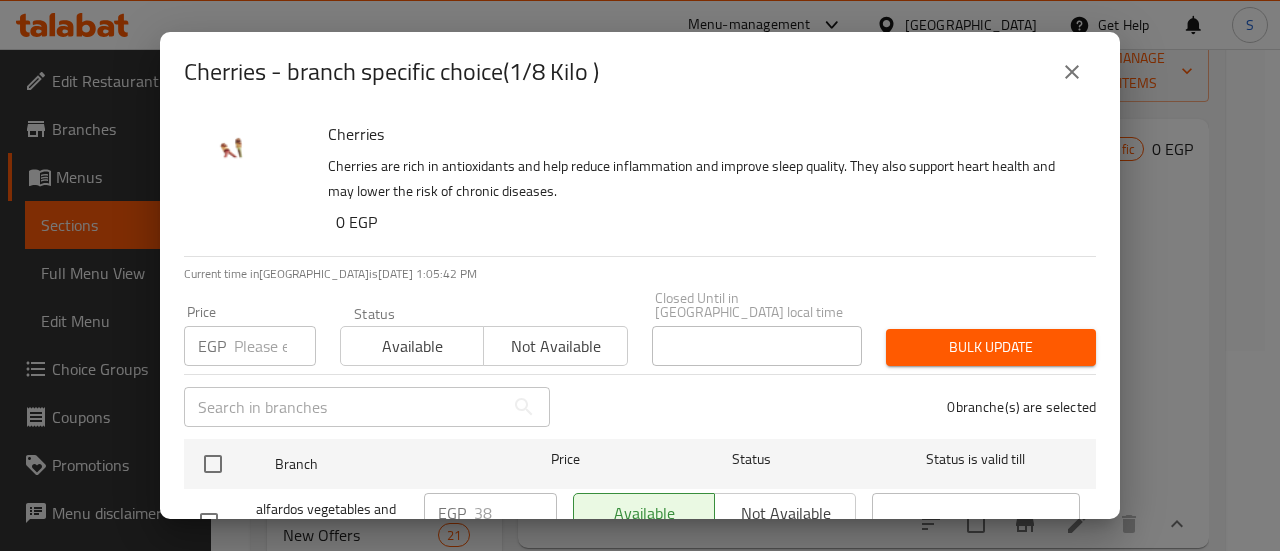 click on "0   EGP" at bounding box center (708, 222) 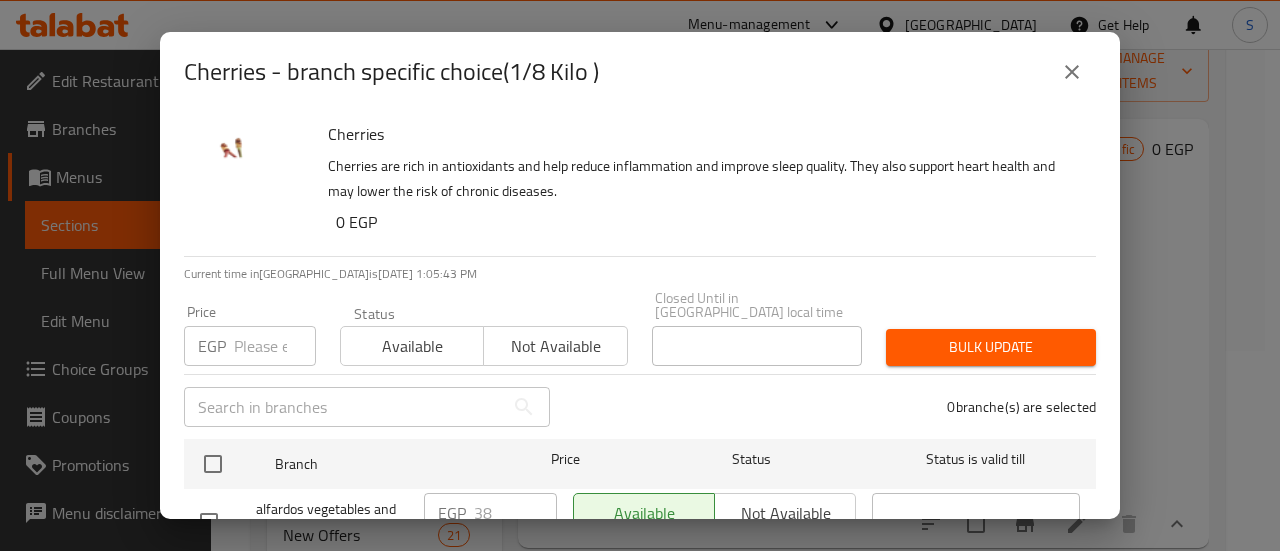 click on "EGP Price" at bounding box center [250, 346] 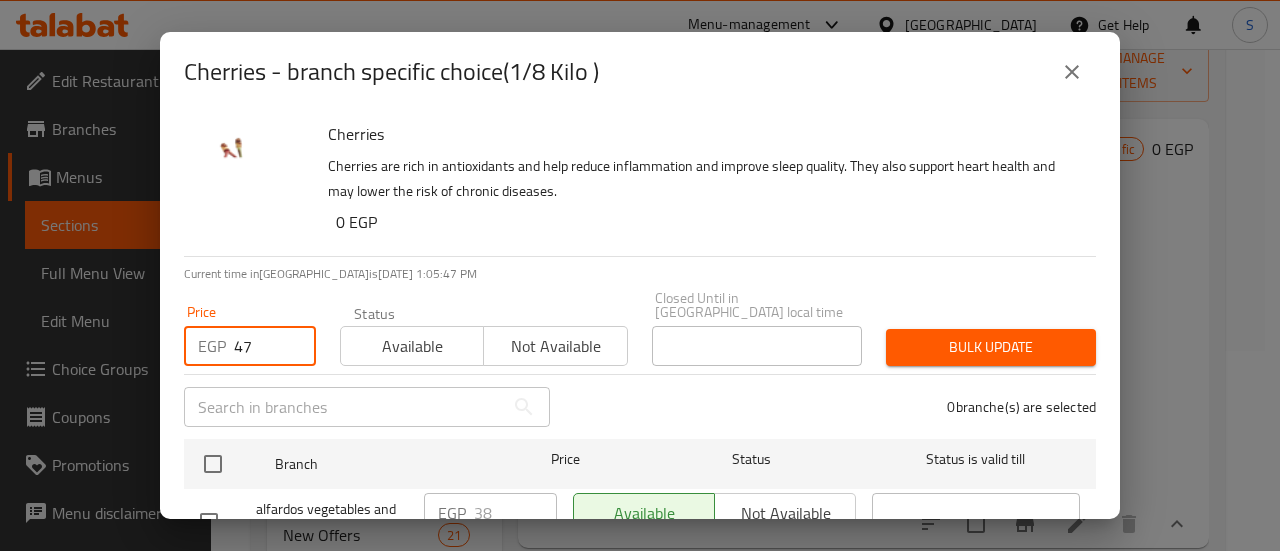 type on "47" 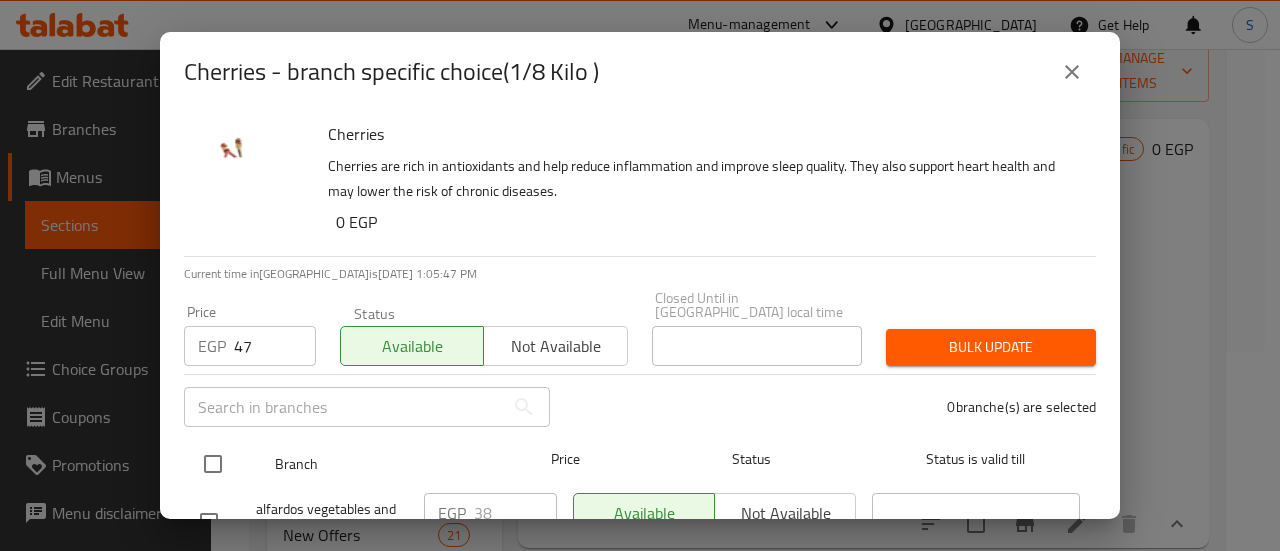 click at bounding box center (213, 464) 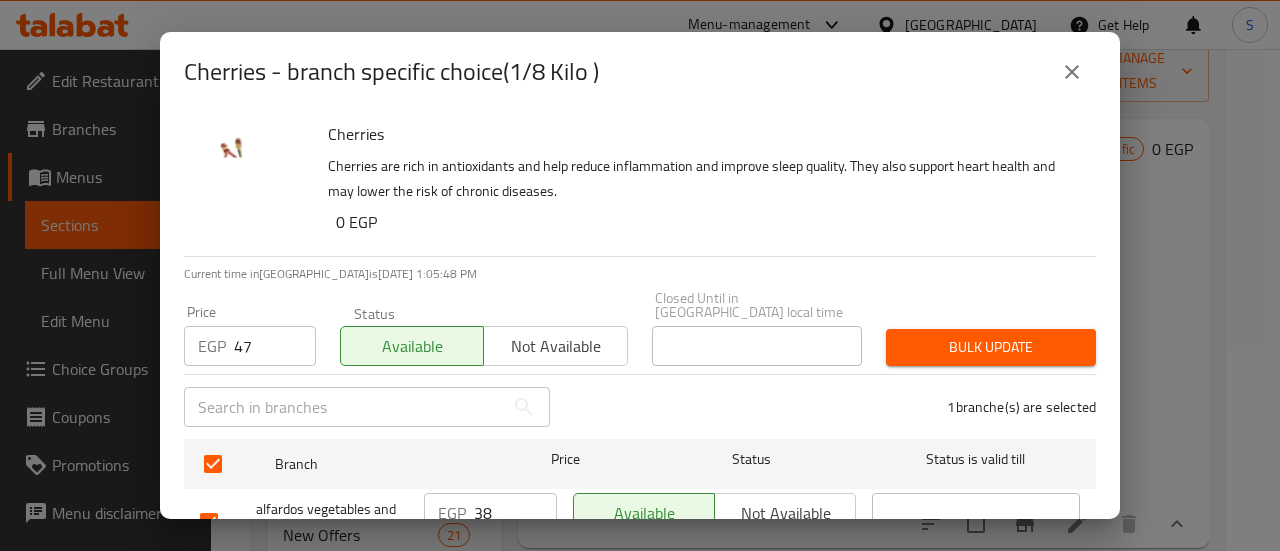 click on "Bulk update" at bounding box center [991, 347] 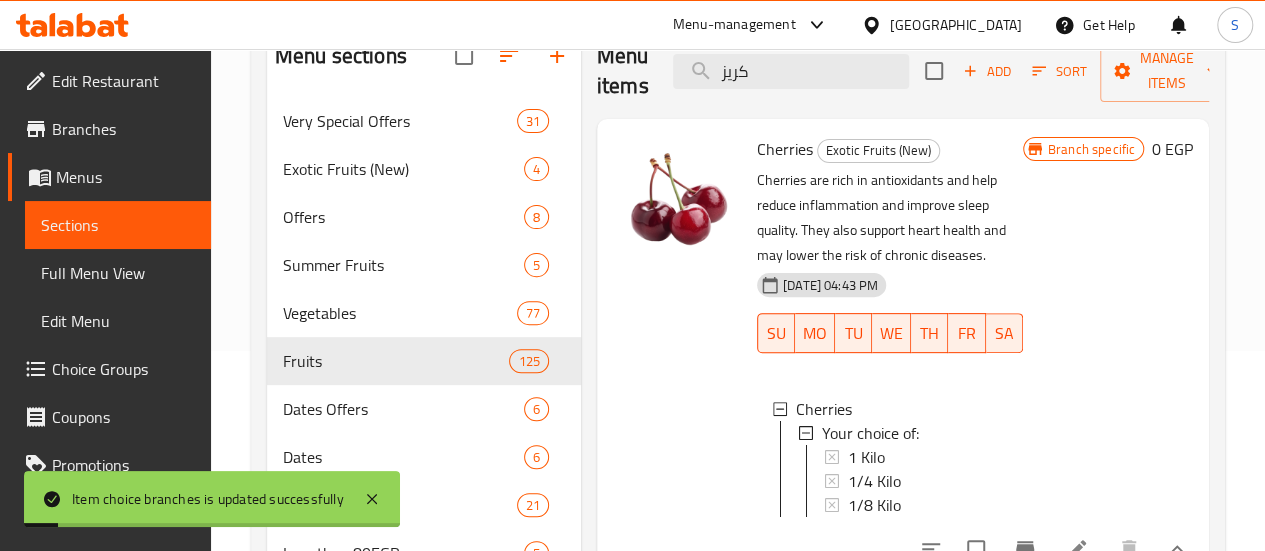type 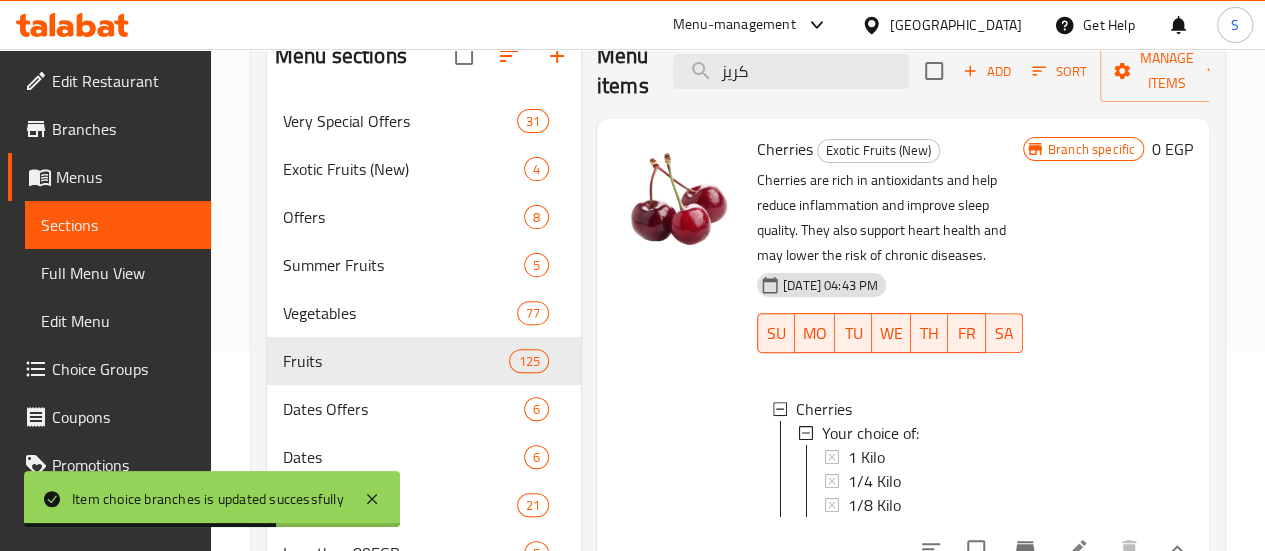 scroll, scrollTop: 0, scrollLeft: 0, axis: both 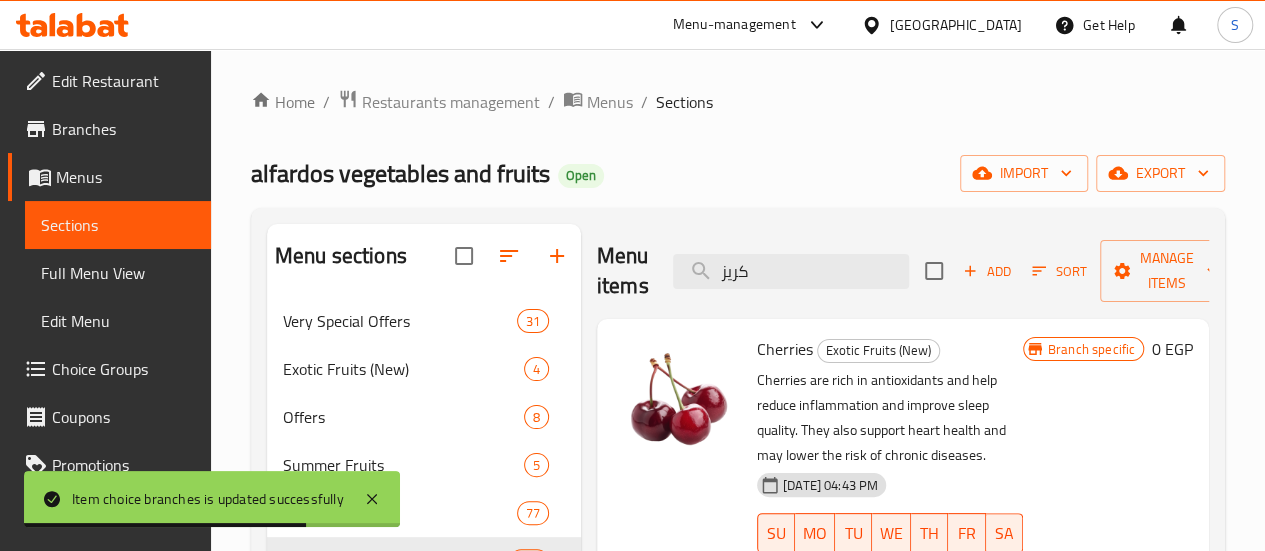drag, startPoint x: 640, startPoint y: 267, endPoint x: 598, endPoint y: 257, distance: 43.174065 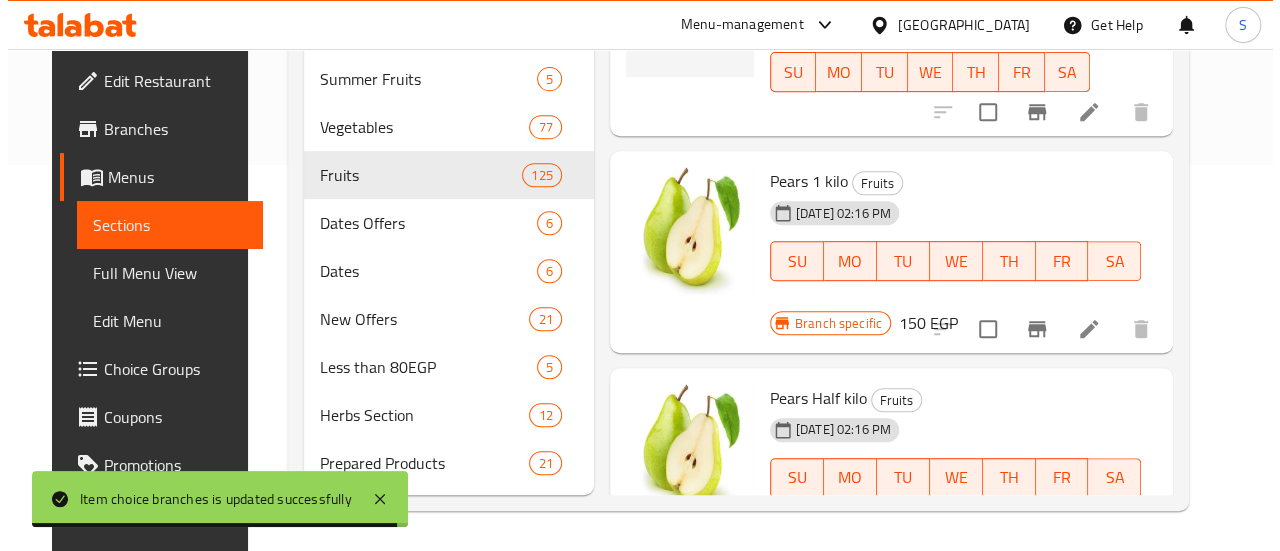 scroll, scrollTop: 415, scrollLeft: 0, axis: vertical 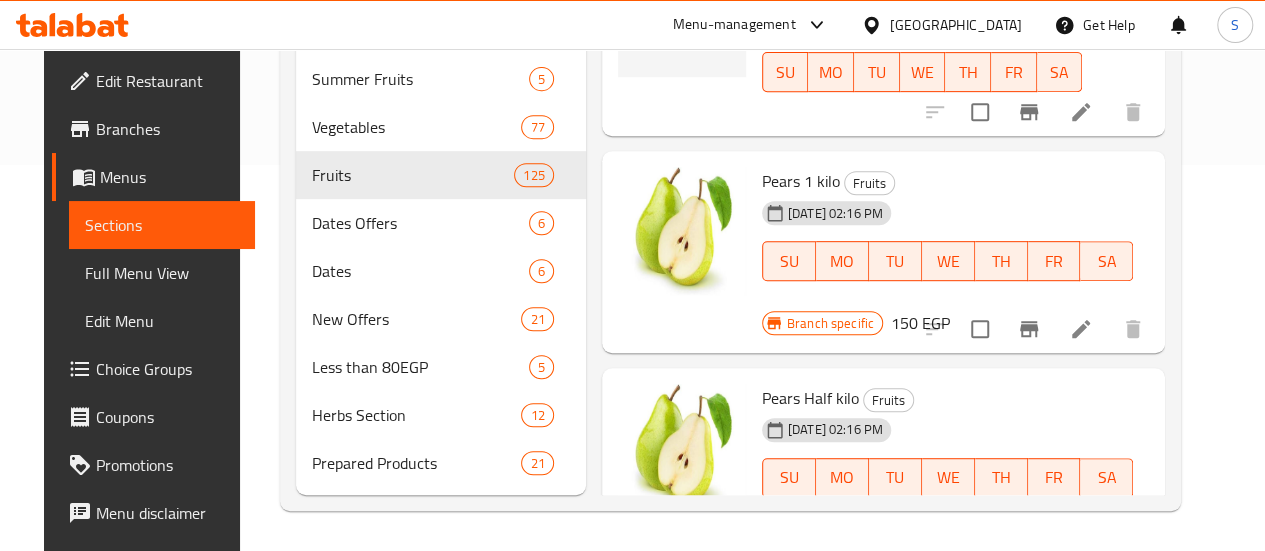 type on "كمثرى" 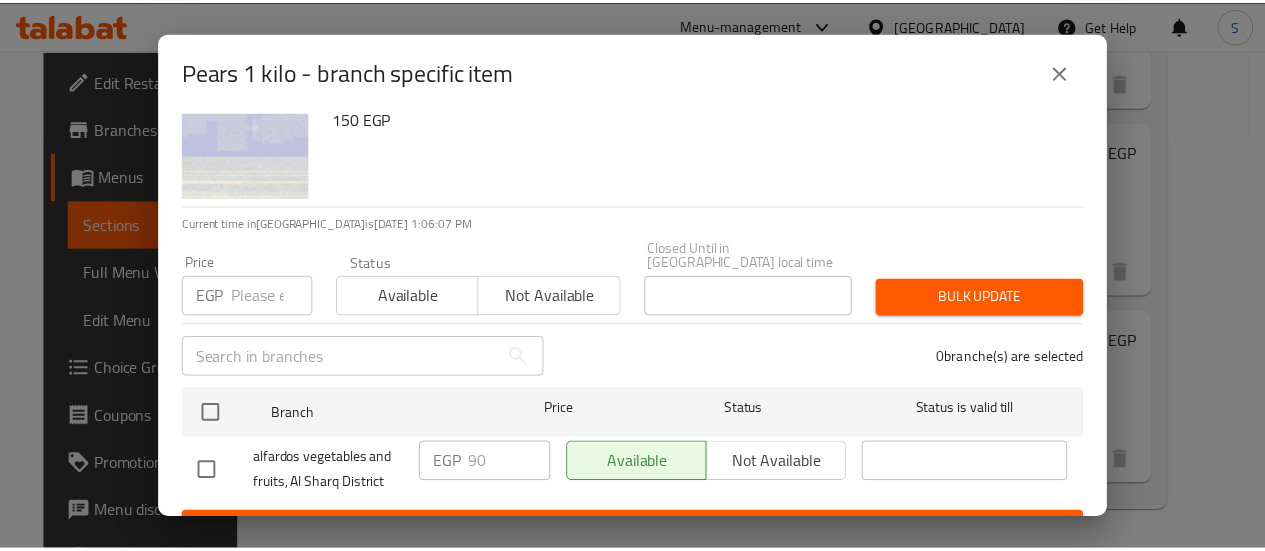 scroll, scrollTop: 74, scrollLeft: 0, axis: vertical 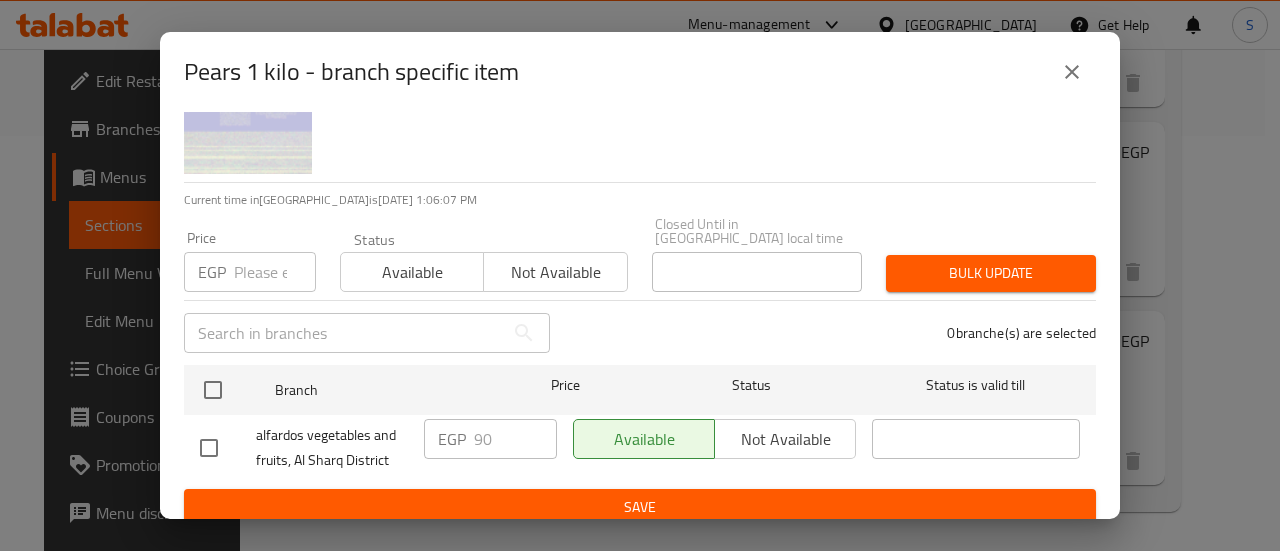 click at bounding box center (275, 272) 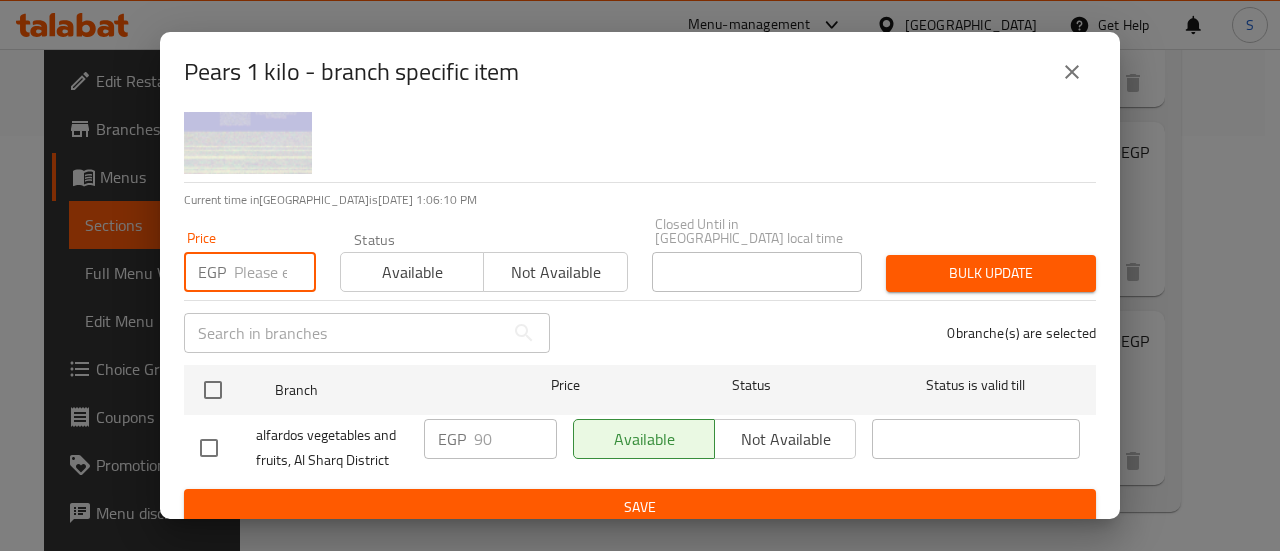 click 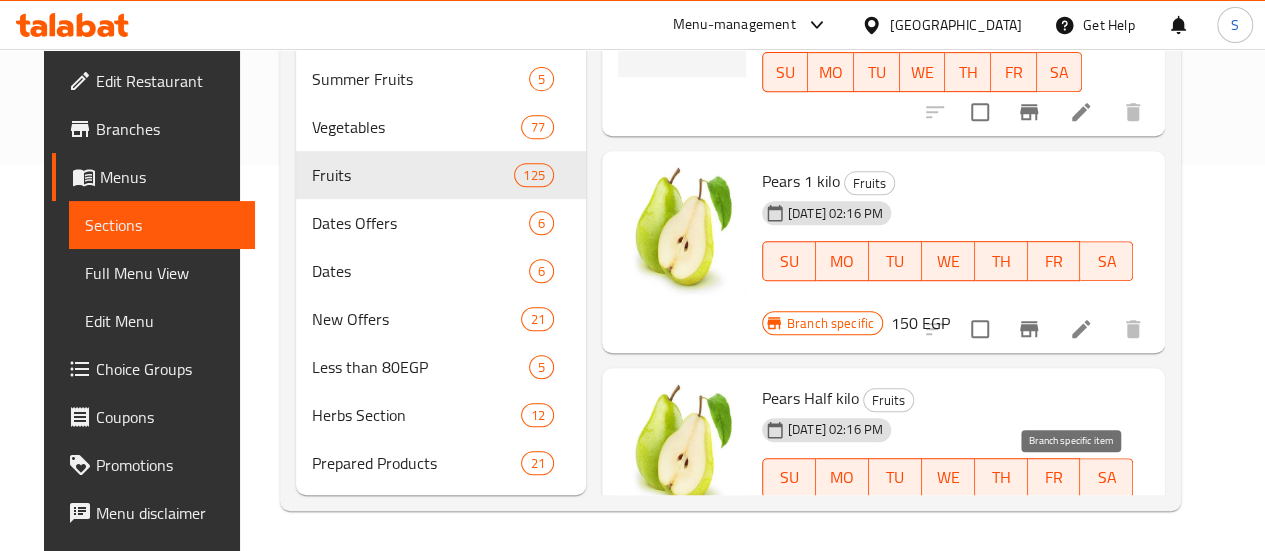 click 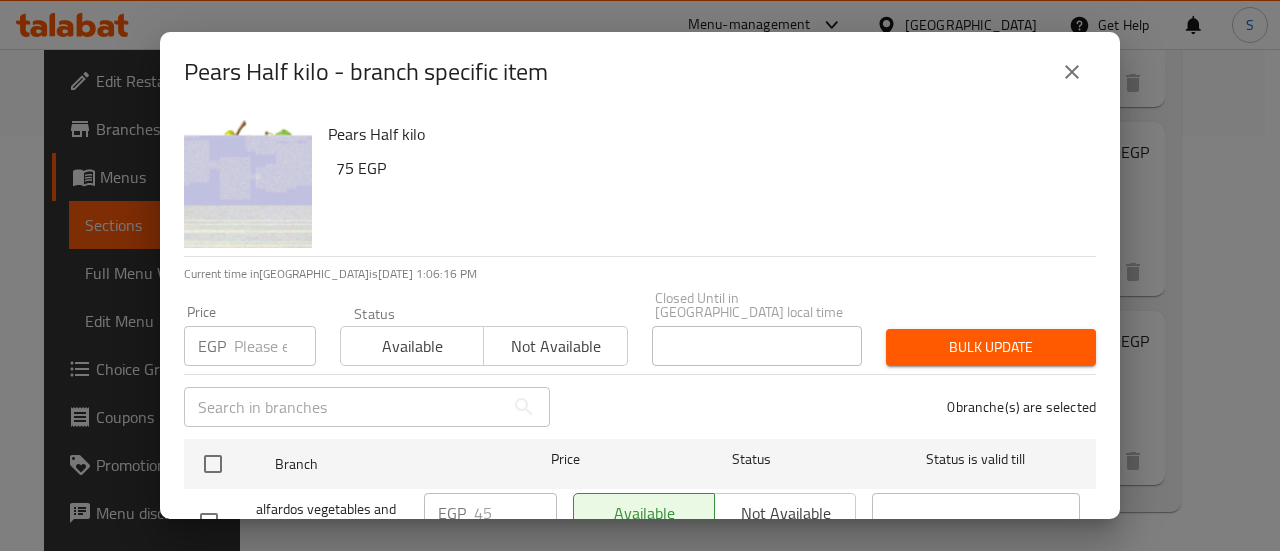 click 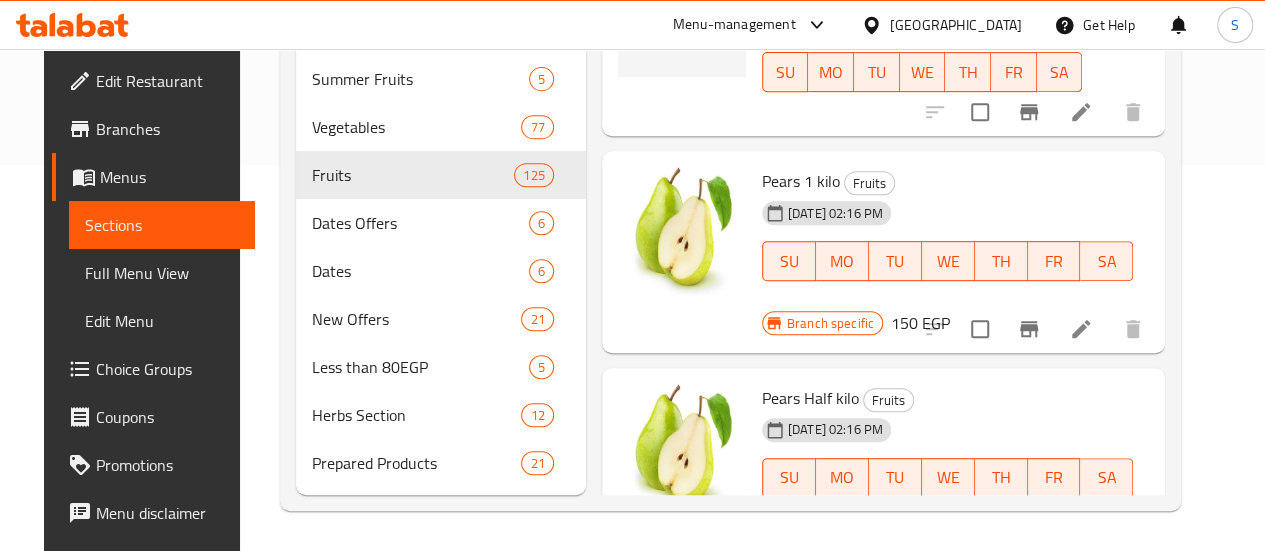 type 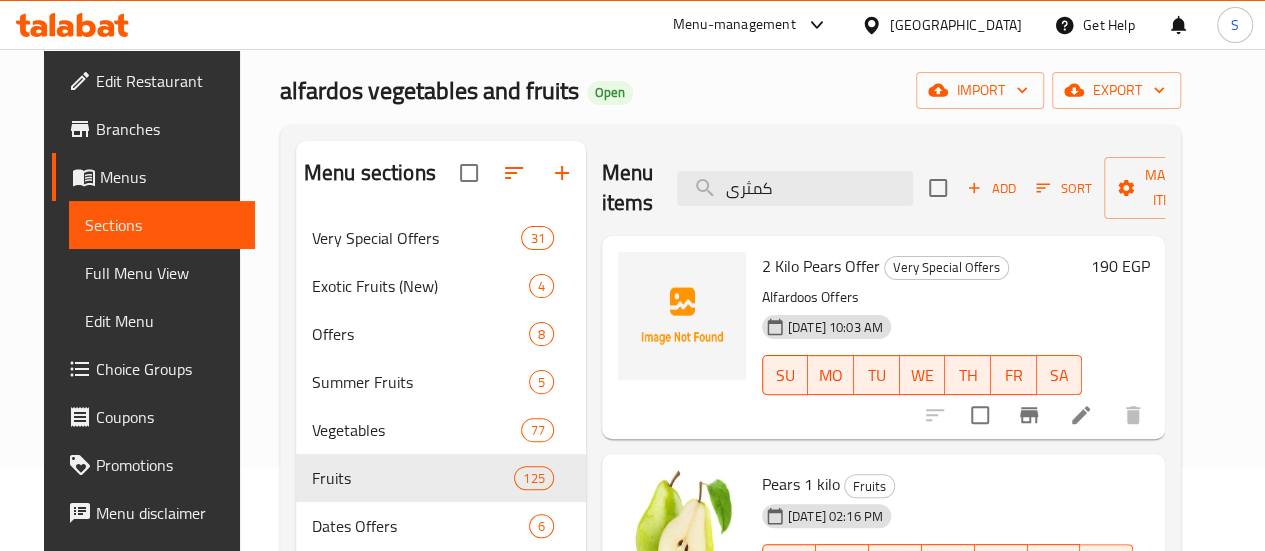 scroll, scrollTop: 0, scrollLeft: 0, axis: both 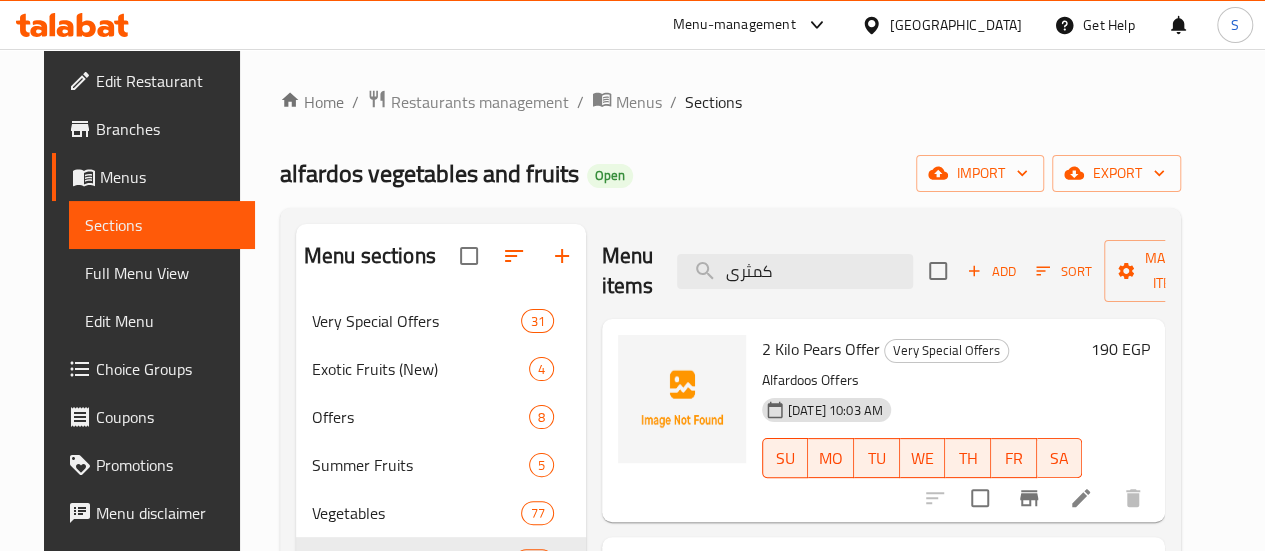 drag, startPoint x: 756, startPoint y: 263, endPoint x: 567, endPoint y: 271, distance: 189.16924 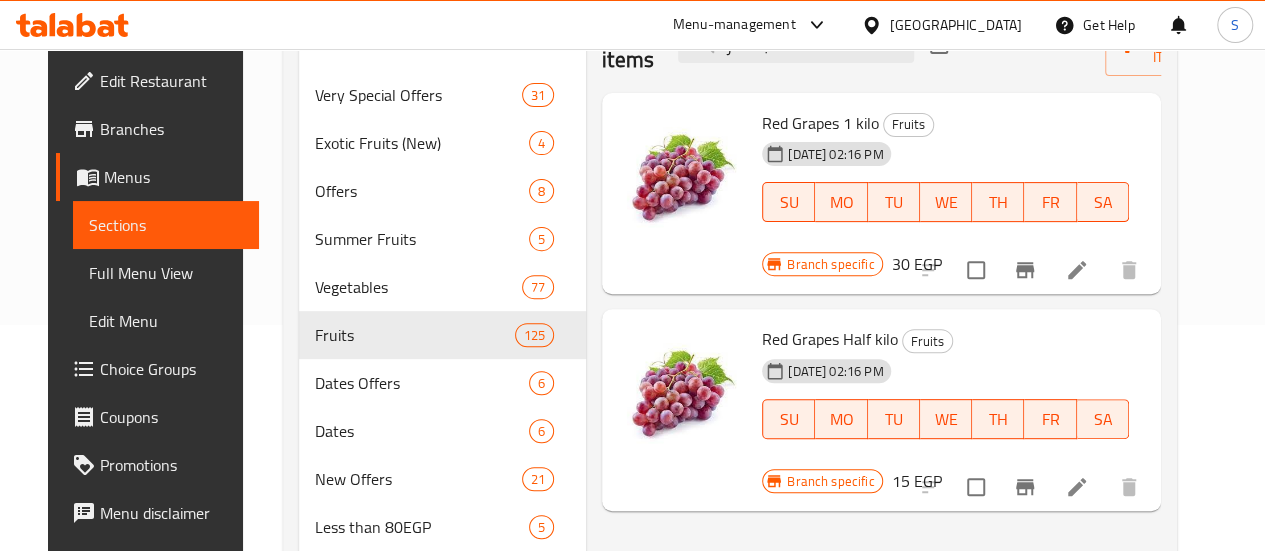 scroll, scrollTop: 200, scrollLeft: 0, axis: vertical 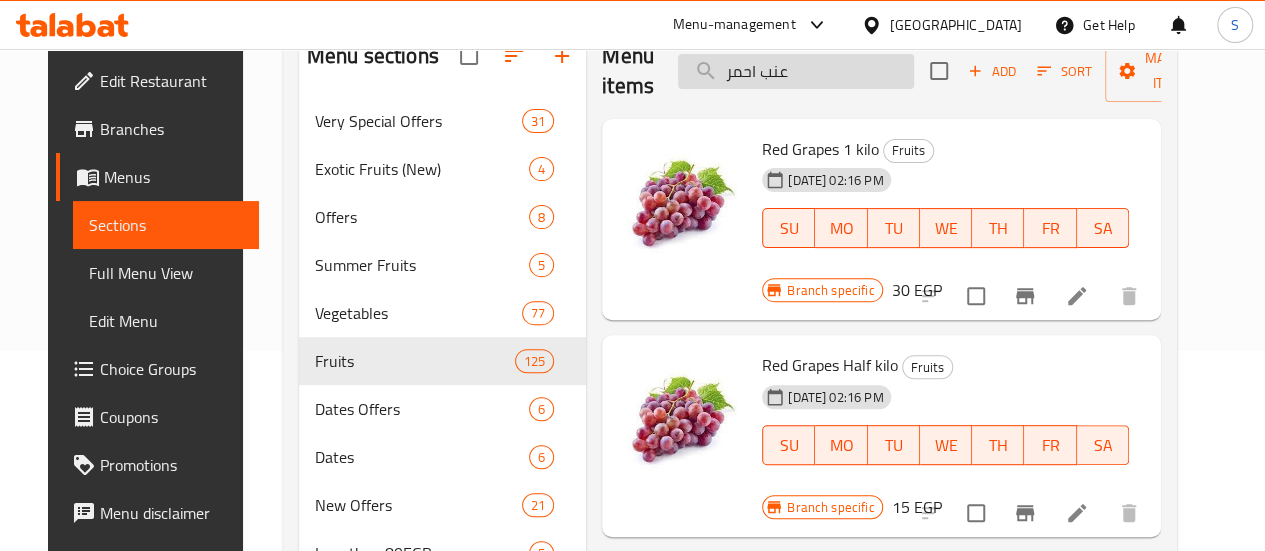 click on "عنب احمر" at bounding box center (796, 71) 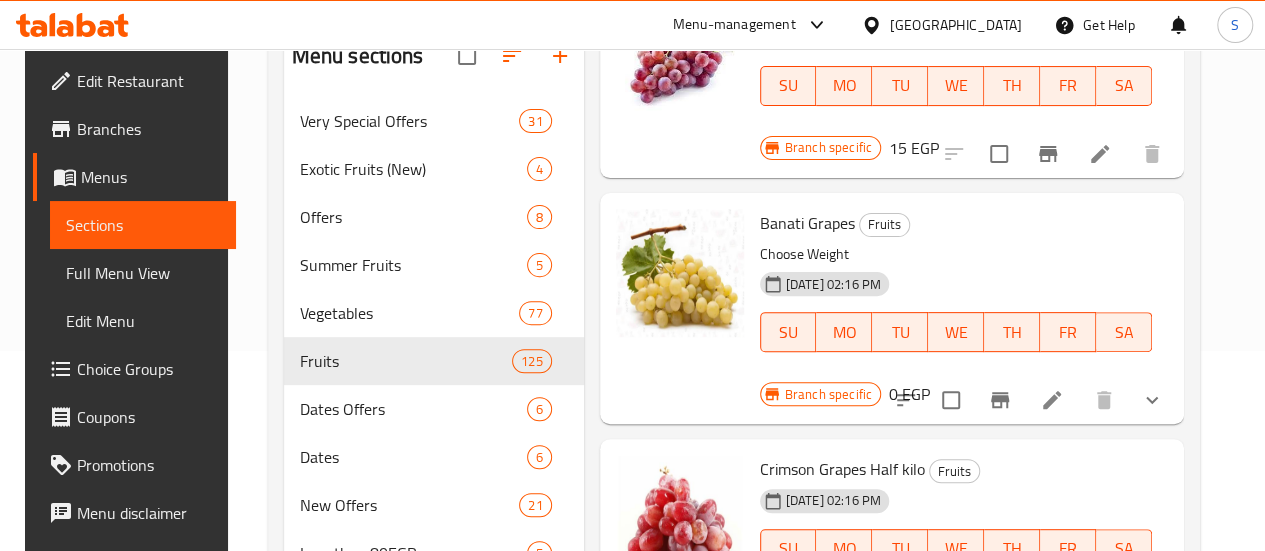 scroll, scrollTop: 2926, scrollLeft: 0, axis: vertical 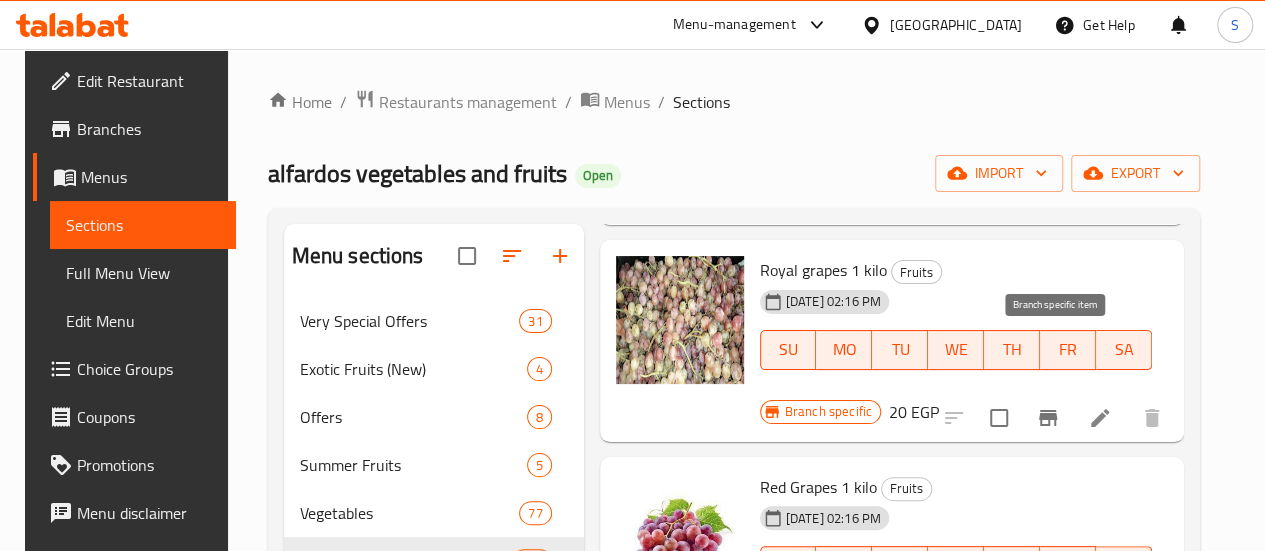 type on "عنب" 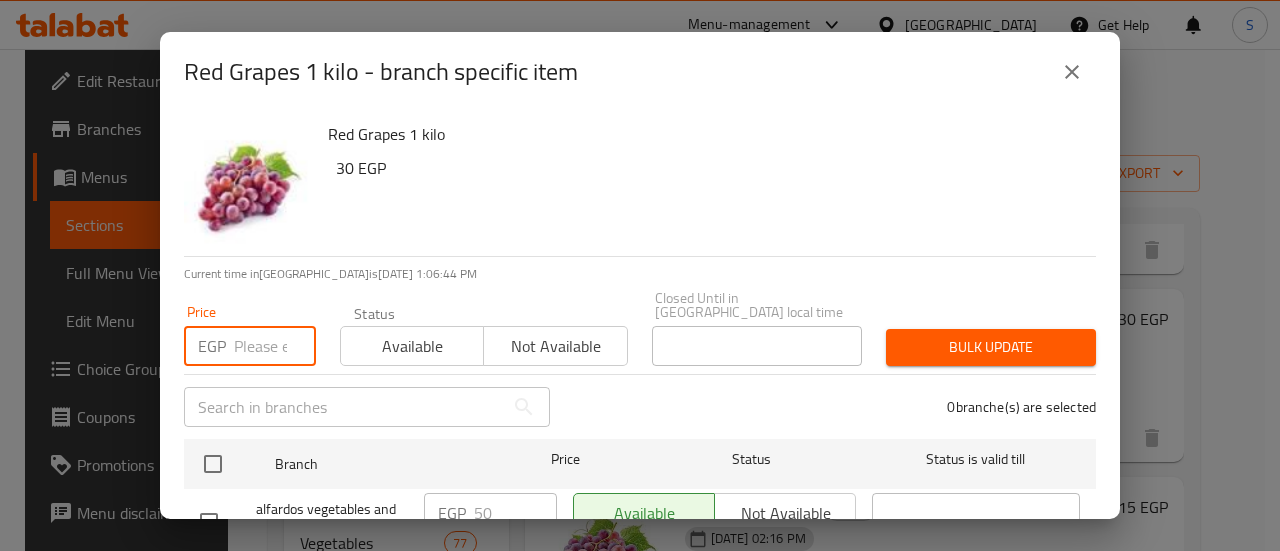 click at bounding box center (275, 346) 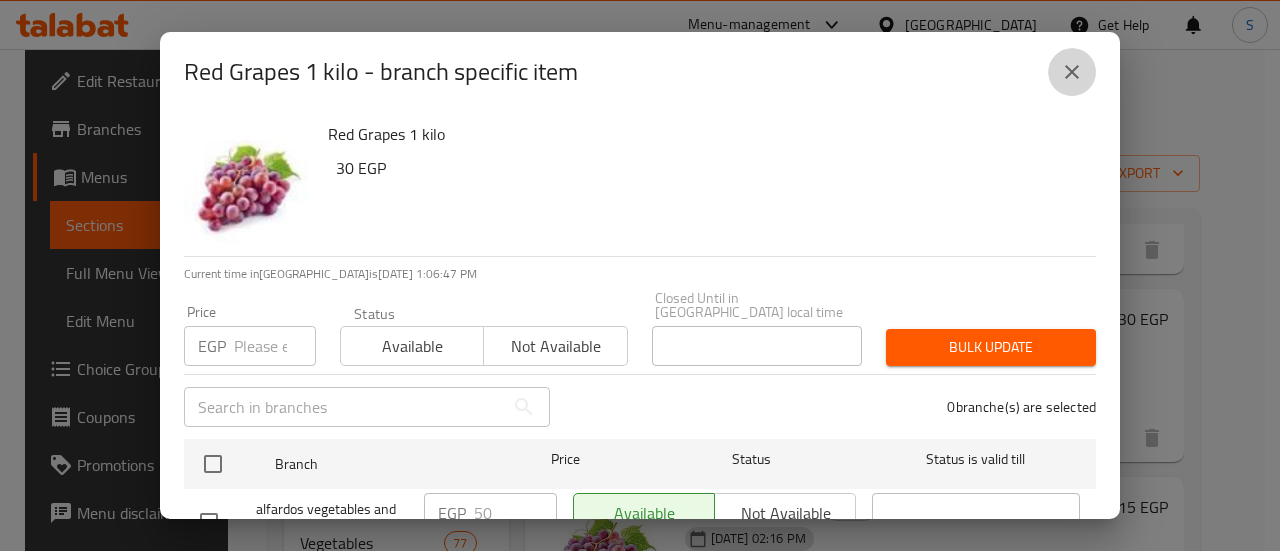 click 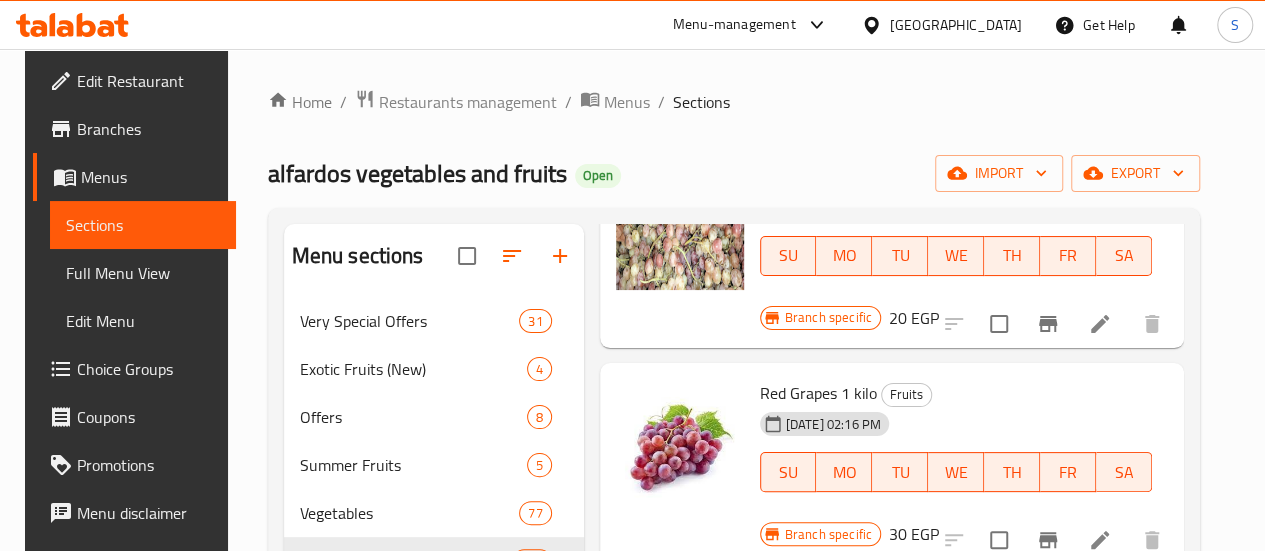 scroll, scrollTop: 2626, scrollLeft: 0, axis: vertical 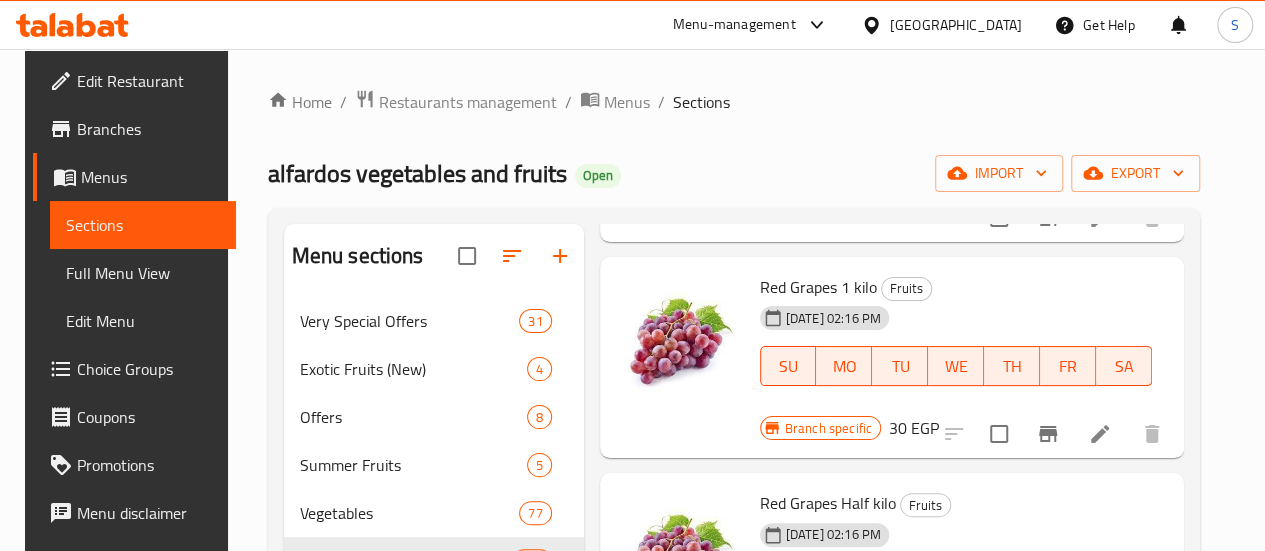 type 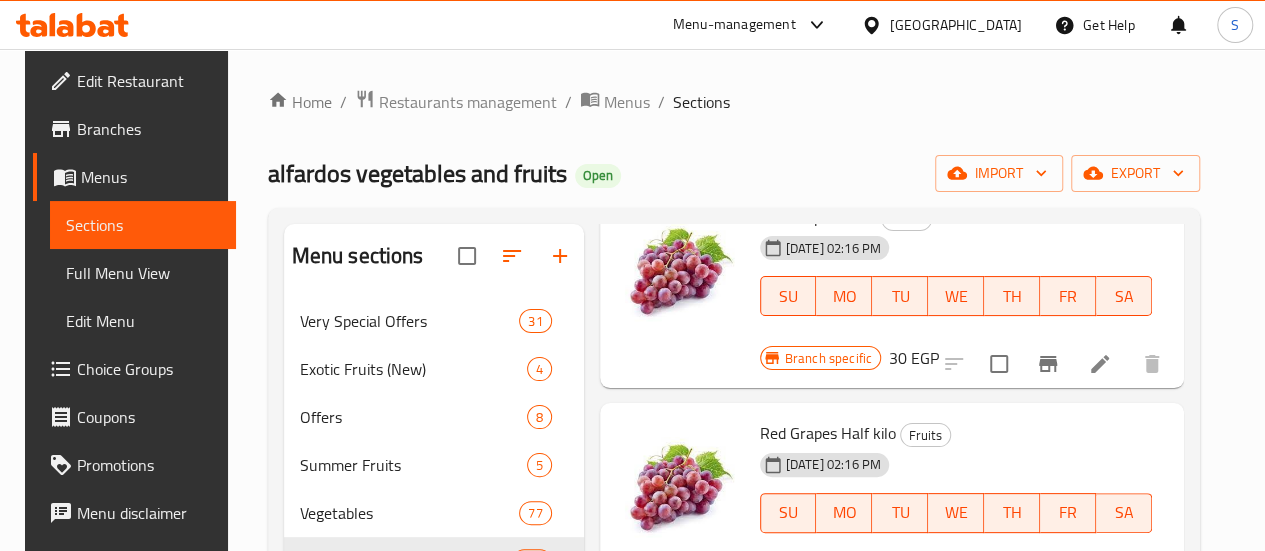 scroll, scrollTop: 2826, scrollLeft: 0, axis: vertical 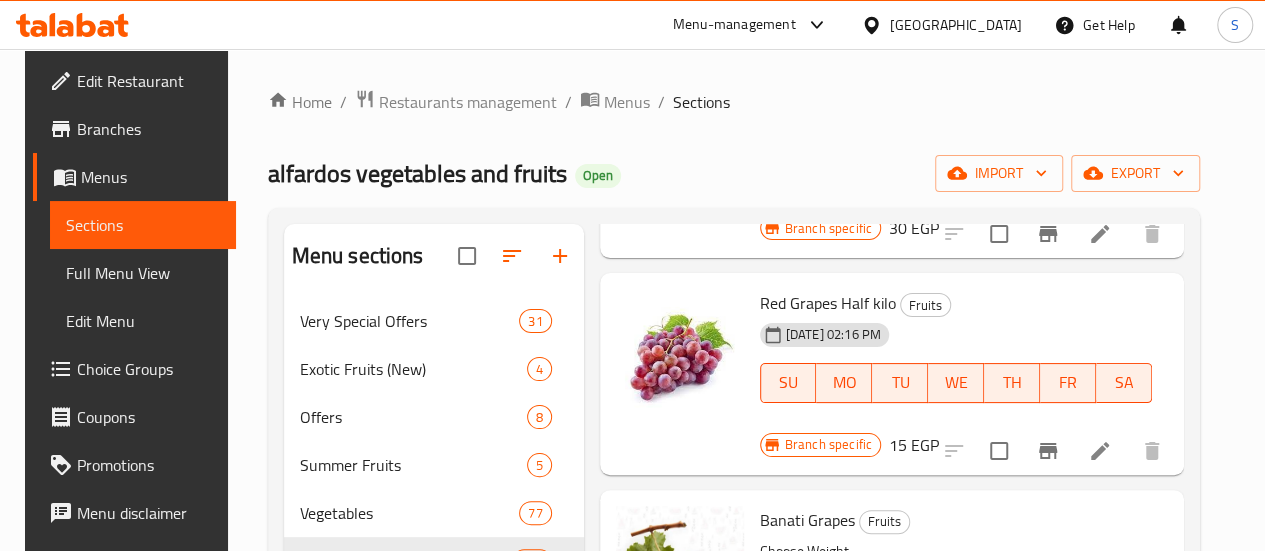 click 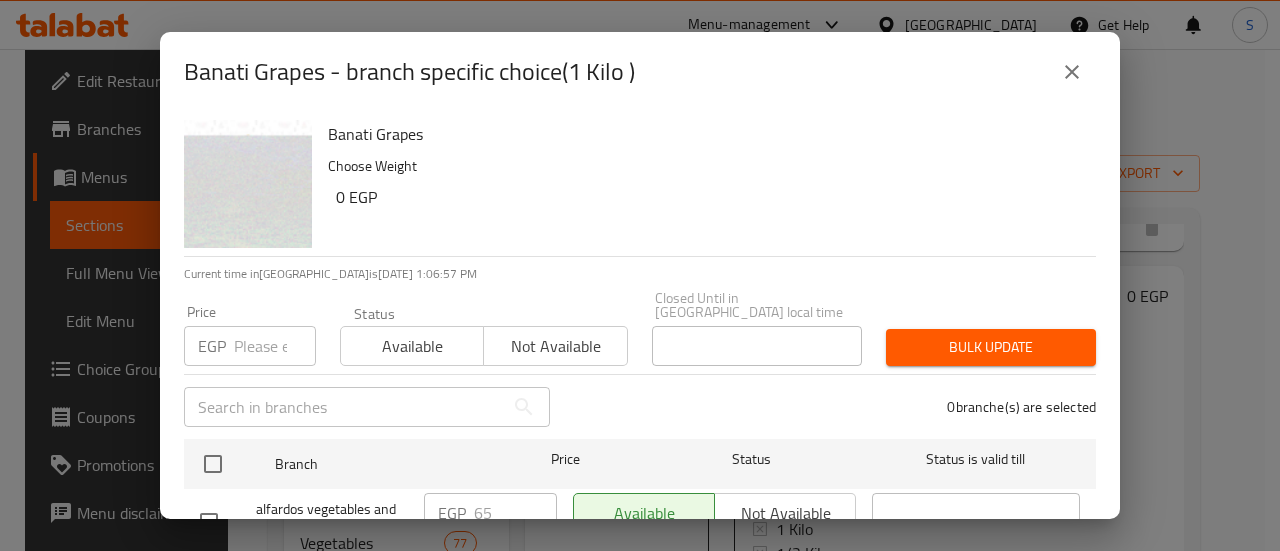 click on "Price EGP Price" at bounding box center (250, 335) 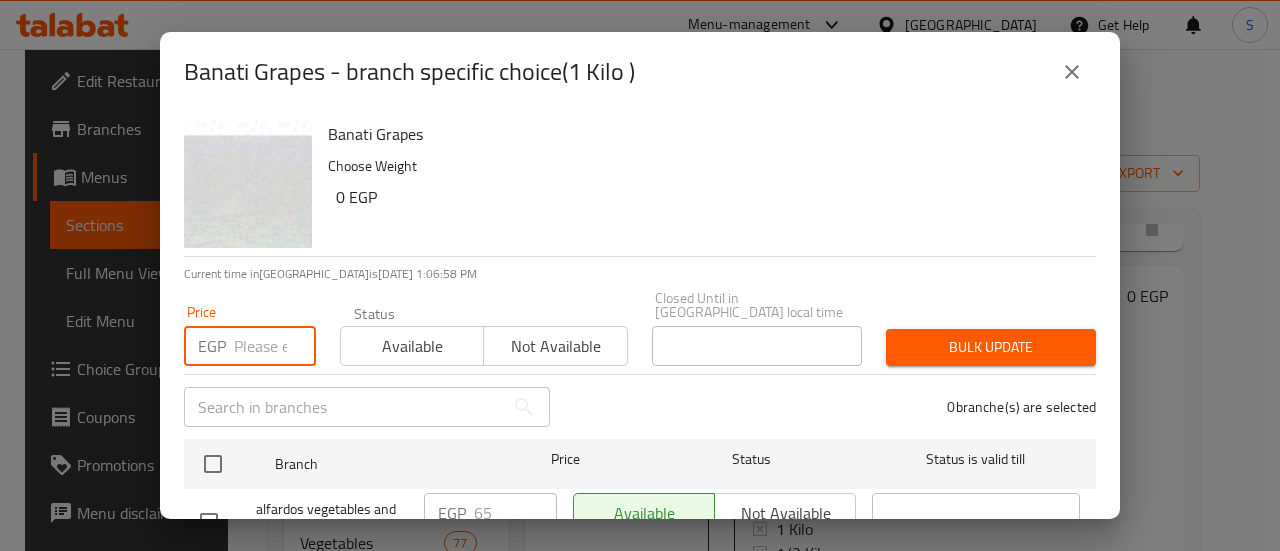 click at bounding box center [275, 346] 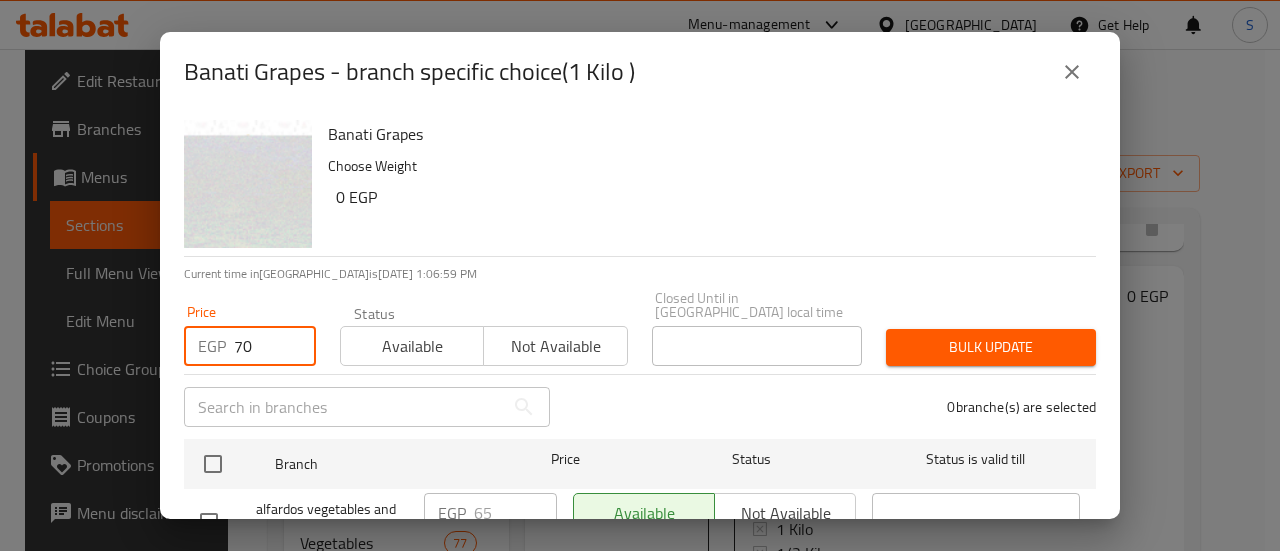 type on "70" 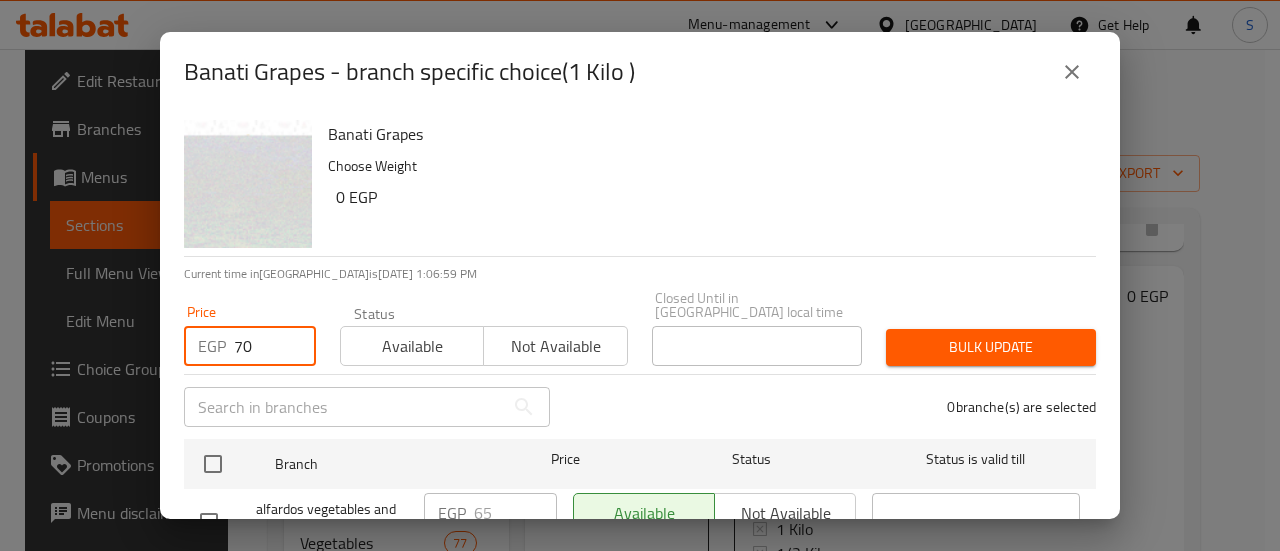 click on "Available" at bounding box center (412, 346) 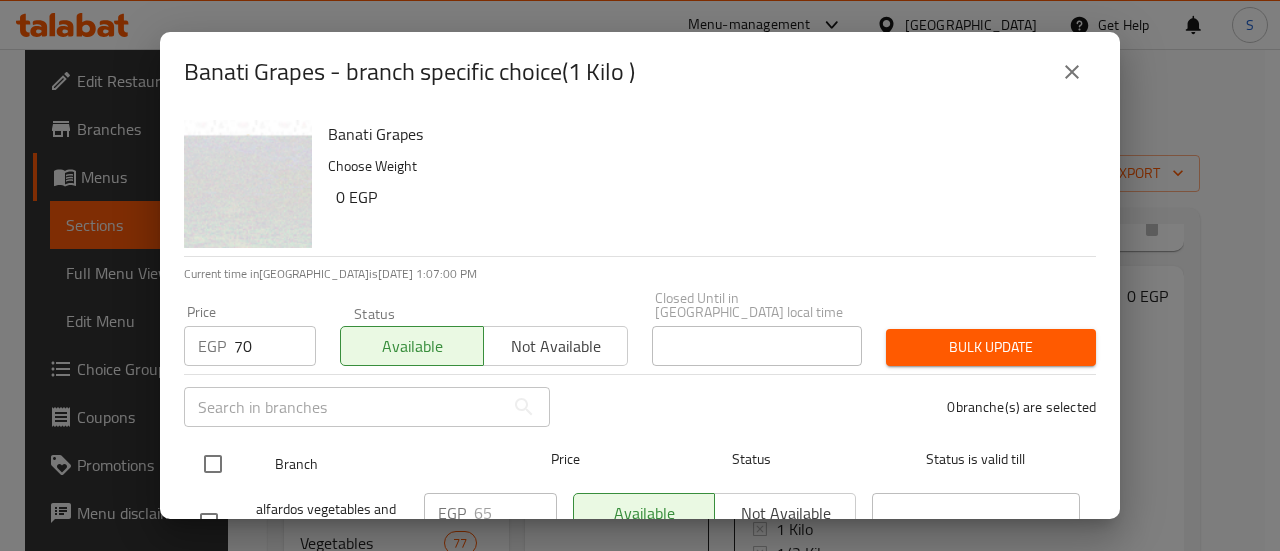 click at bounding box center [213, 464] 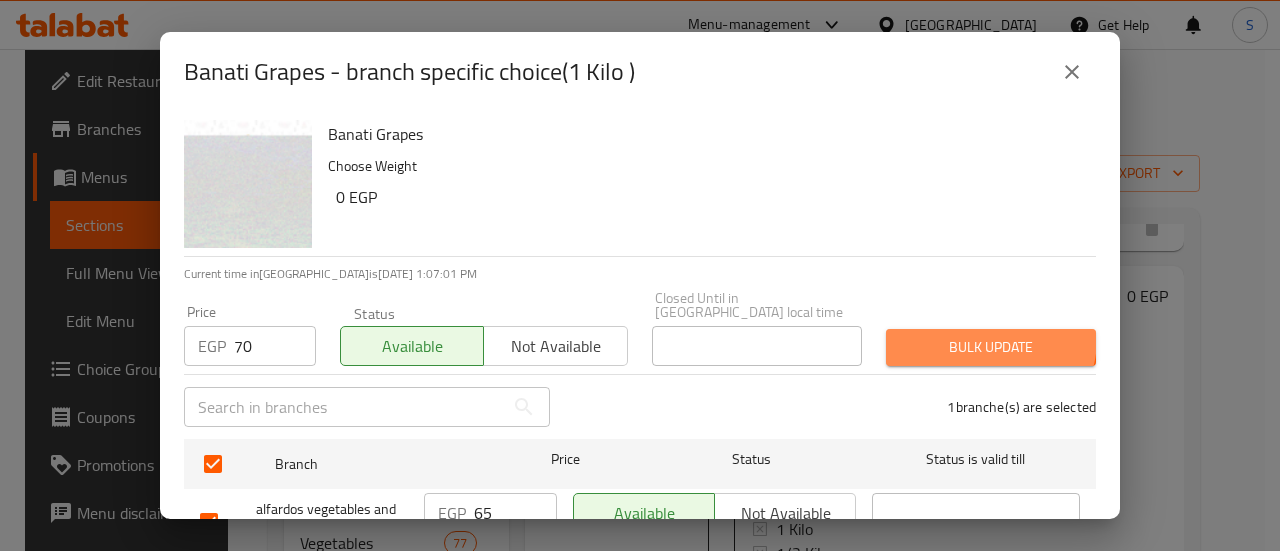 click on "Bulk update" at bounding box center [991, 347] 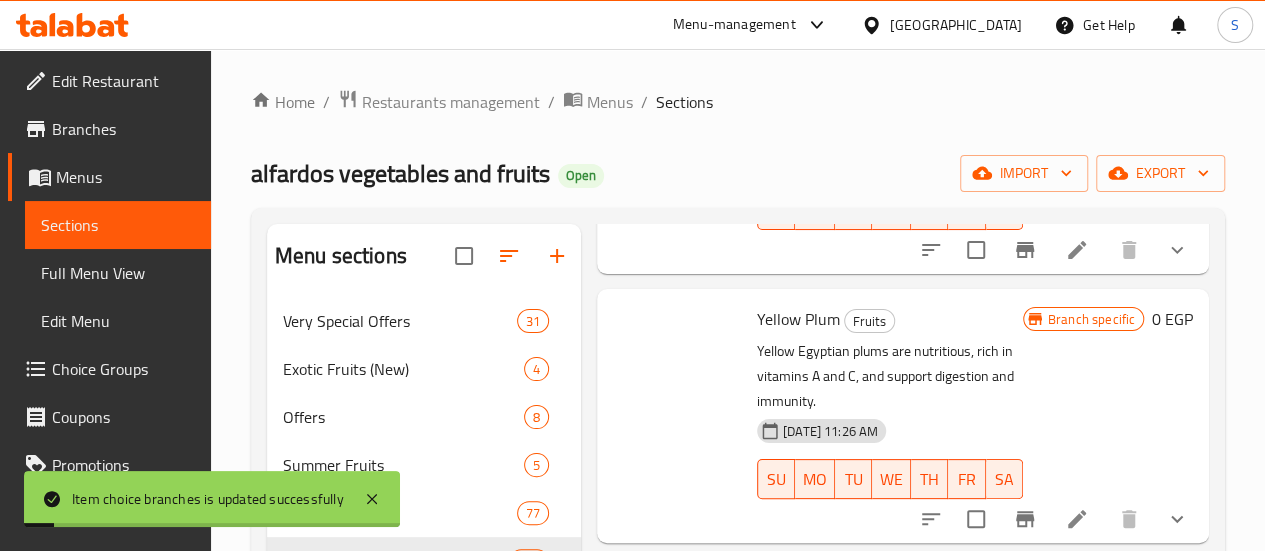 click on "Yellow Plum    Fruits Yellow Egyptian plums are nutritious, rich in vitamins A and C, and support digestion and immunity. [DATE] 11:26 AM SU MO TU WE TH FR SA Branch specific 0   EGP" at bounding box center [903, 415] 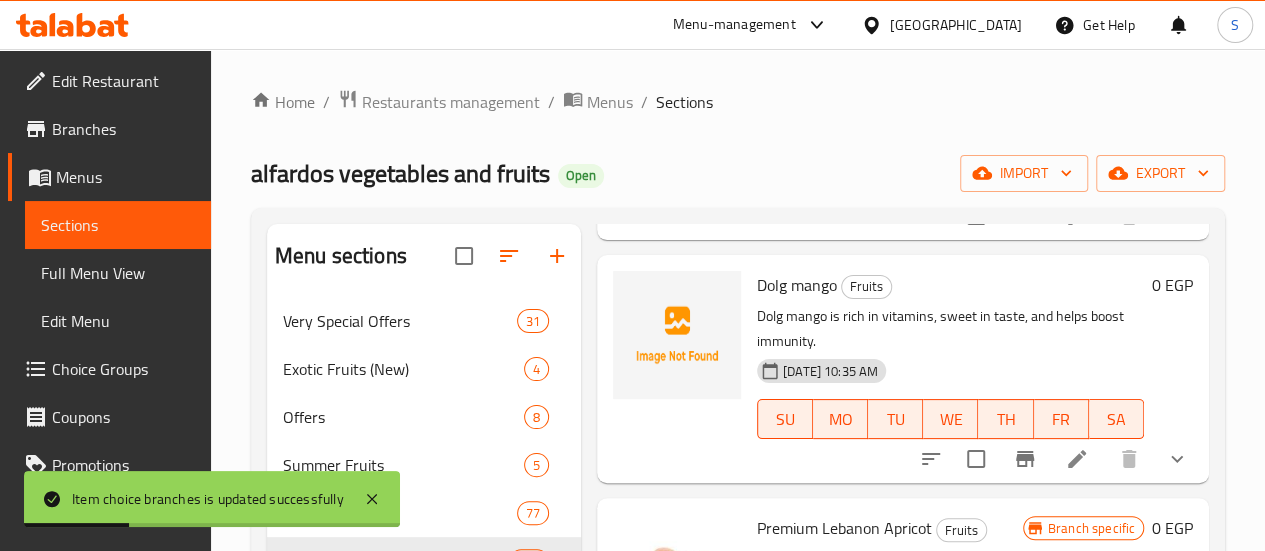 scroll, scrollTop: 0, scrollLeft: 0, axis: both 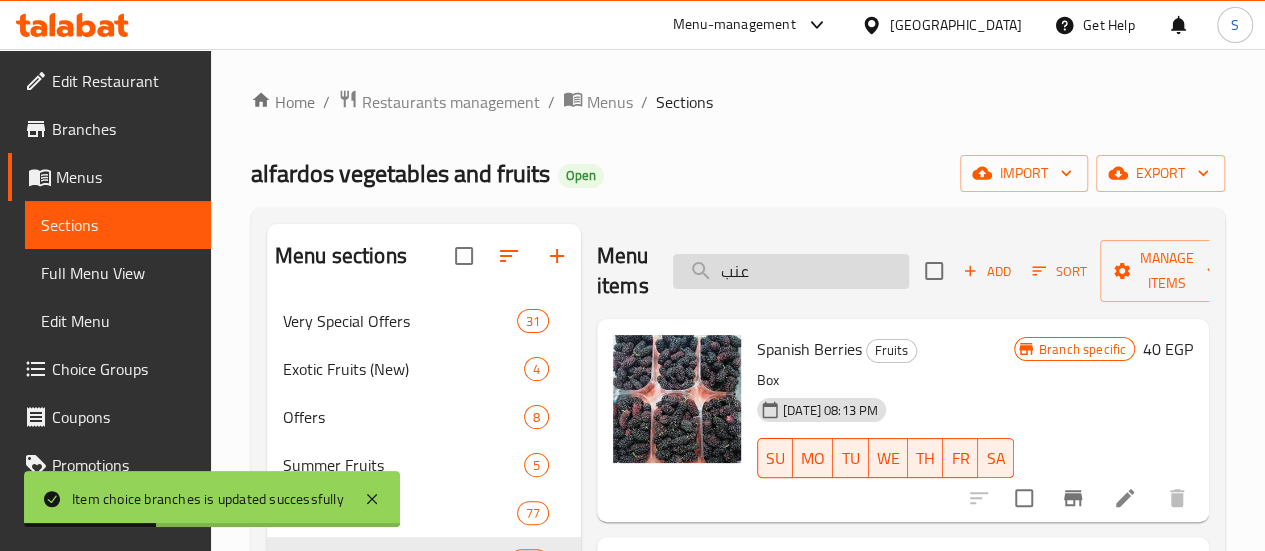 click on "عنب" at bounding box center [791, 271] 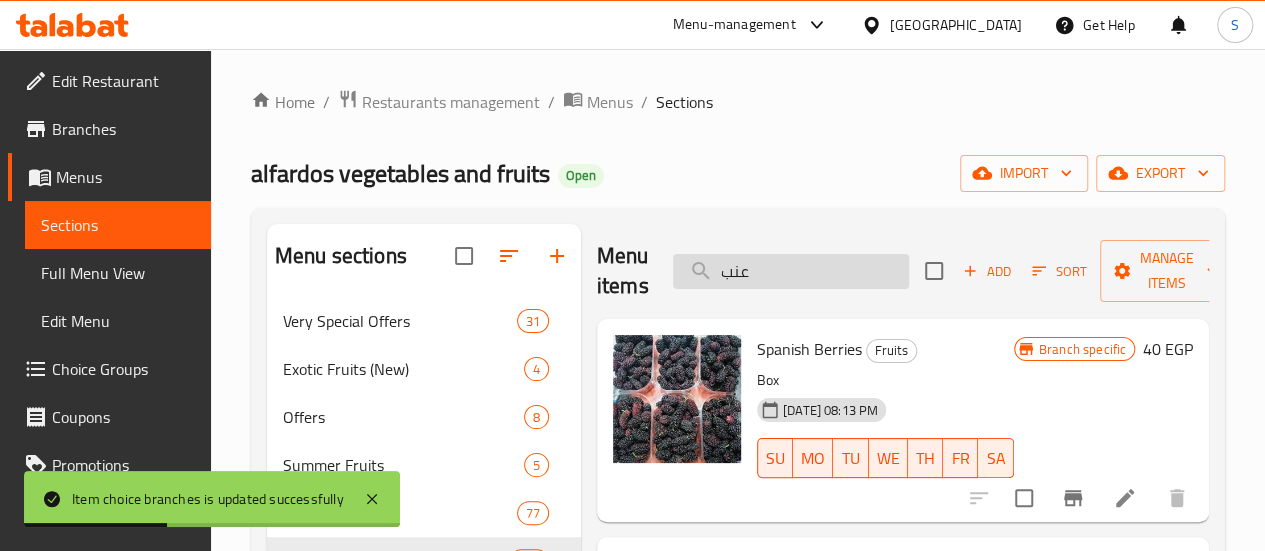 click on "عنب" at bounding box center [791, 271] 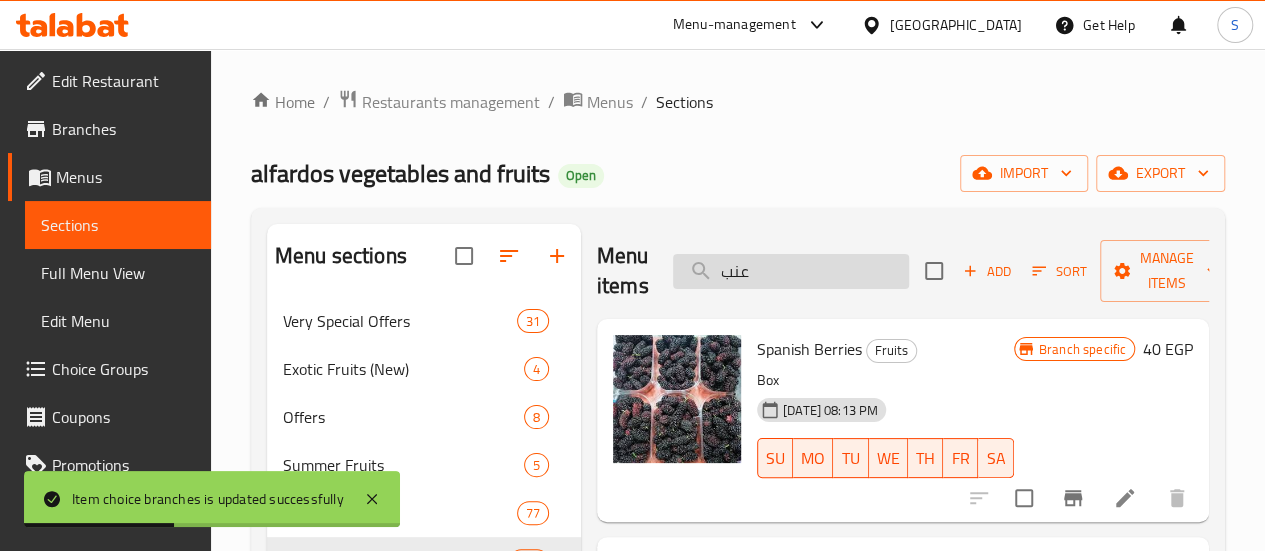 paste on "احمر" 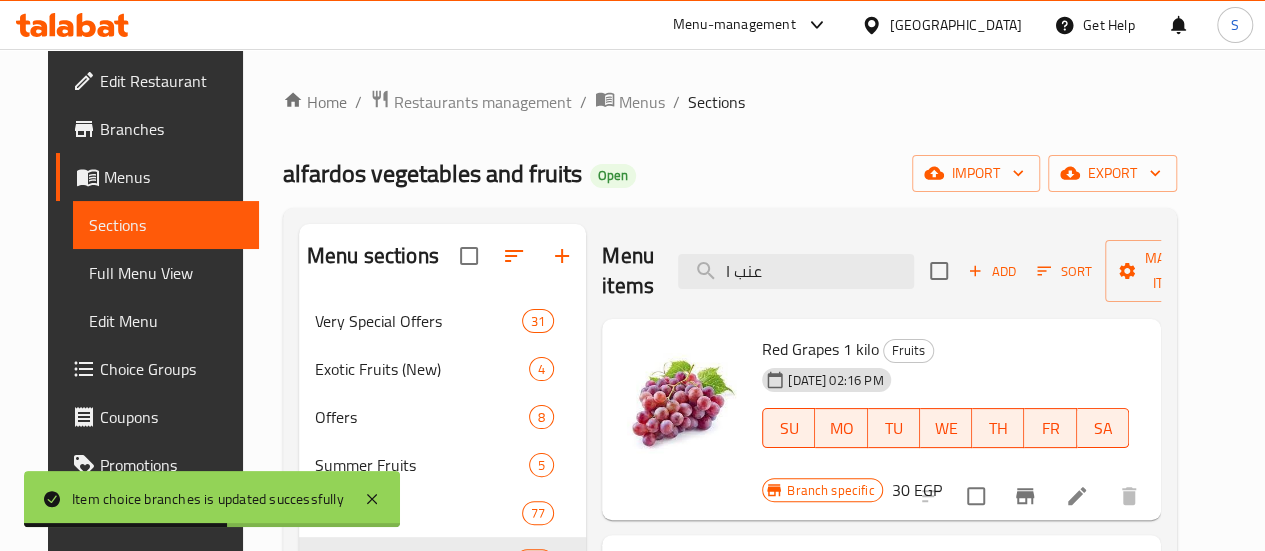 type on "عنب" 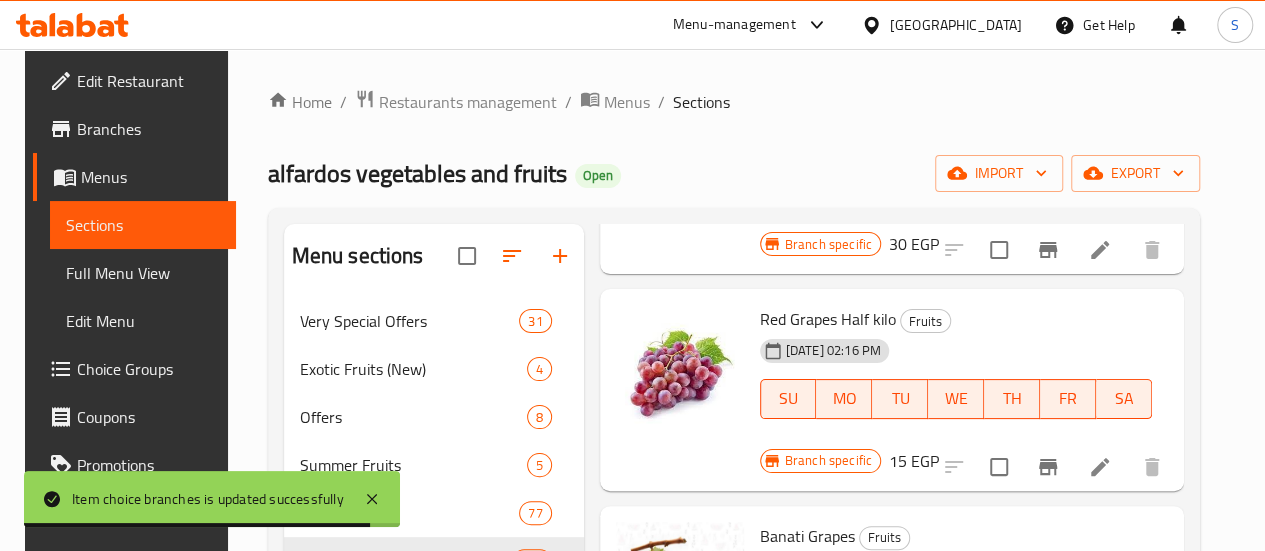 scroll, scrollTop: 2726, scrollLeft: 0, axis: vertical 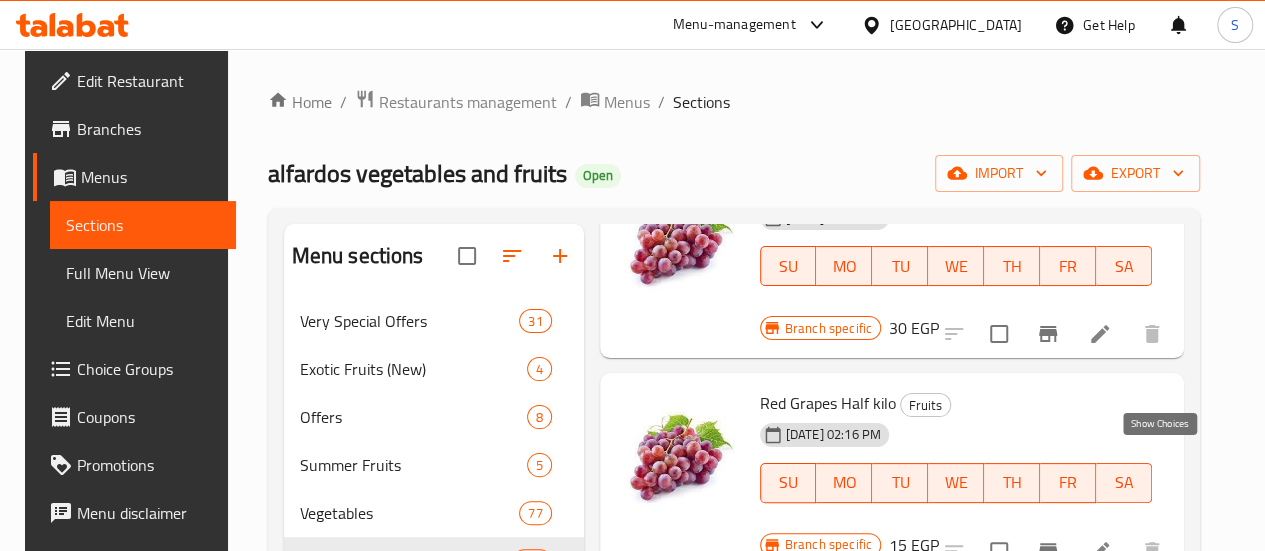 click 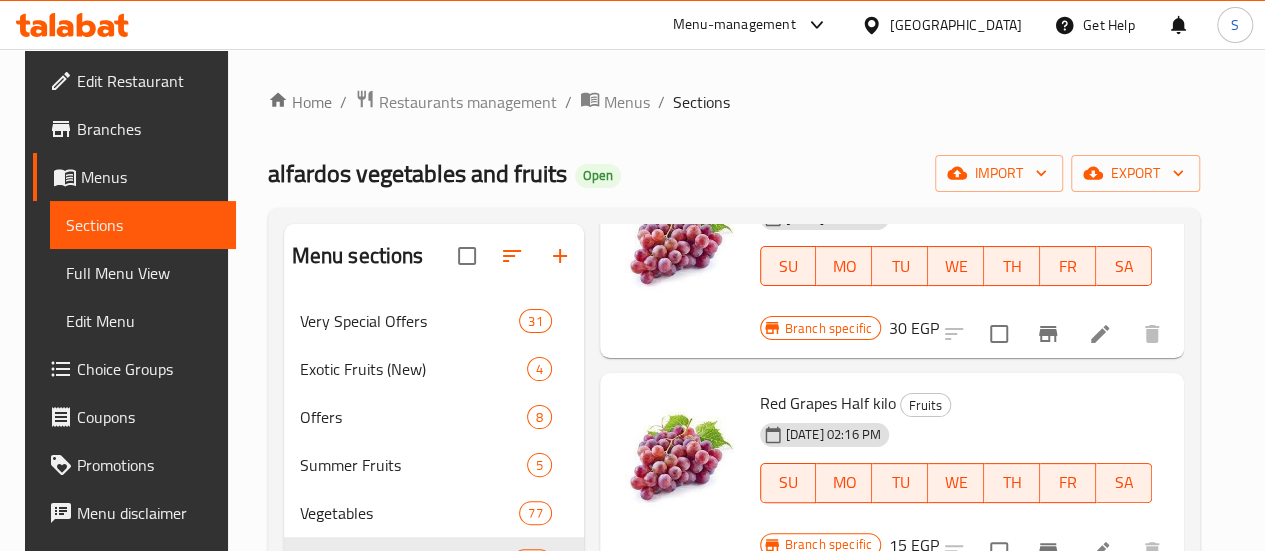 scroll, scrollTop: 2826, scrollLeft: 0, axis: vertical 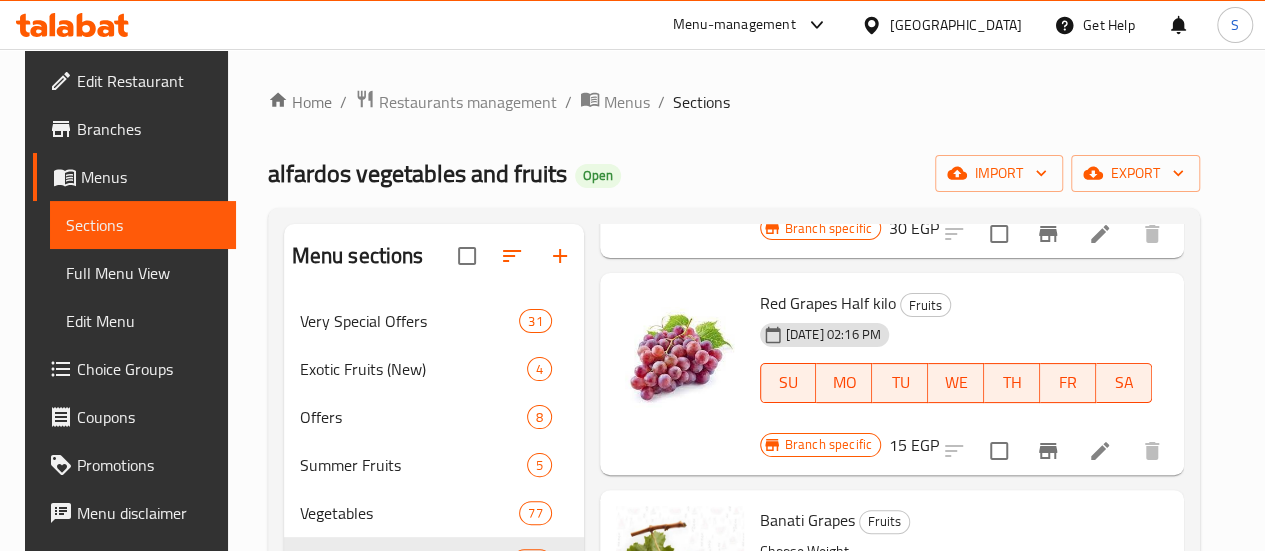 click on "1/2 Kilo" at bounding box center (877, 777) 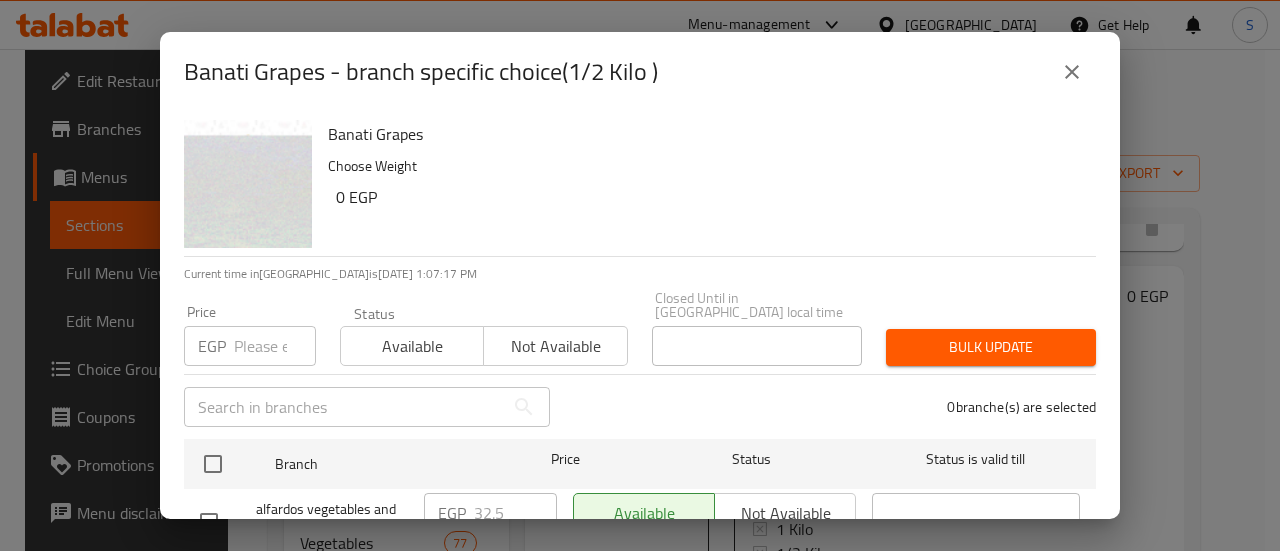 click on "EGP Price" at bounding box center [250, 346] 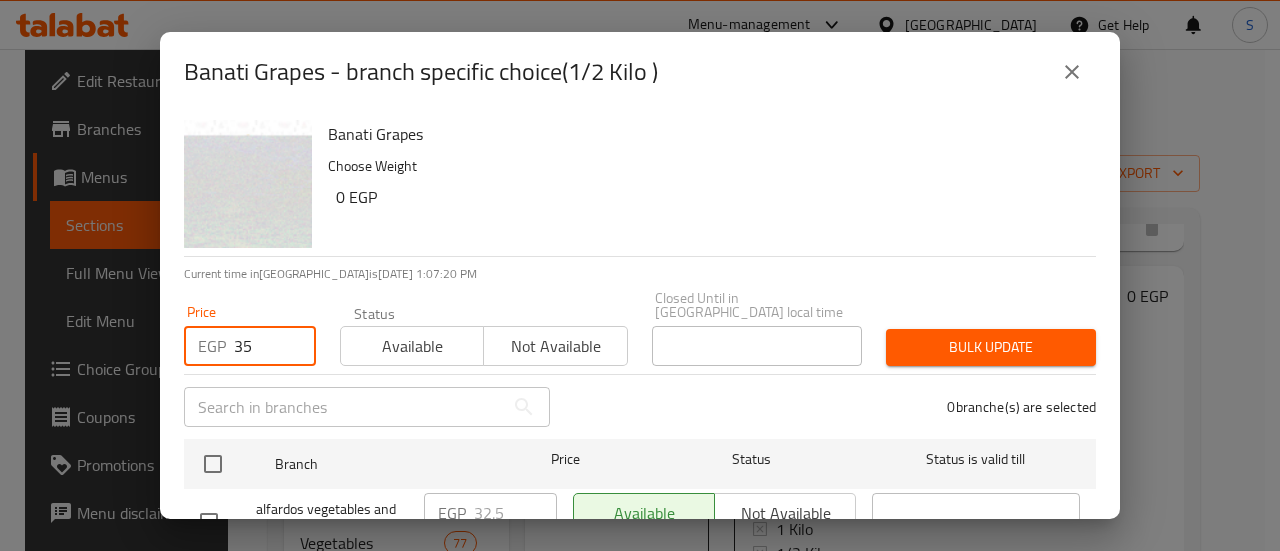 type on "35" 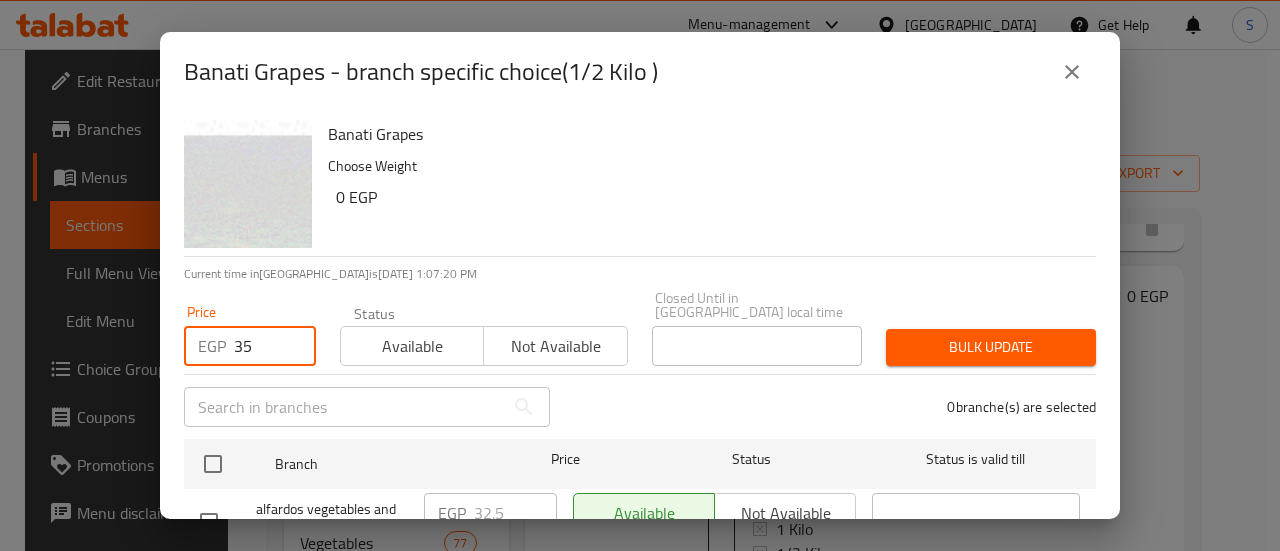 click on "Available" at bounding box center [412, 346] 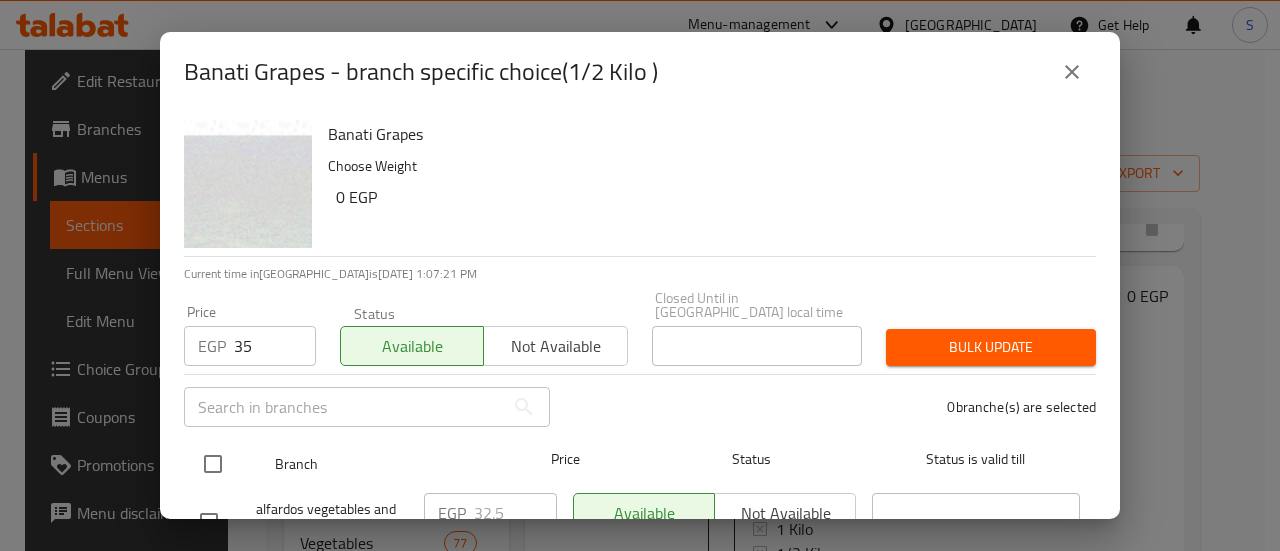 click at bounding box center [213, 464] 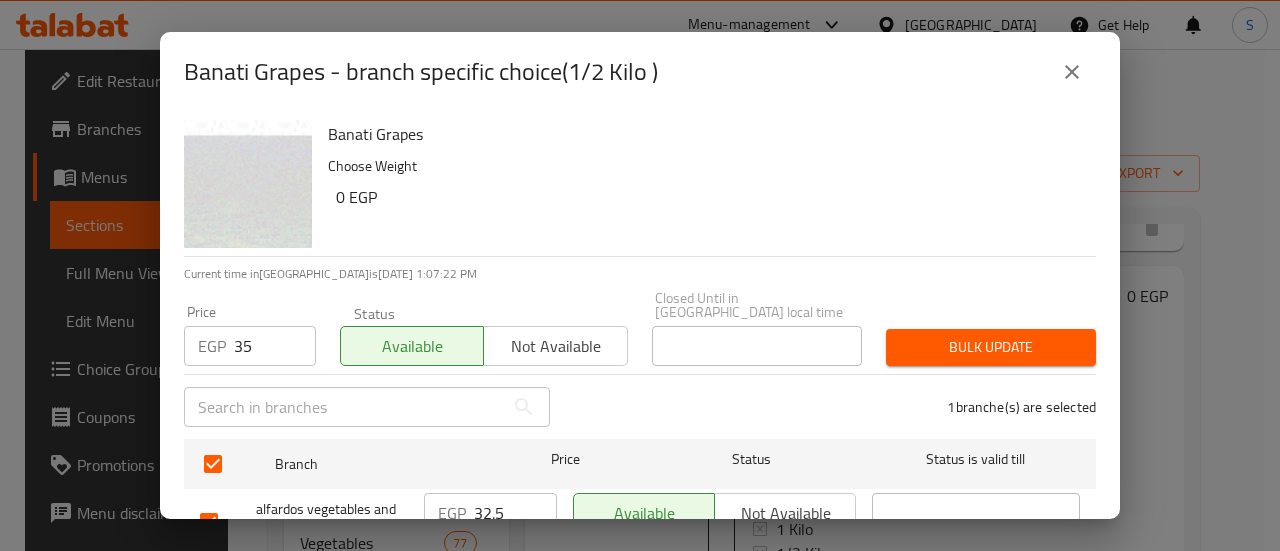 click on "Bulk update" at bounding box center [991, 347] 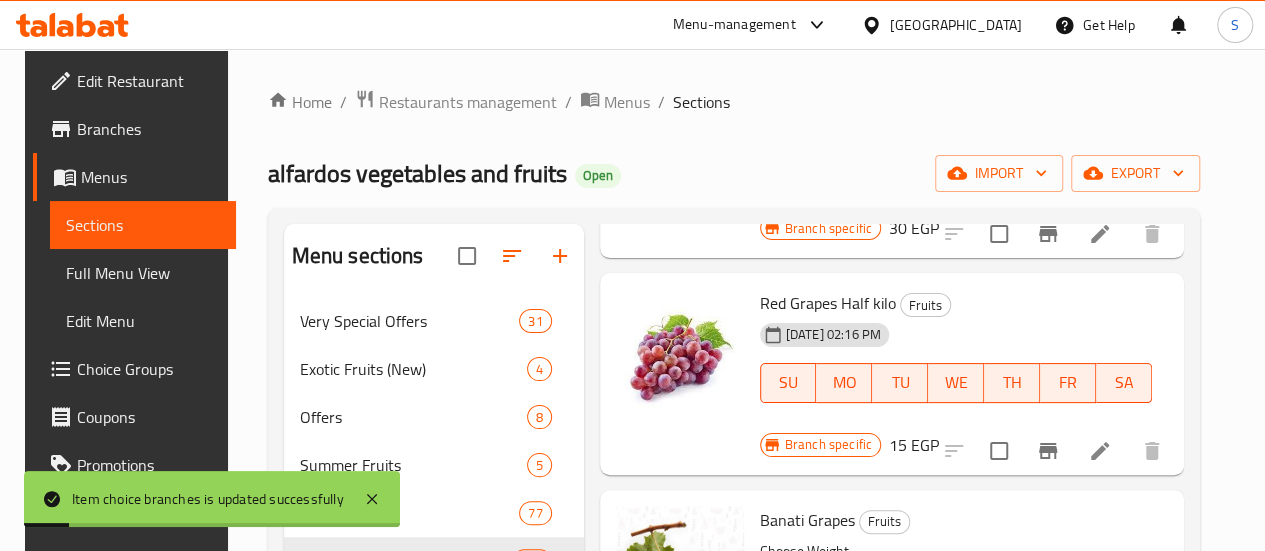 click on "1/4 Kilo" at bounding box center [877, 801] 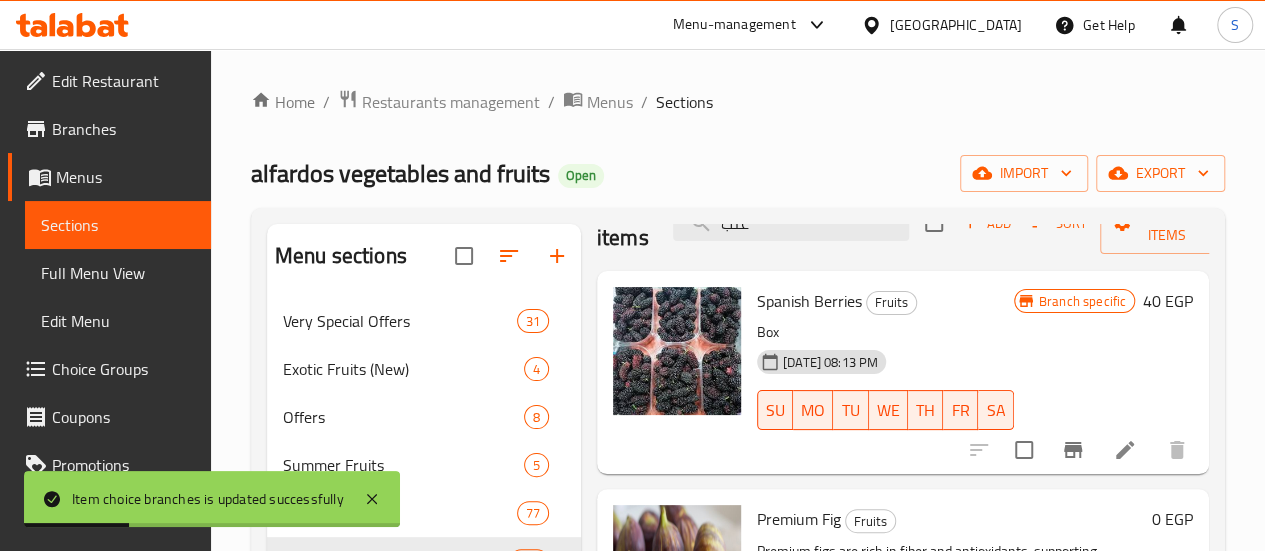 scroll, scrollTop: 0, scrollLeft: 0, axis: both 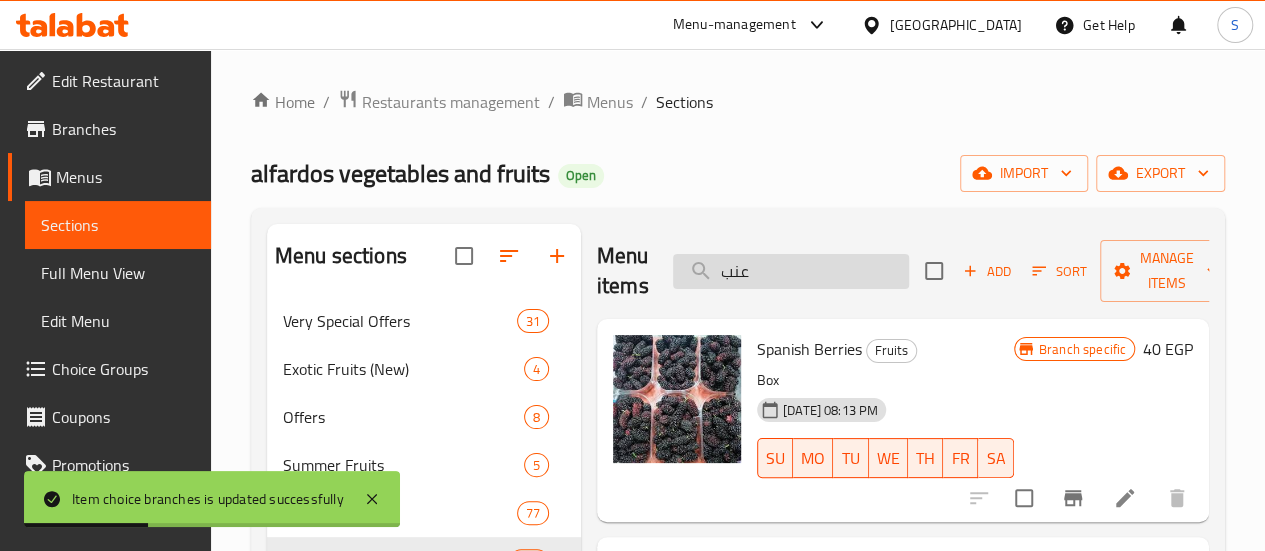 click on "عنب" at bounding box center [791, 271] 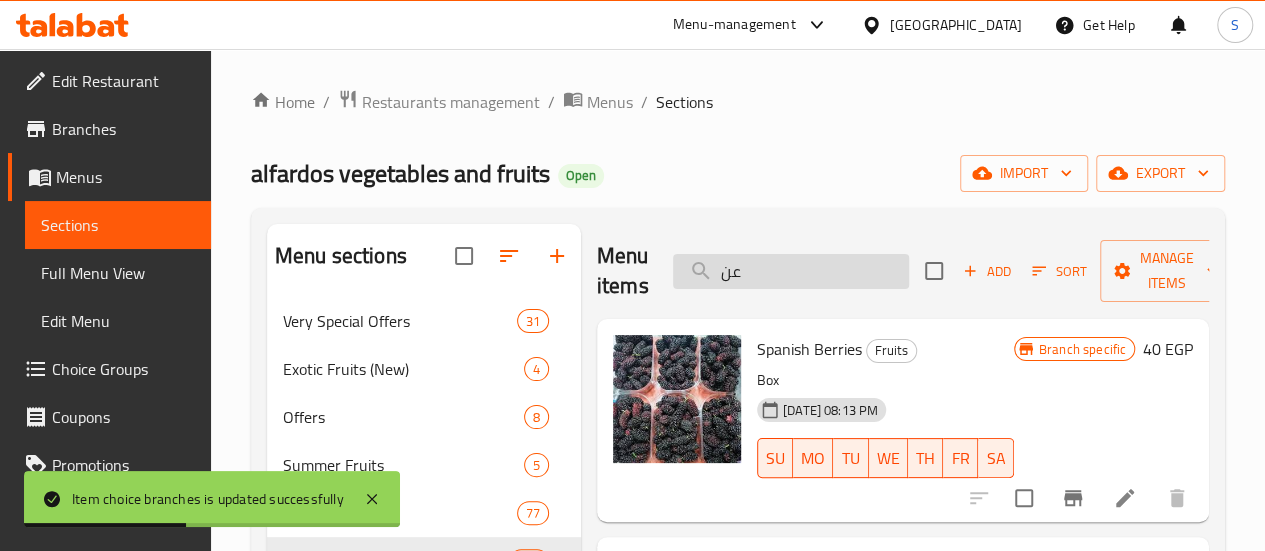 type on "ع" 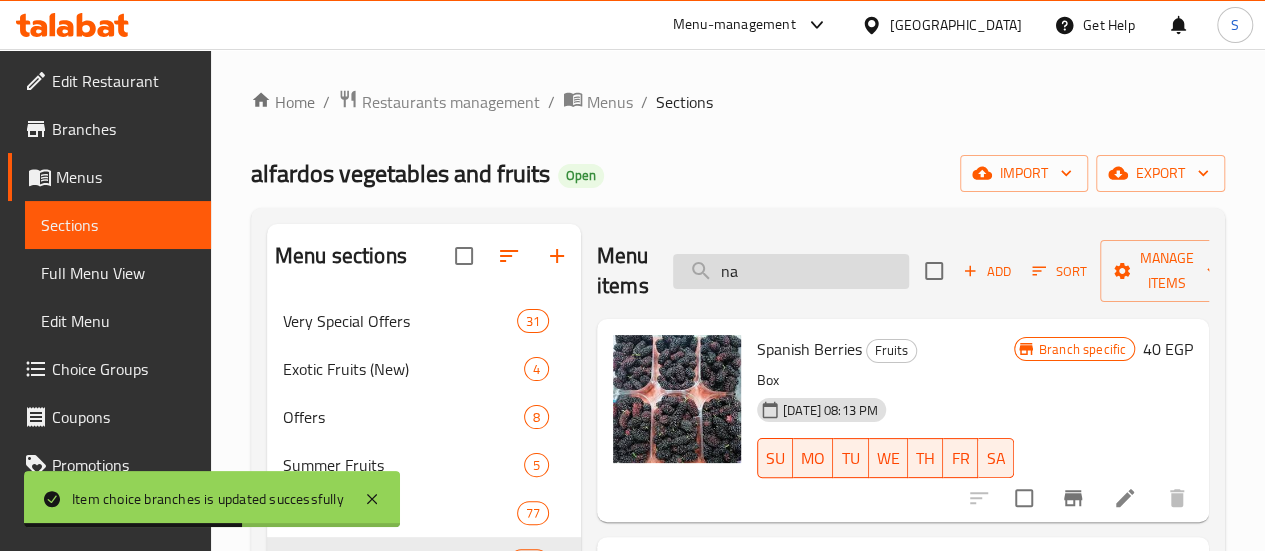 type on "n" 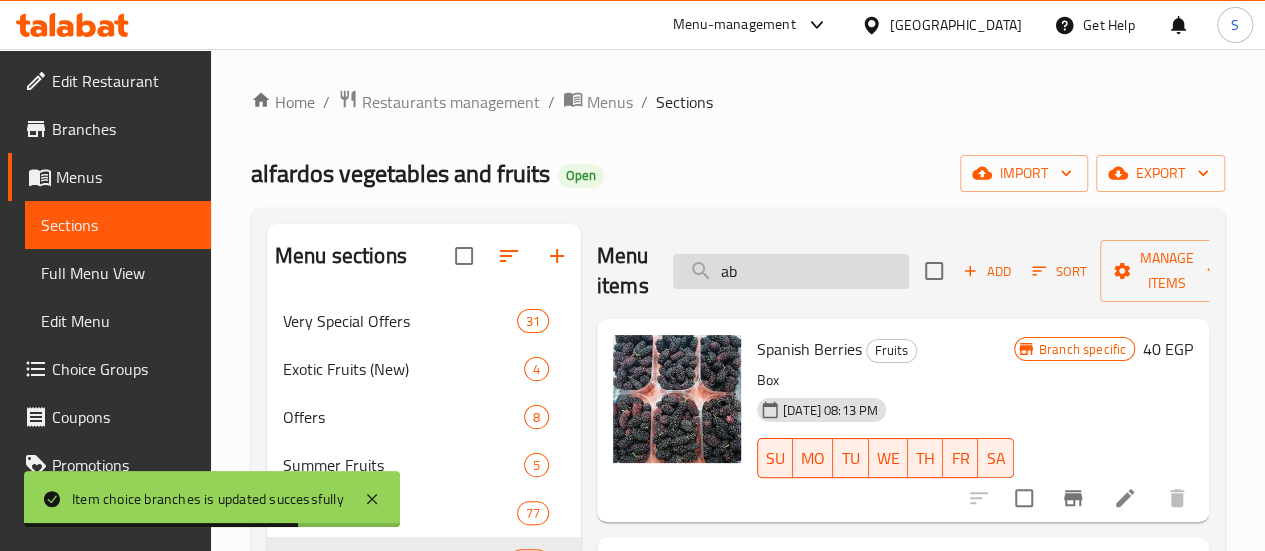 type on "a" 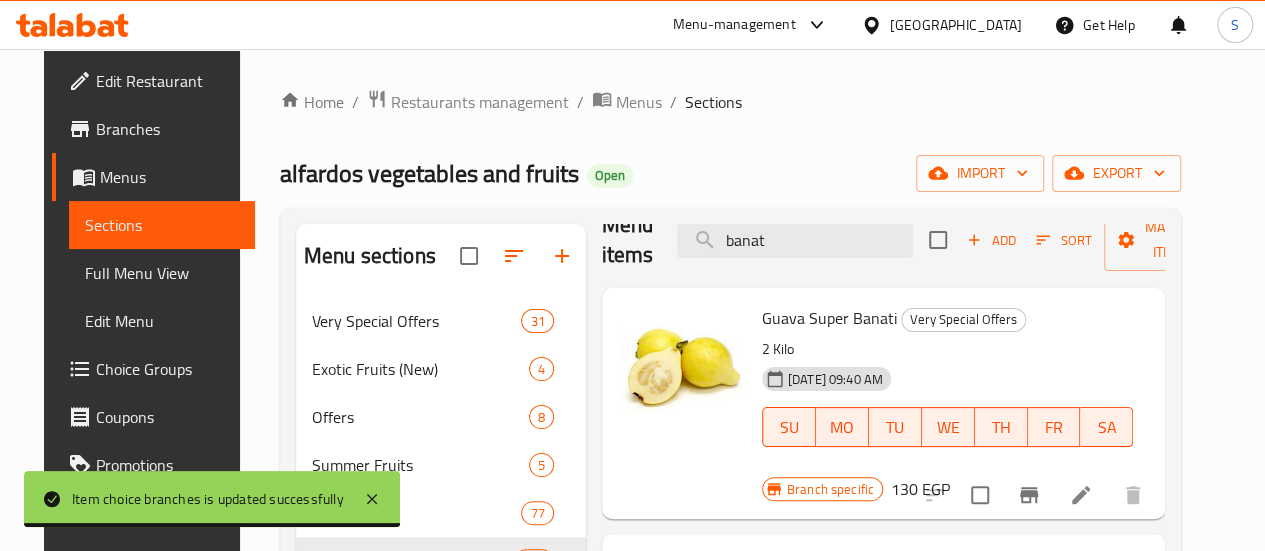scroll, scrollTop: 48, scrollLeft: 0, axis: vertical 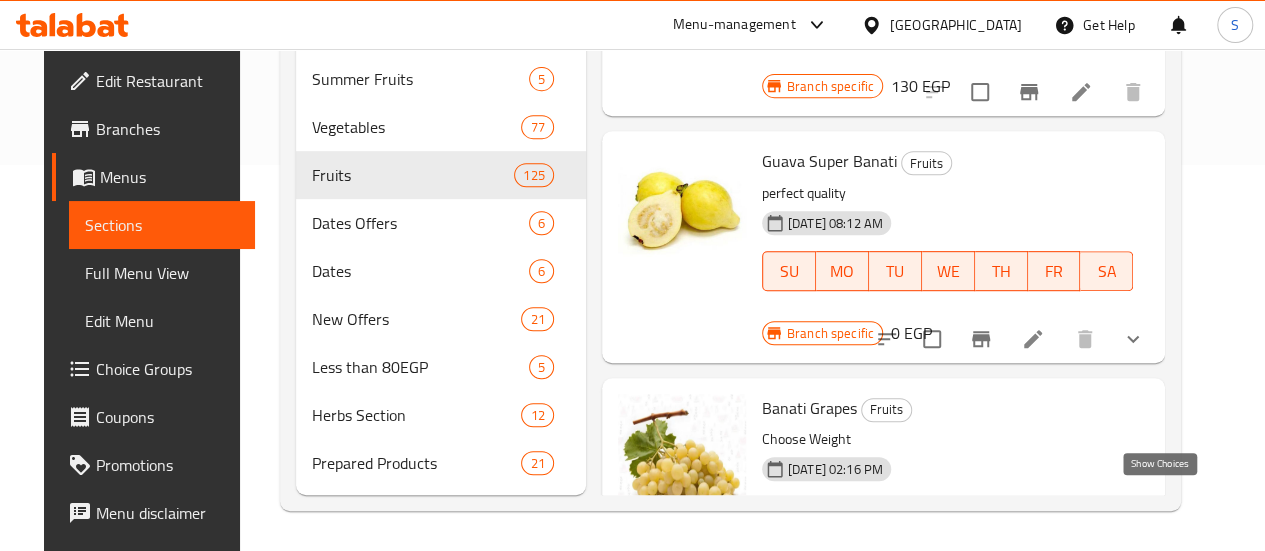 type on "banat" 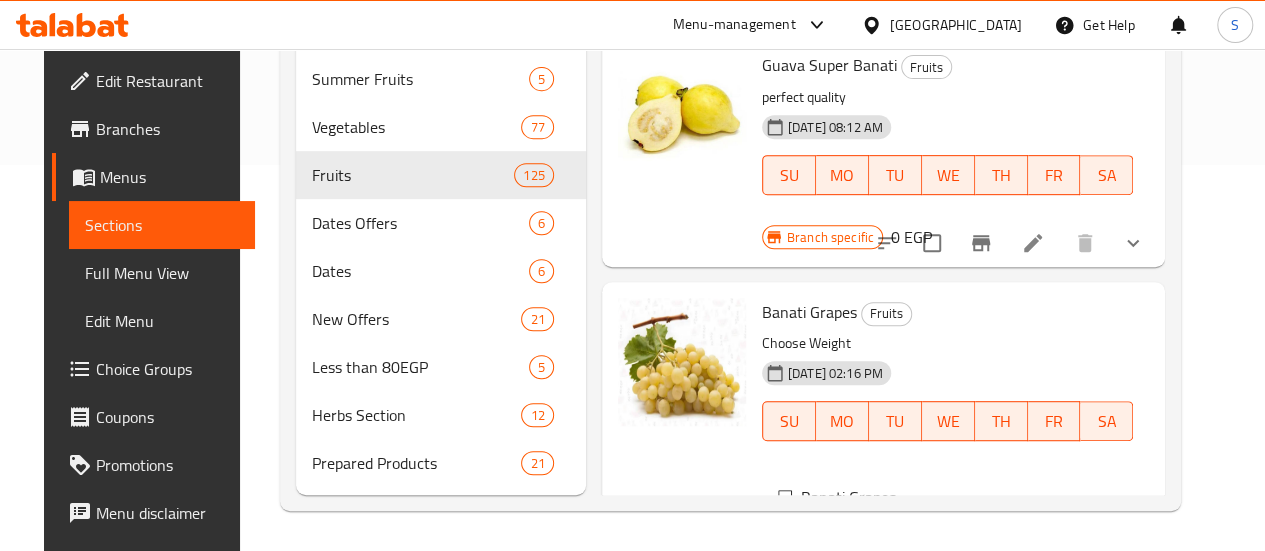 scroll, scrollTop: 240, scrollLeft: 0, axis: vertical 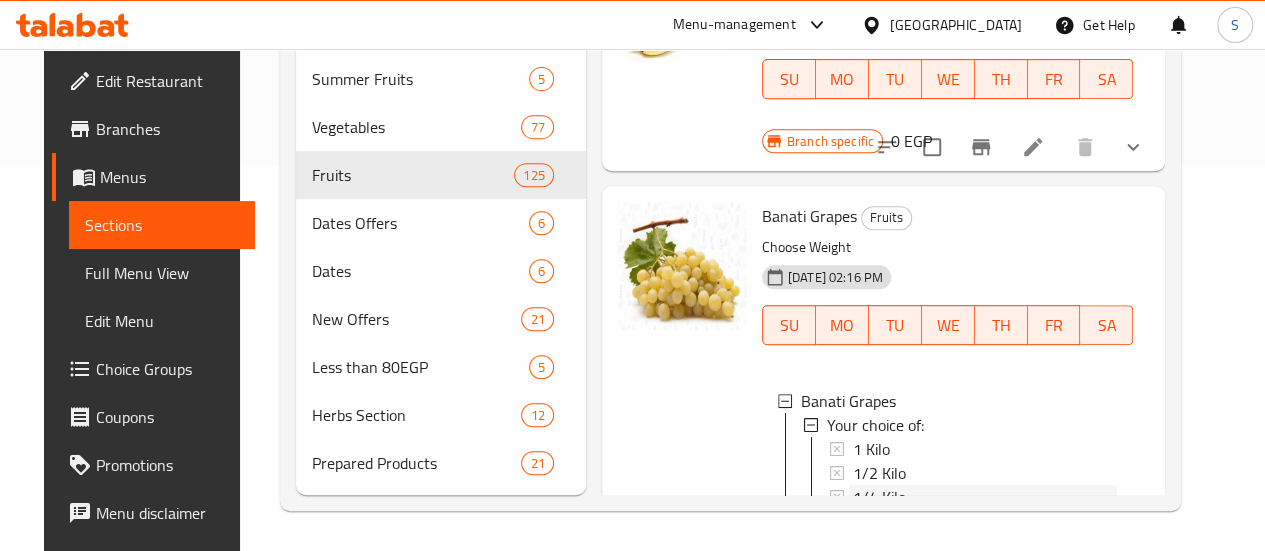 click on "1/4 Kilo" at bounding box center (879, 497) 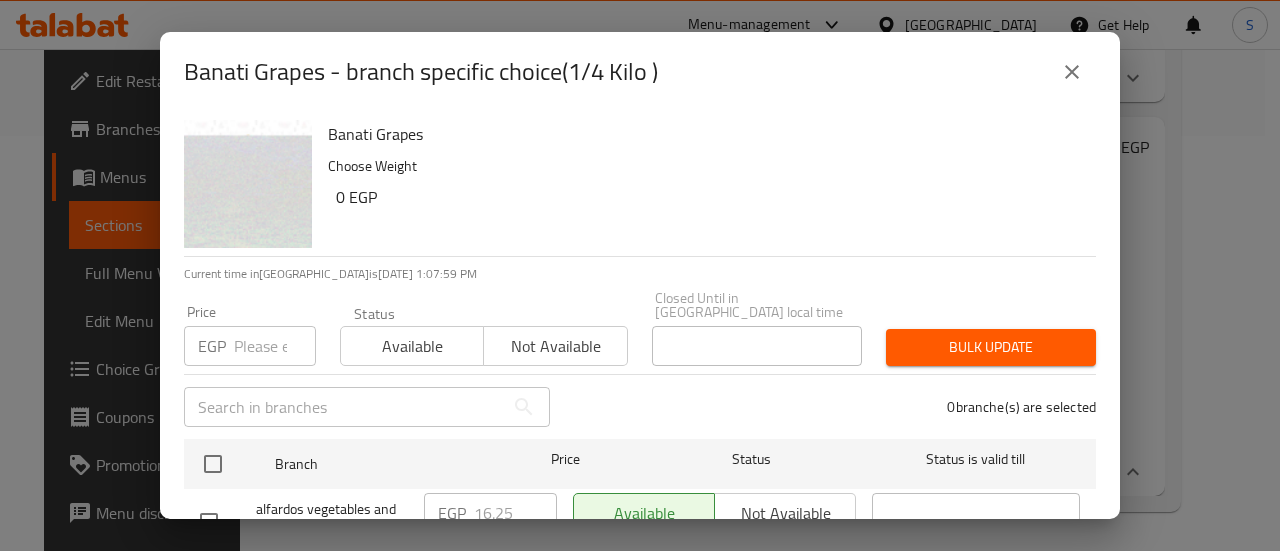 click at bounding box center (275, 346) 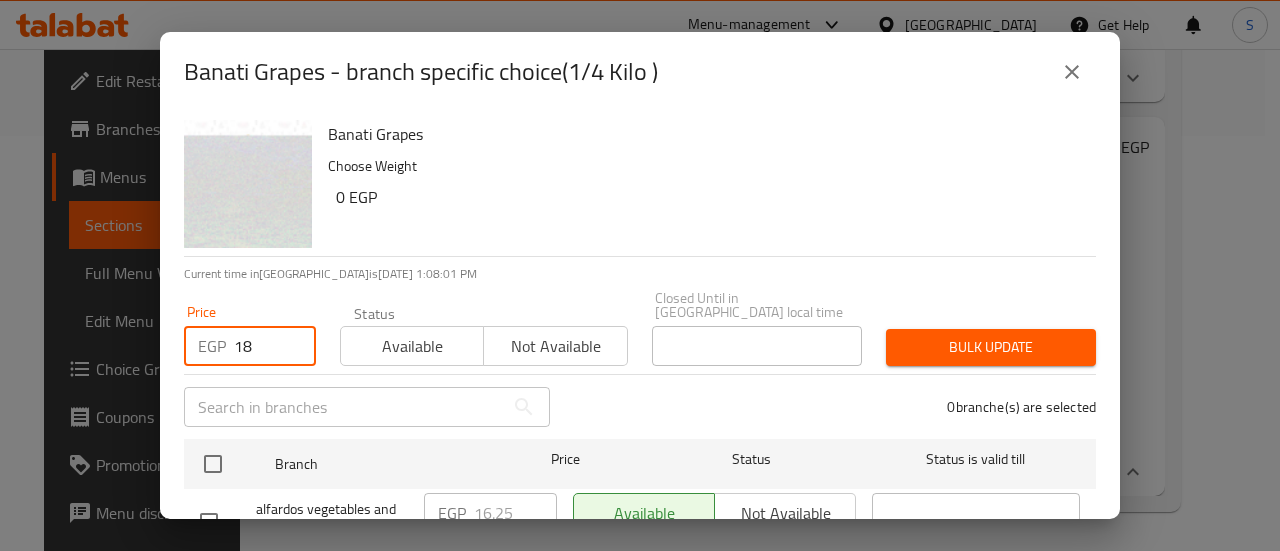 type on "18" 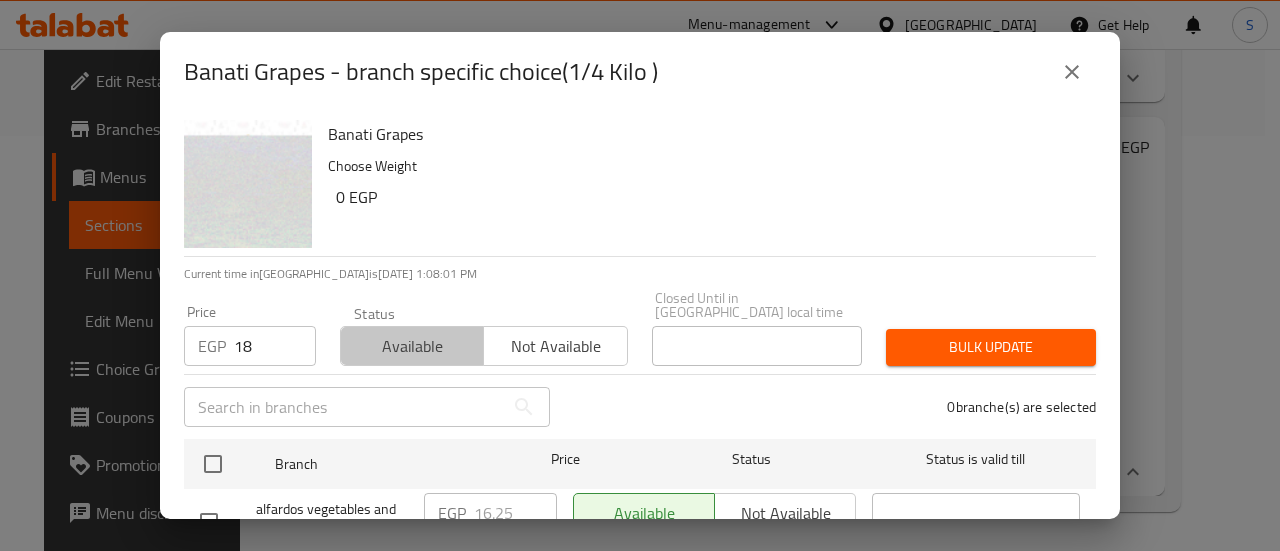 click on "Available" at bounding box center (412, 346) 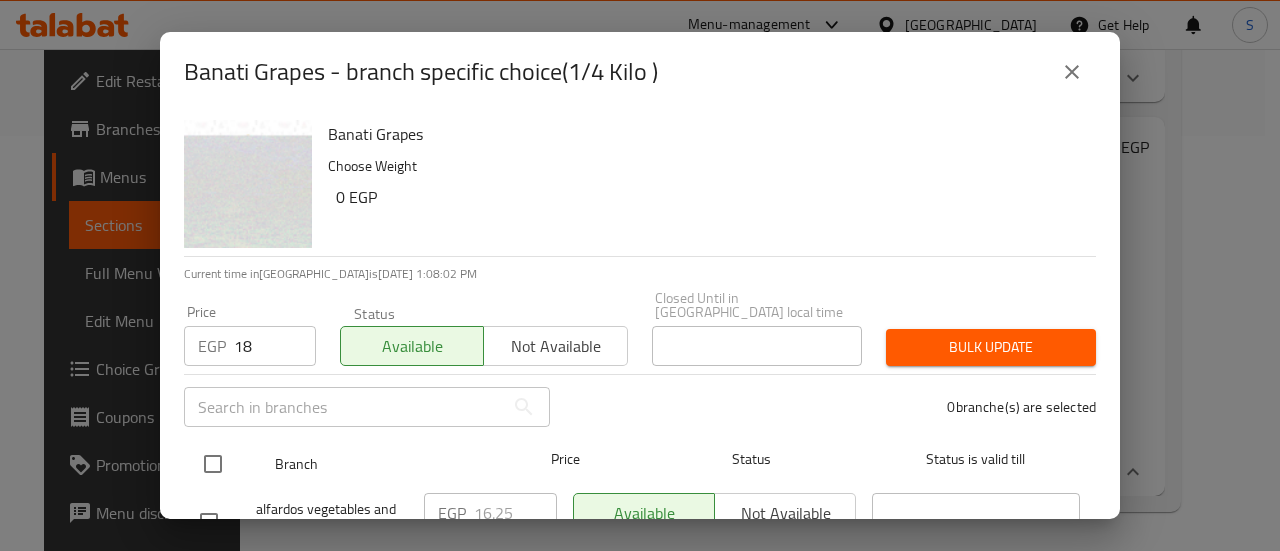 click at bounding box center (213, 464) 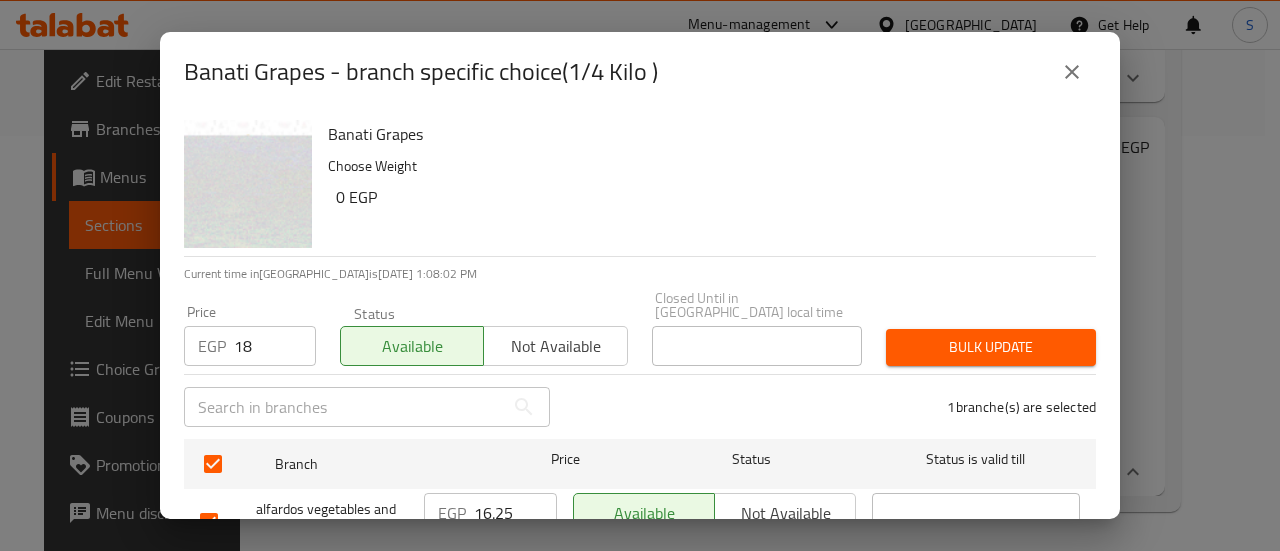 click on "Bulk update" at bounding box center [991, 347] 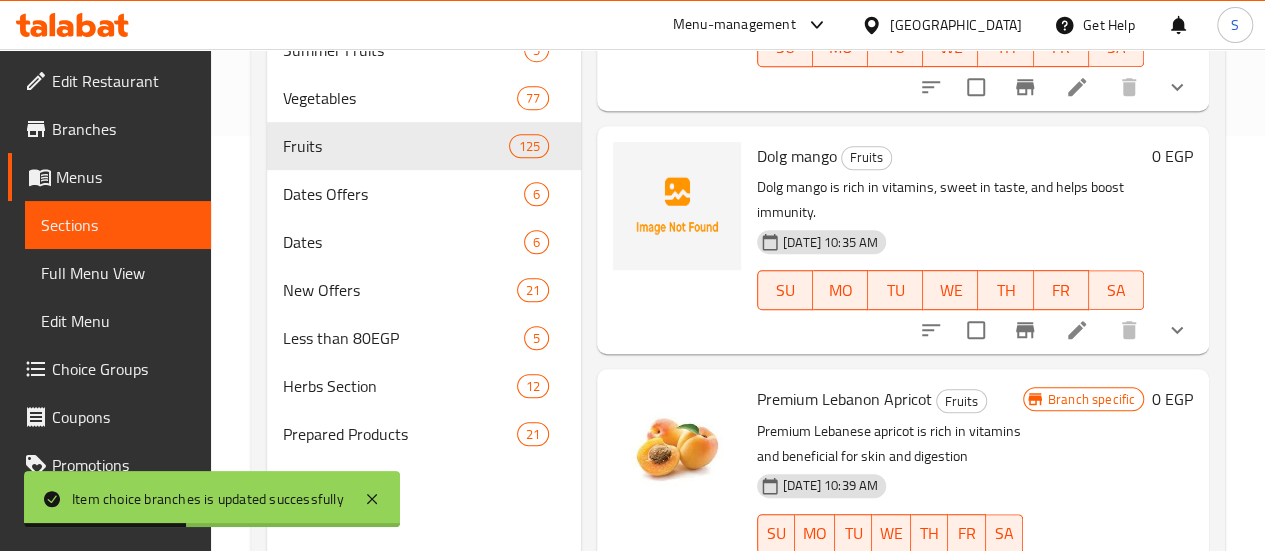 scroll, scrollTop: 0, scrollLeft: 0, axis: both 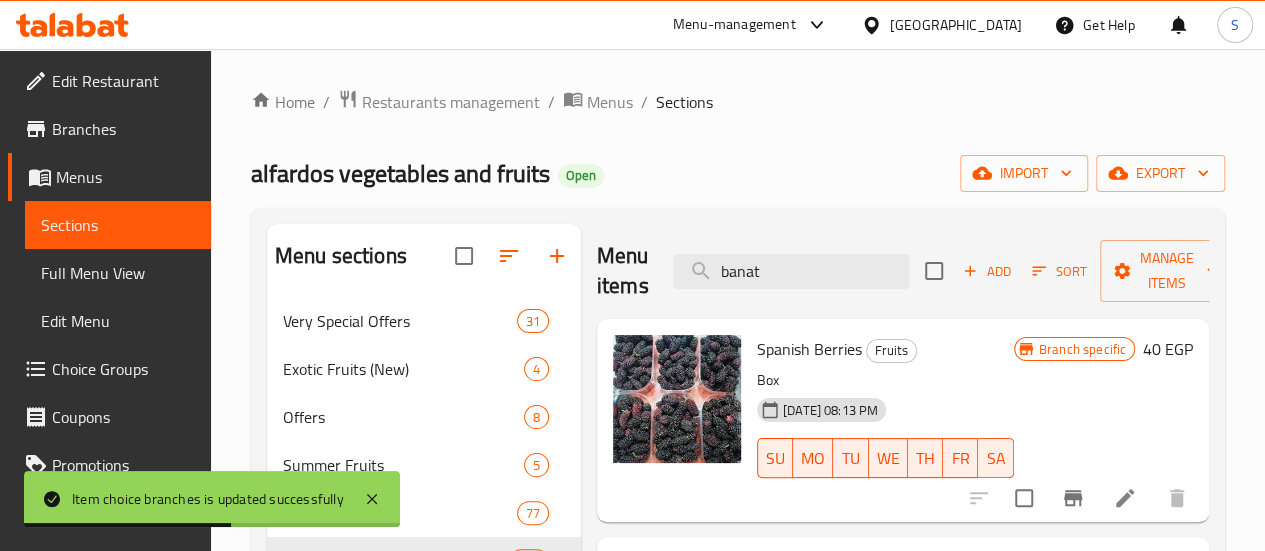 drag, startPoint x: 735, startPoint y: 271, endPoint x: 531, endPoint y: 281, distance: 204.24495 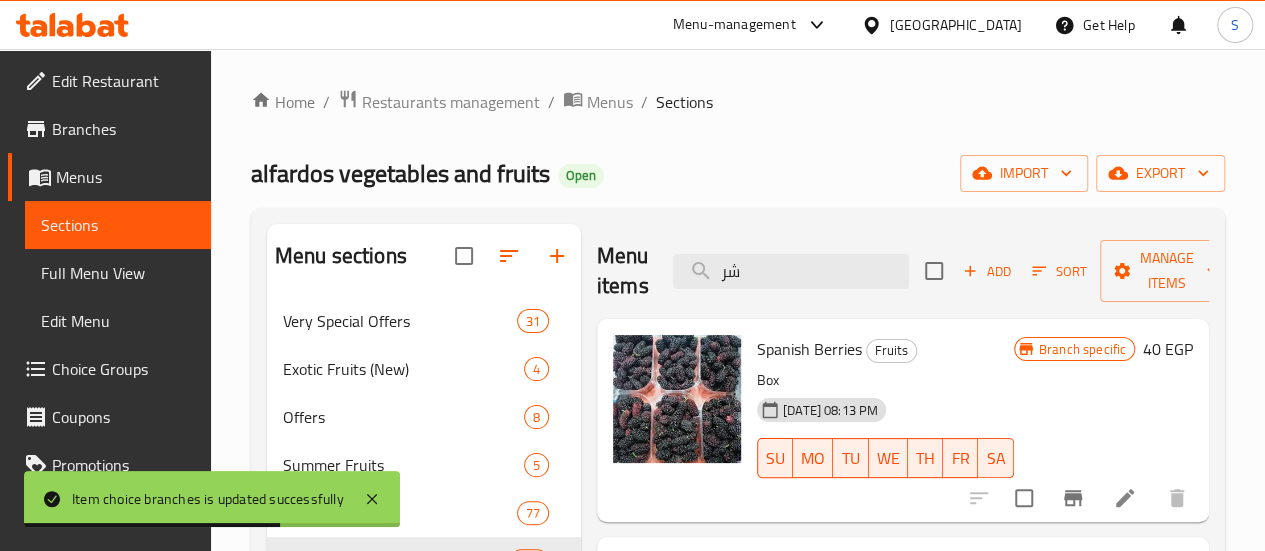 type on "ش" 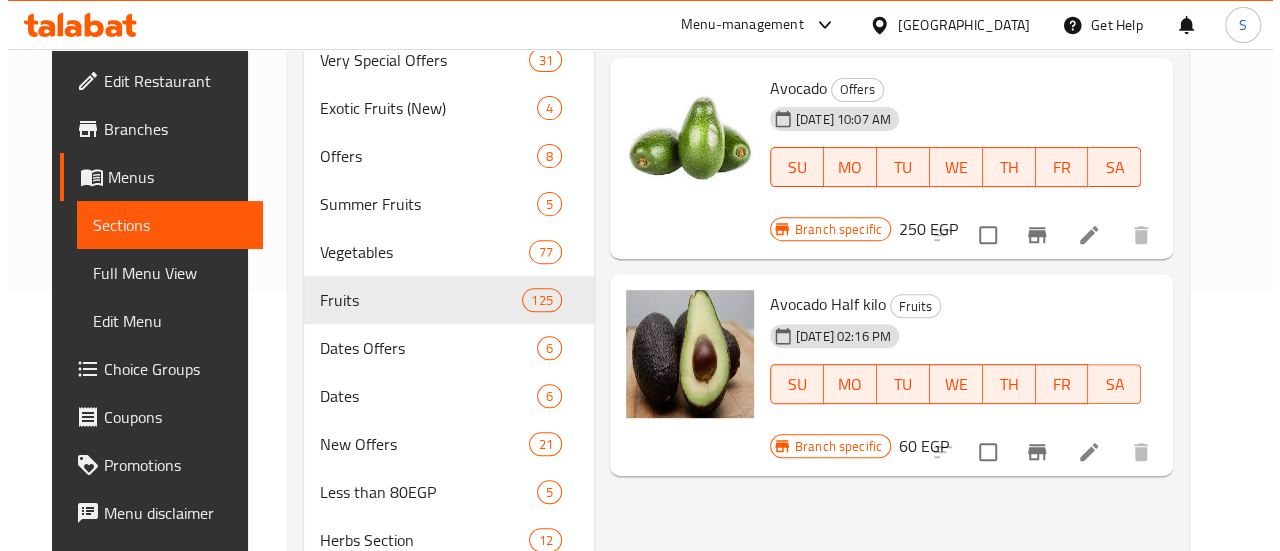 scroll, scrollTop: 300, scrollLeft: 0, axis: vertical 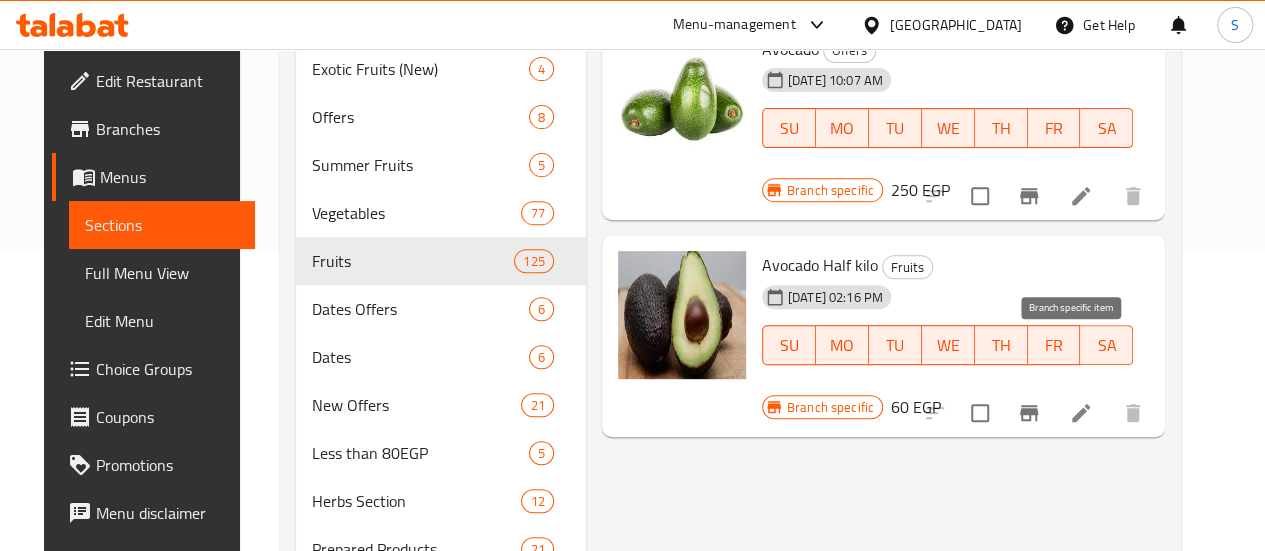type on "avoca" 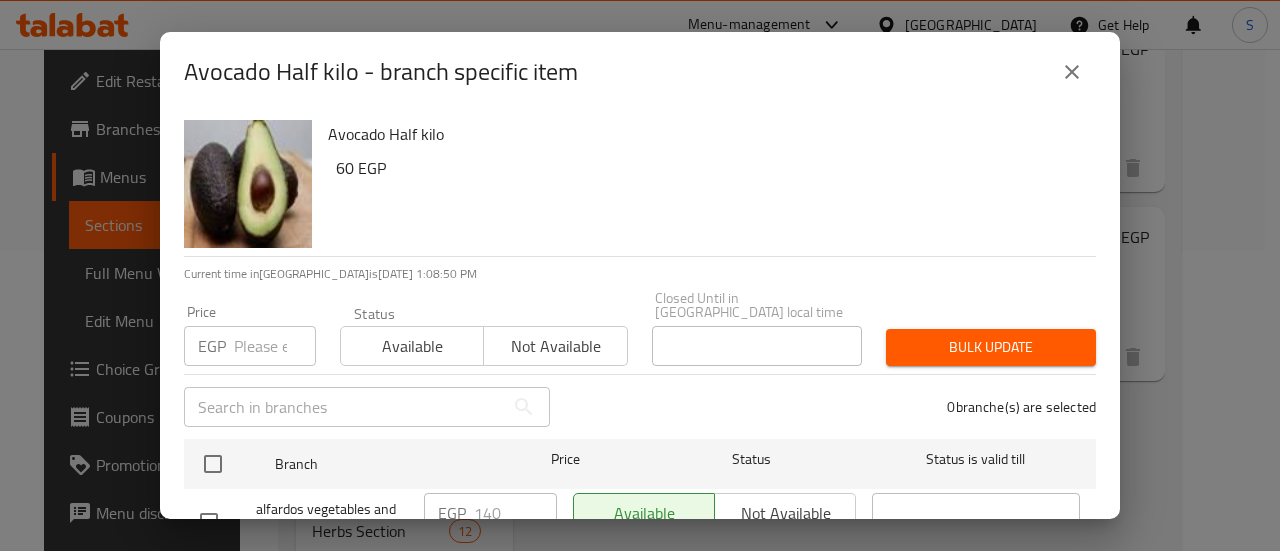 click at bounding box center [275, 346] 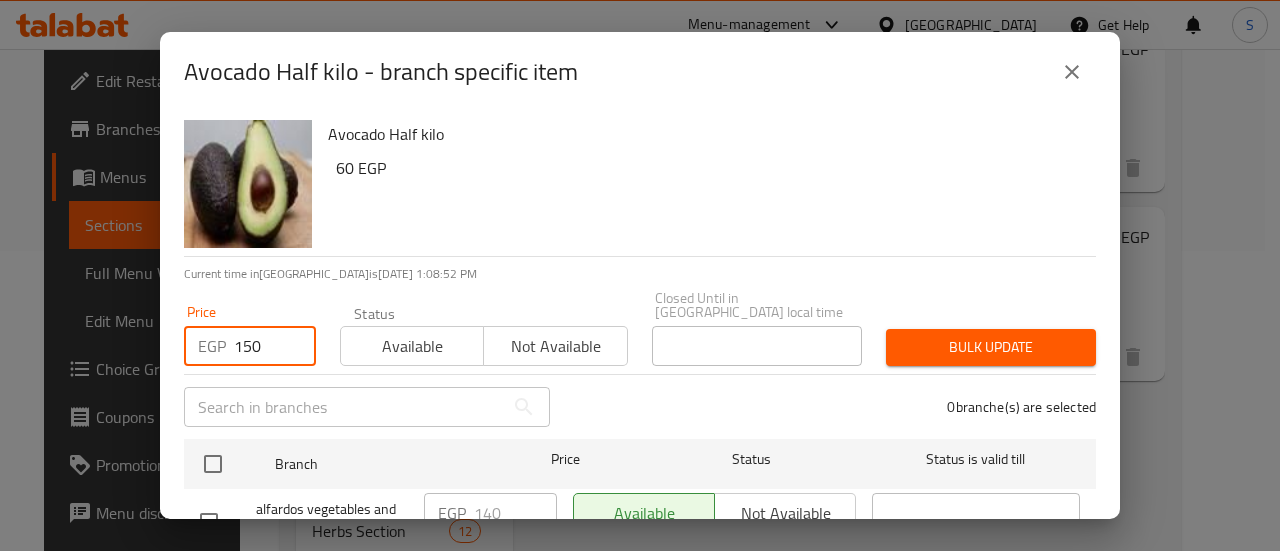 type on "150" 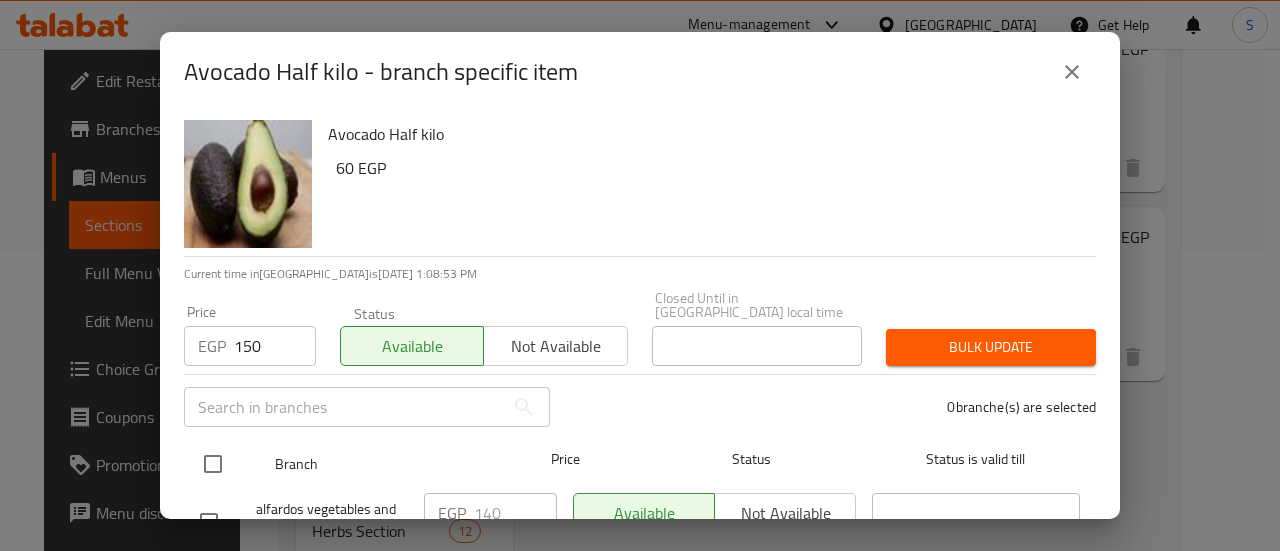 click at bounding box center [213, 464] 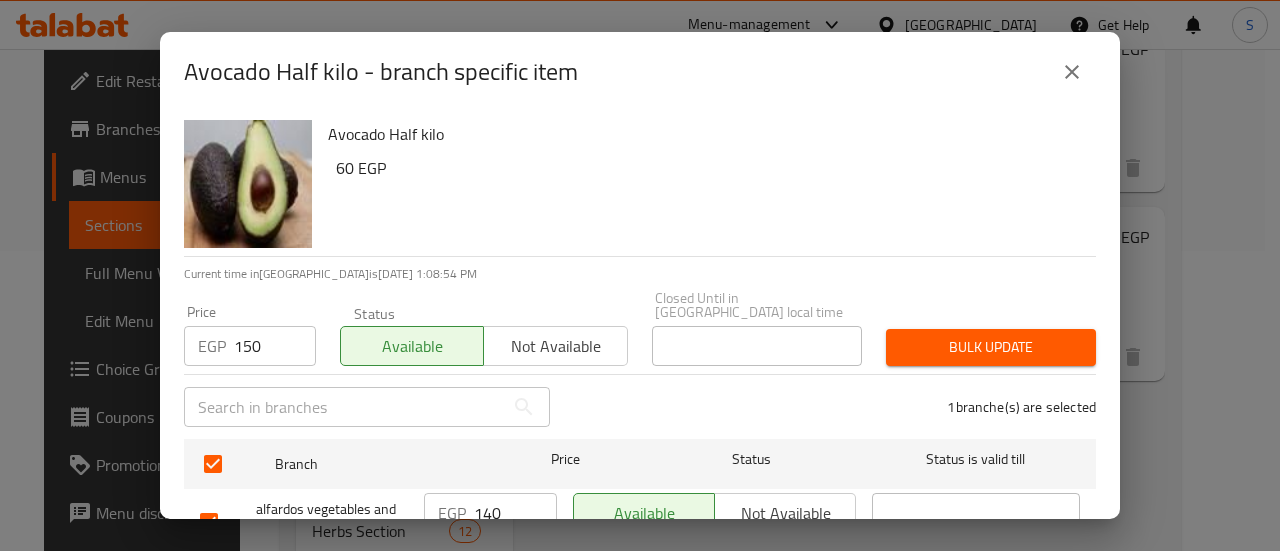 click on "Bulk update" at bounding box center [991, 347] 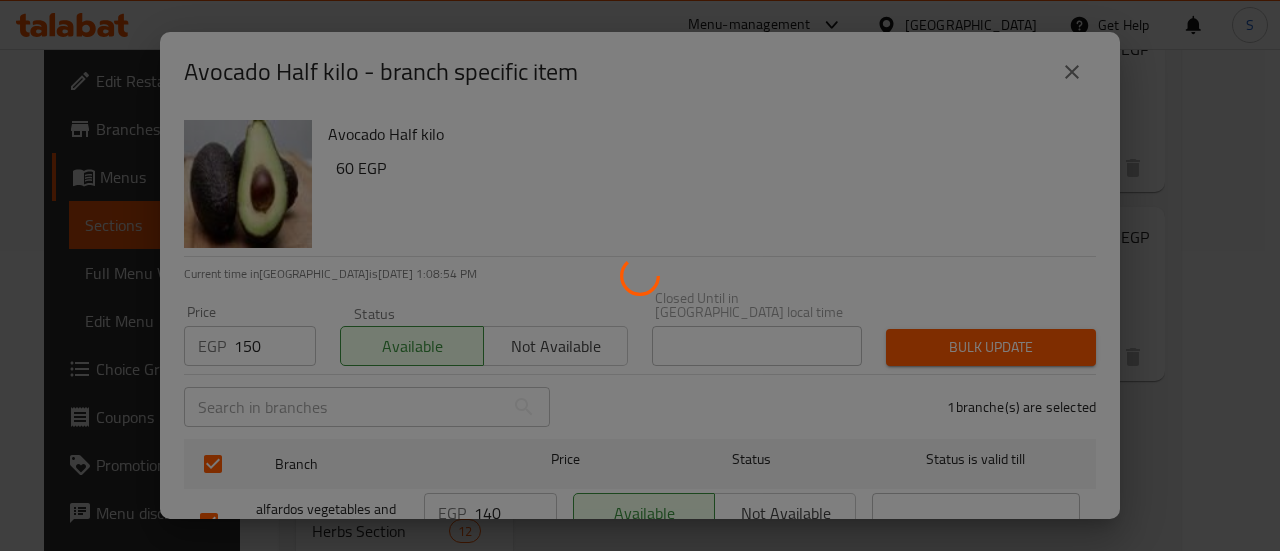type 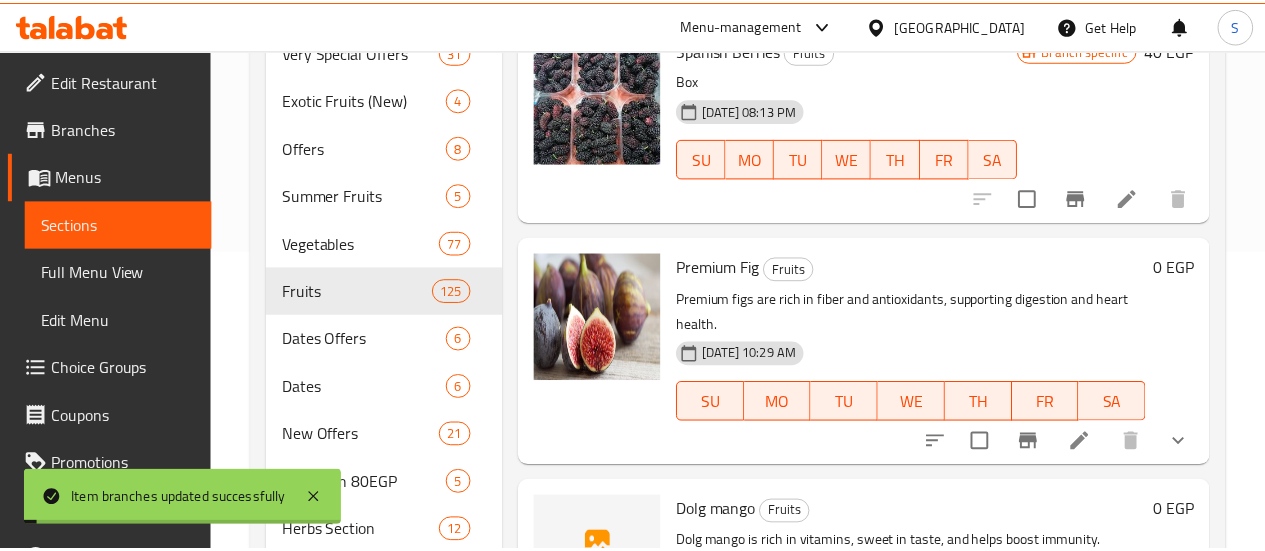 scroll, scrollTop: 0, scrollLeft: 0, axis: both 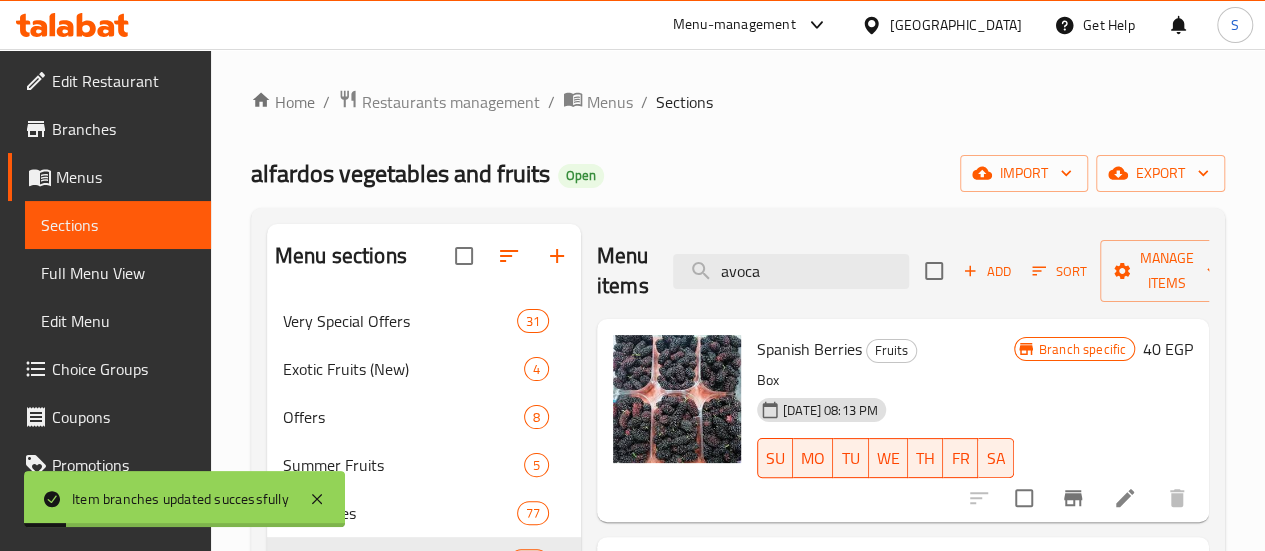 drag, startPoint x: 736, startPoint y: 274, endPoint x: 550, endPoint y: 268, distance: 186.09676 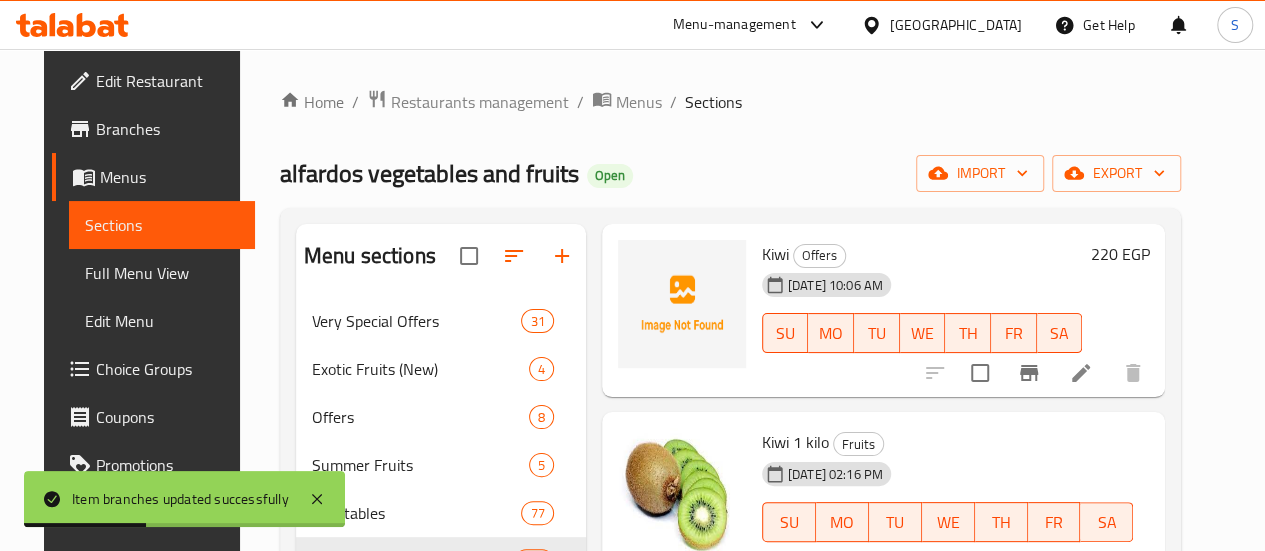 scroll, scrollTop: 177, scrollLeft: 0, axis: vertical 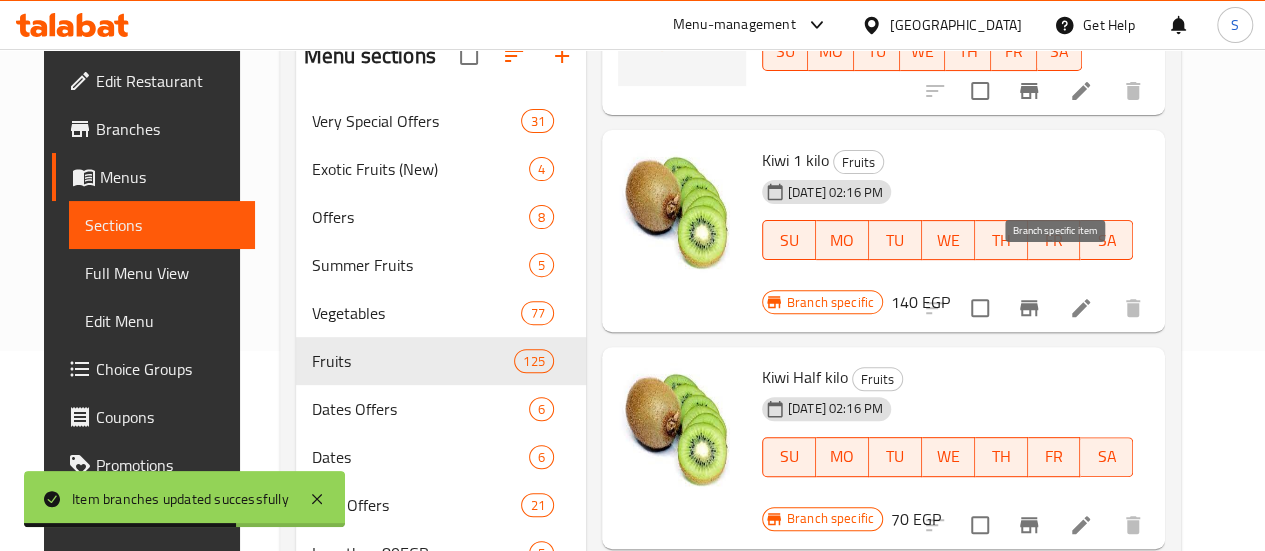 type on "kiwi" 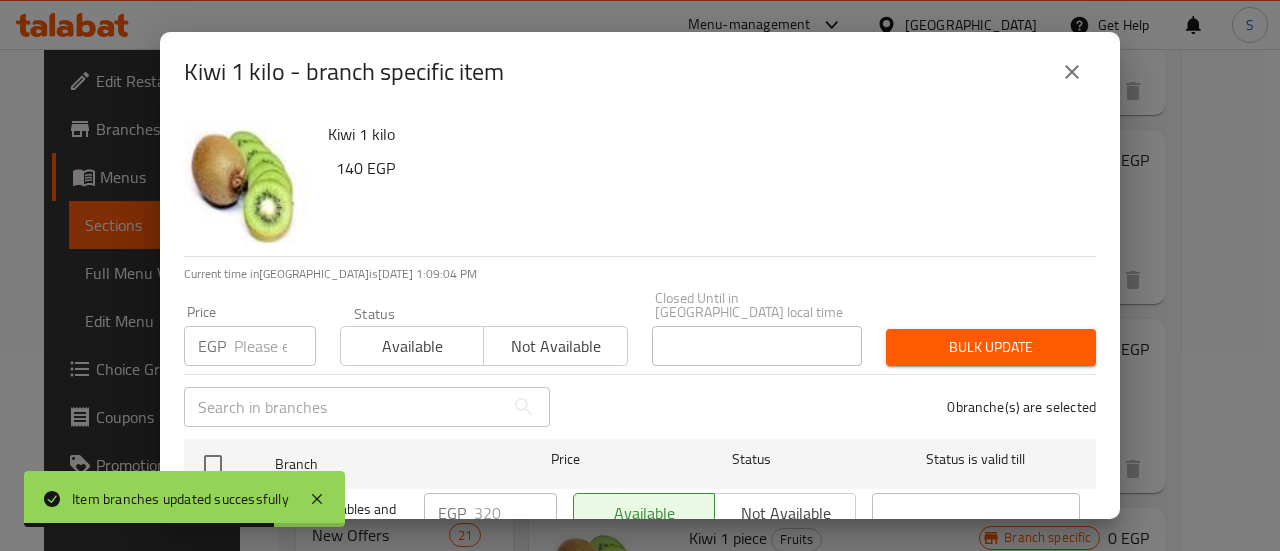 click at bounding box center (275, 346) 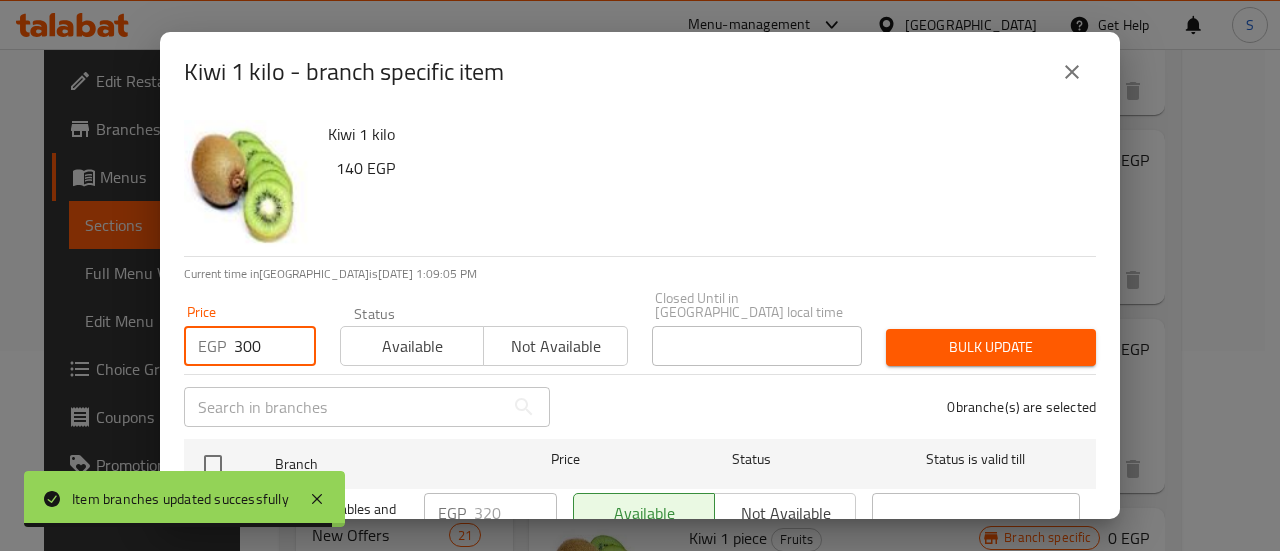 type on "300" 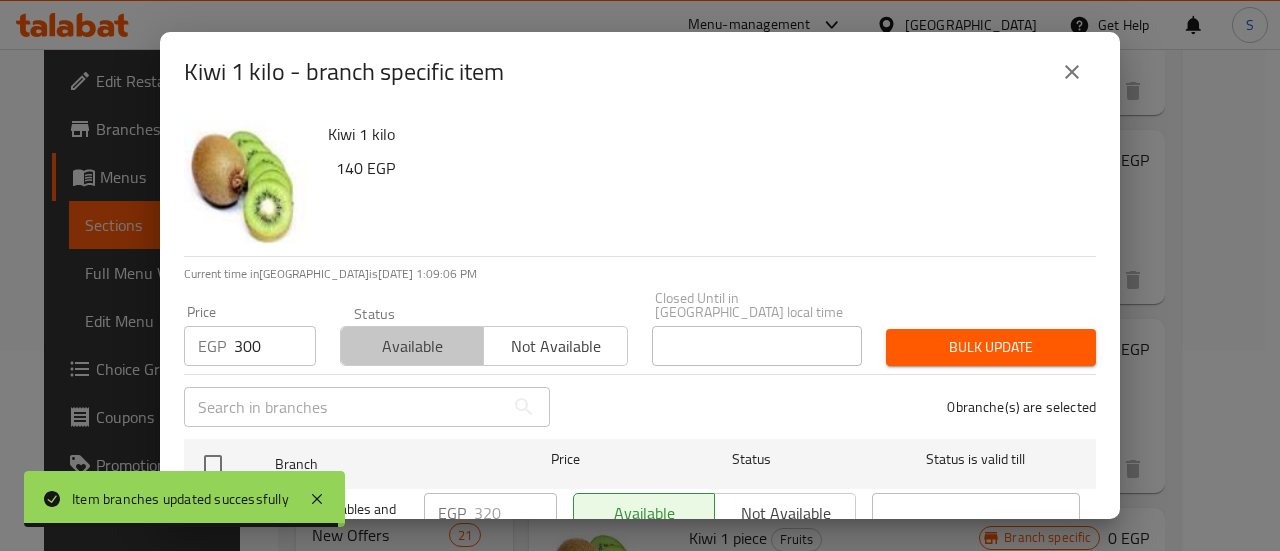 click on "Available" at bounding box center [412, 346] 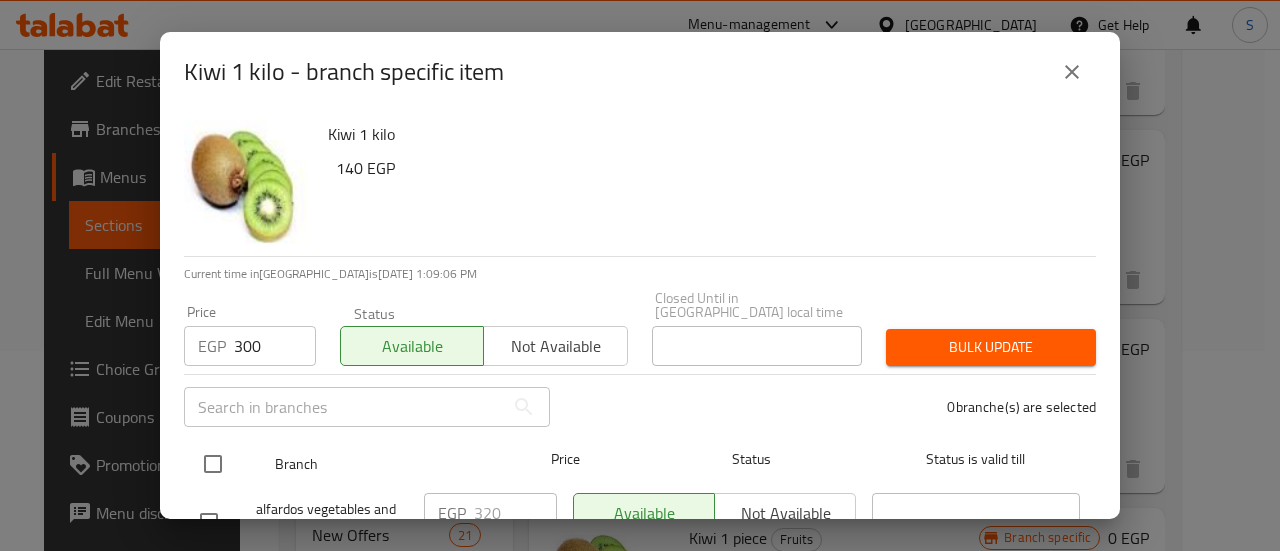 drag, startPoint x: 216, startPoint y: 448, endPoint x: 340, endPoint y: 443, distance: 124.10077 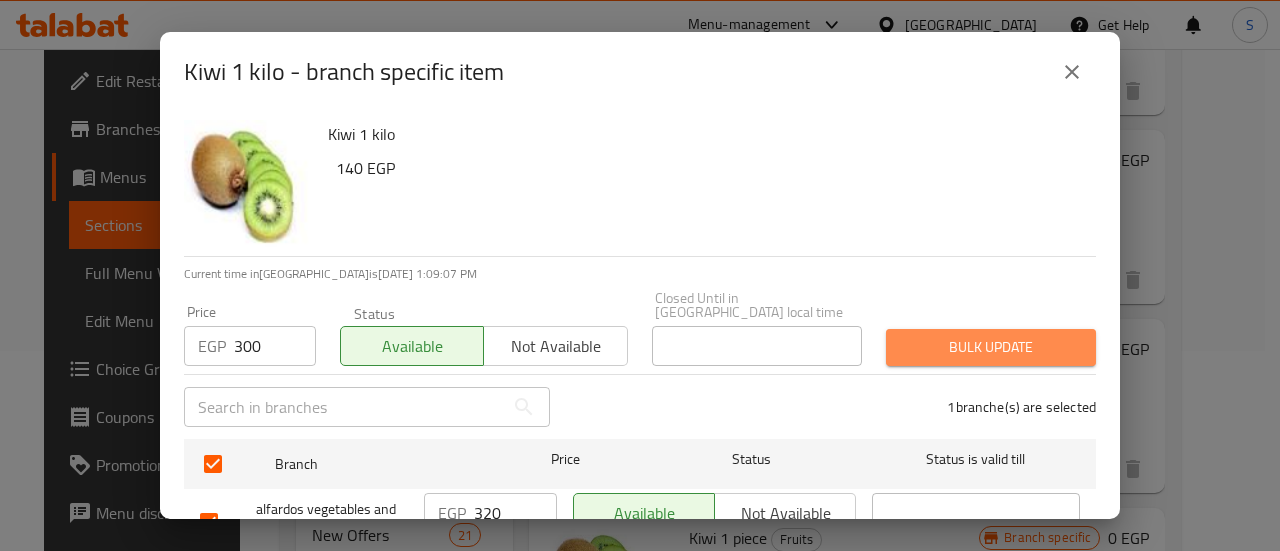 click on "Bulk update" at bounding box center [991, 347] 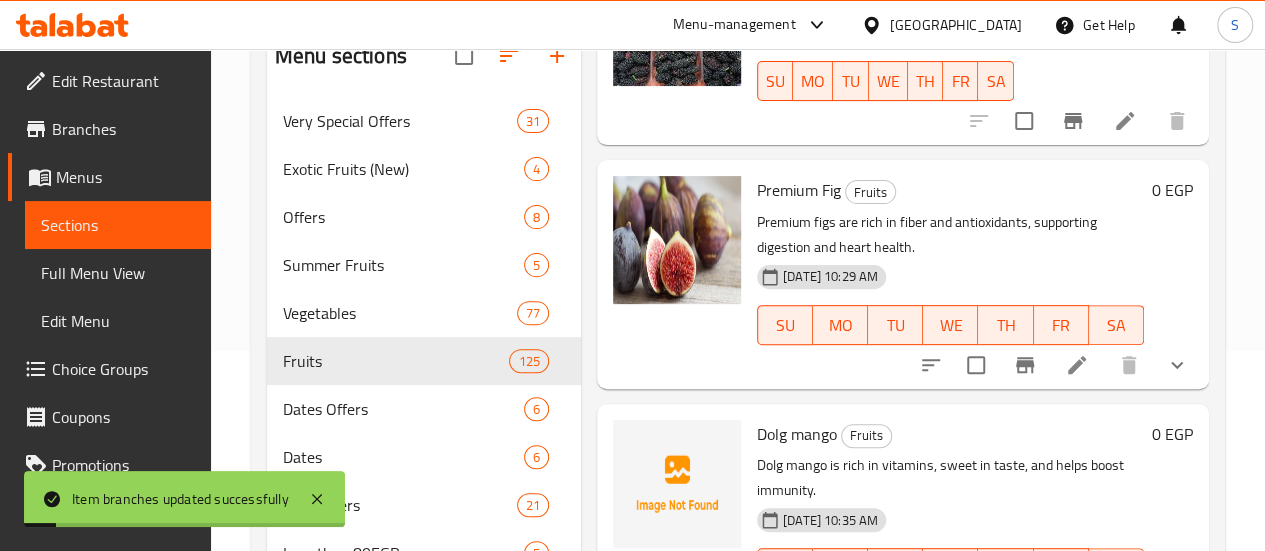 scroll, scrollTop: 0, scrollLeft: 0, axis: both 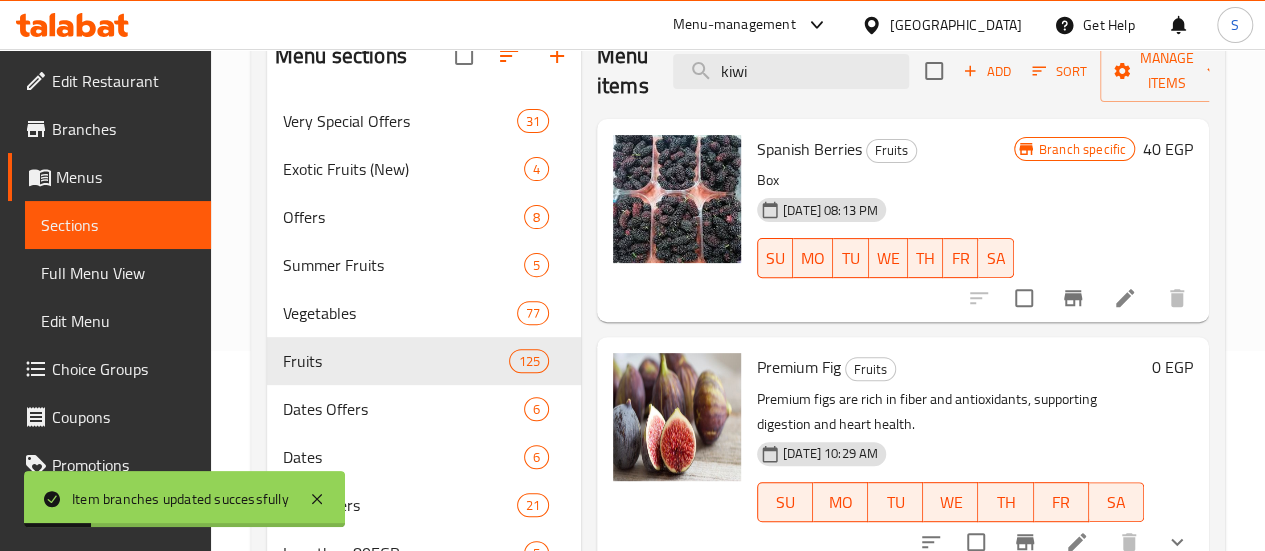 drag, startPoint x: 712, startPoint y: 61, endPoint x: 580, endPoint y: 25, distance: 136.82104 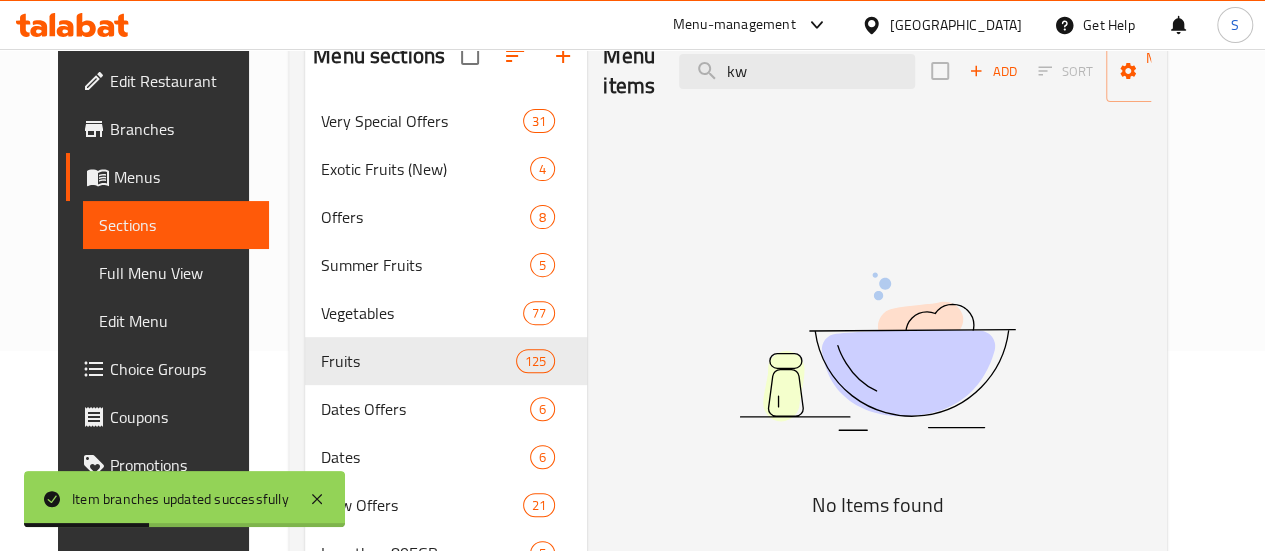 type on "k" 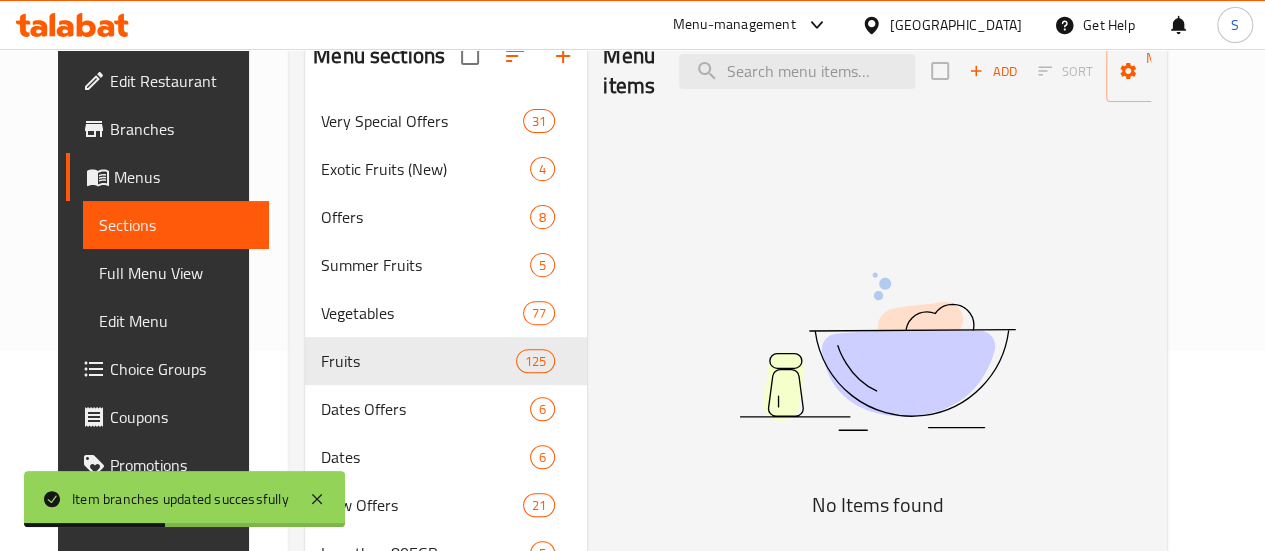 type on "i" 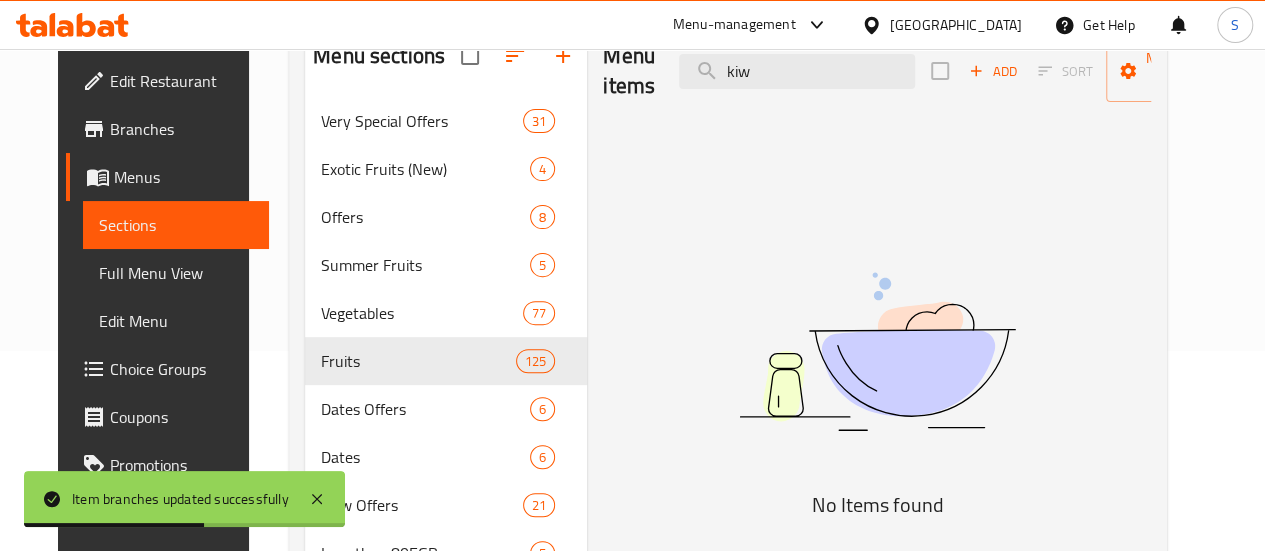 type on "kiwi" 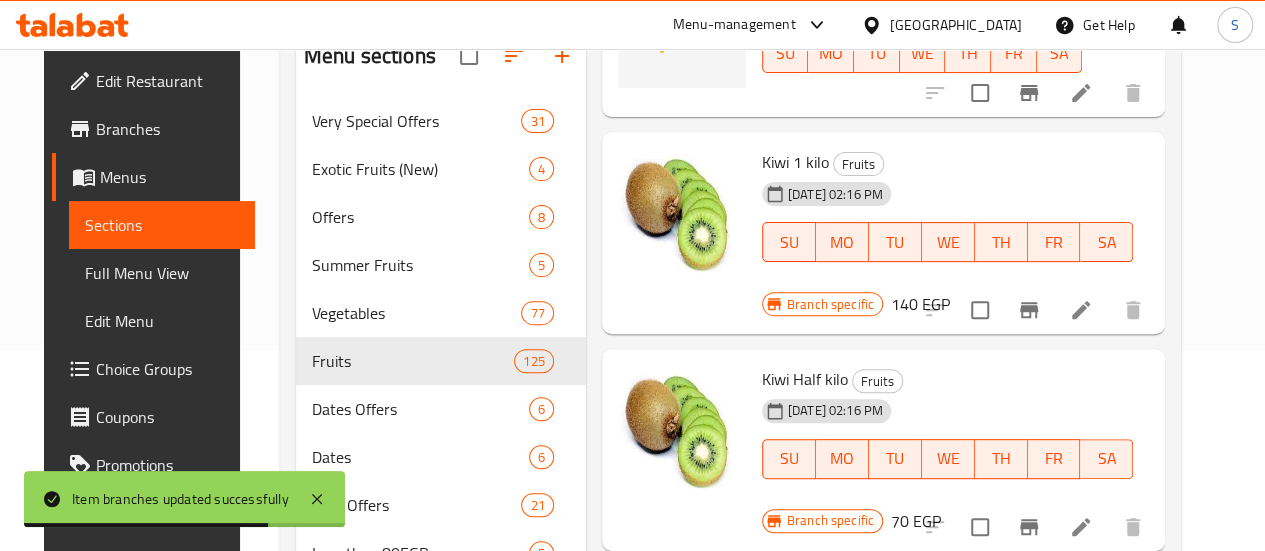 scroll, scrollTop: 177, scrollLeft: 0, axis: vertical 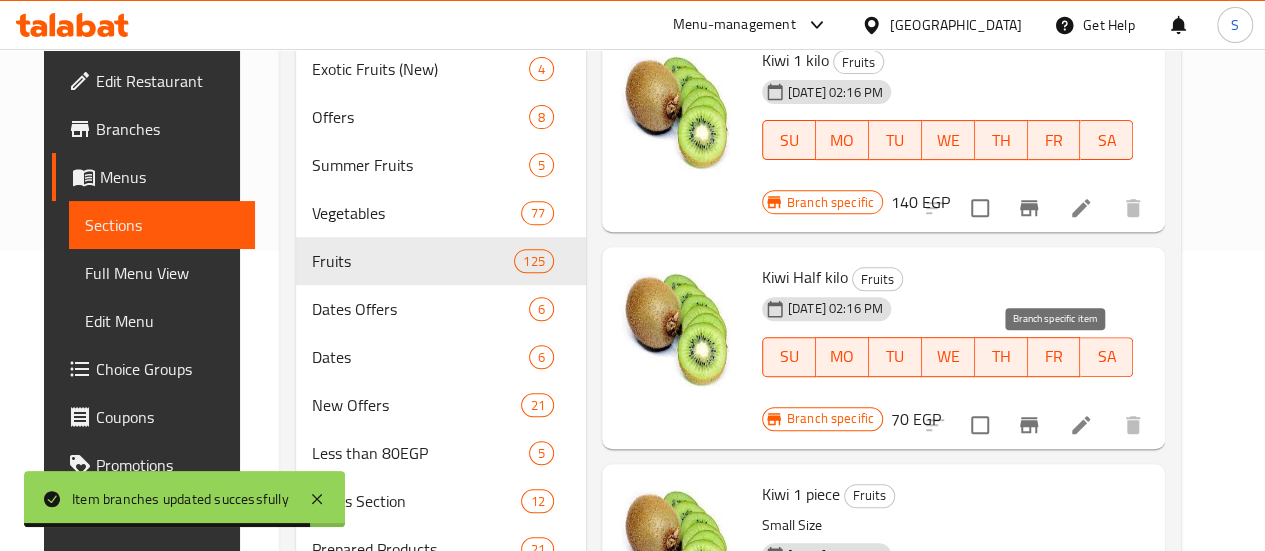 click 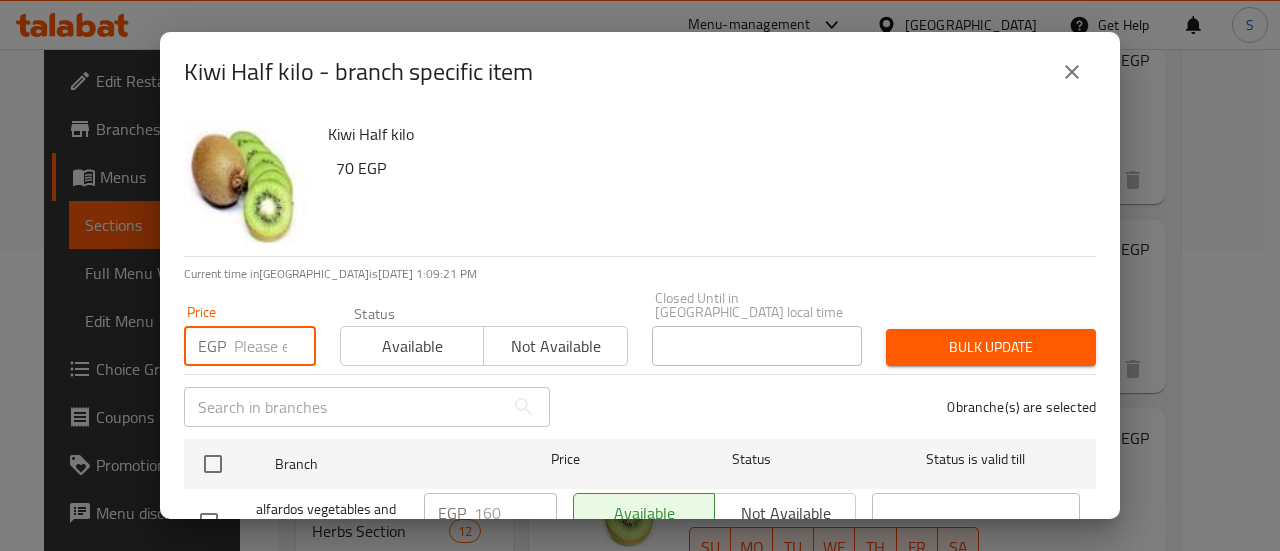 click at bounding box center [275, 346] 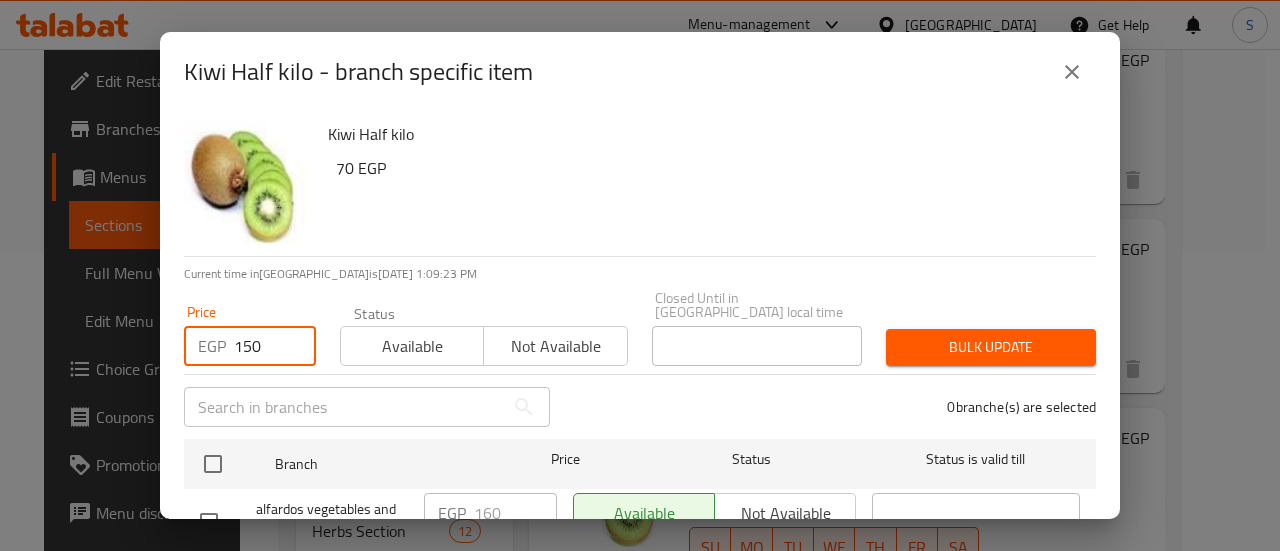 type on "150" 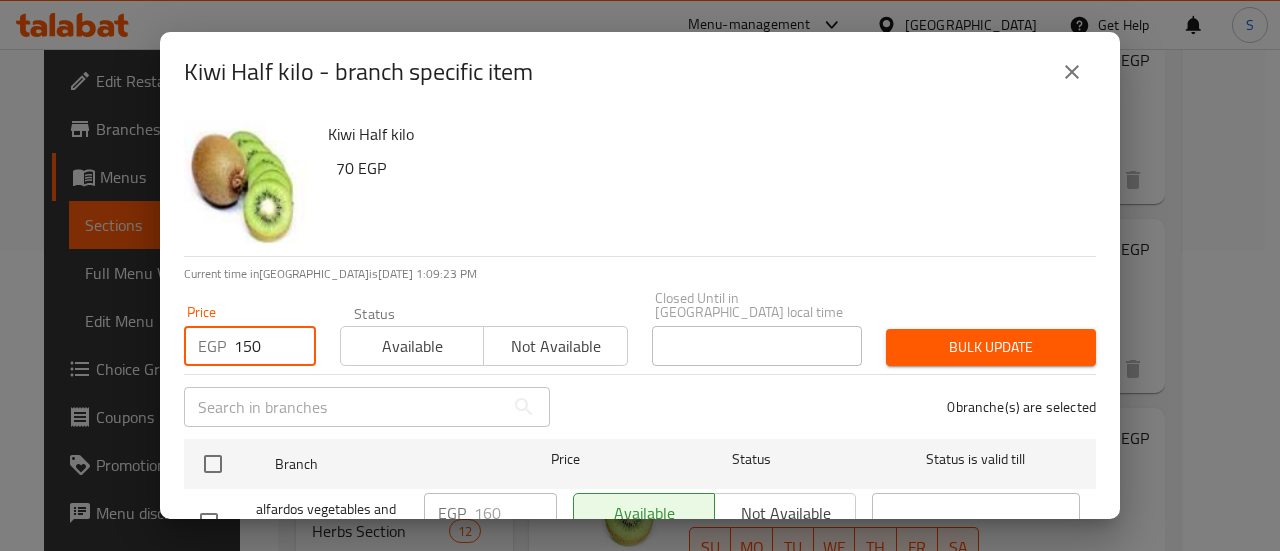 click on "Available" at bounding box center [412, 346] 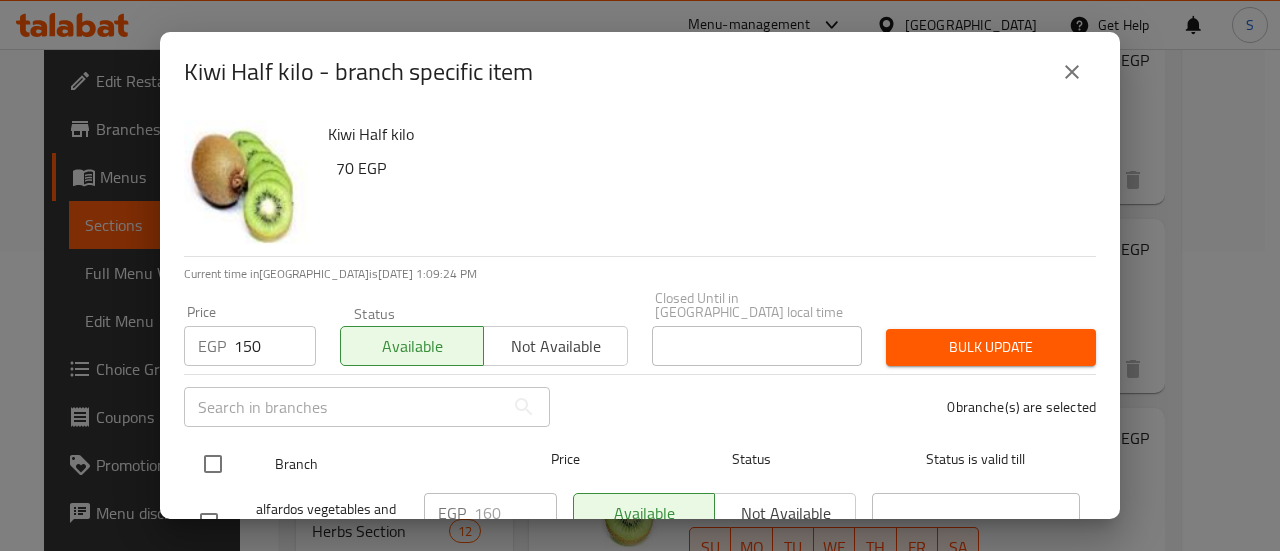 click at bounding box center (213, 464) 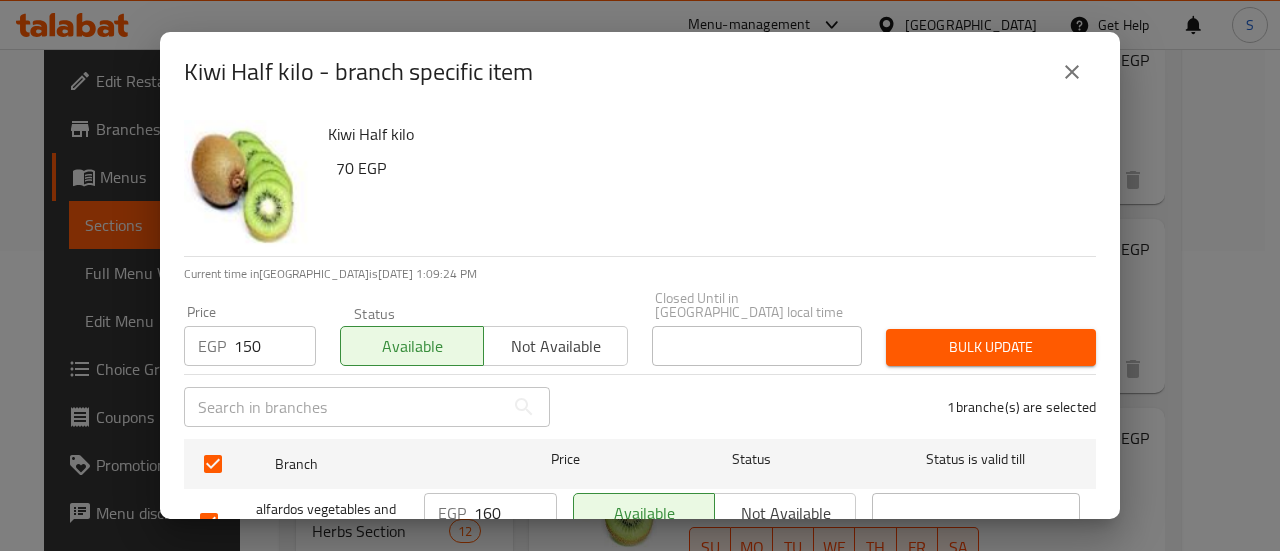 click on "Bulk update" at bounding box center [991, 347] 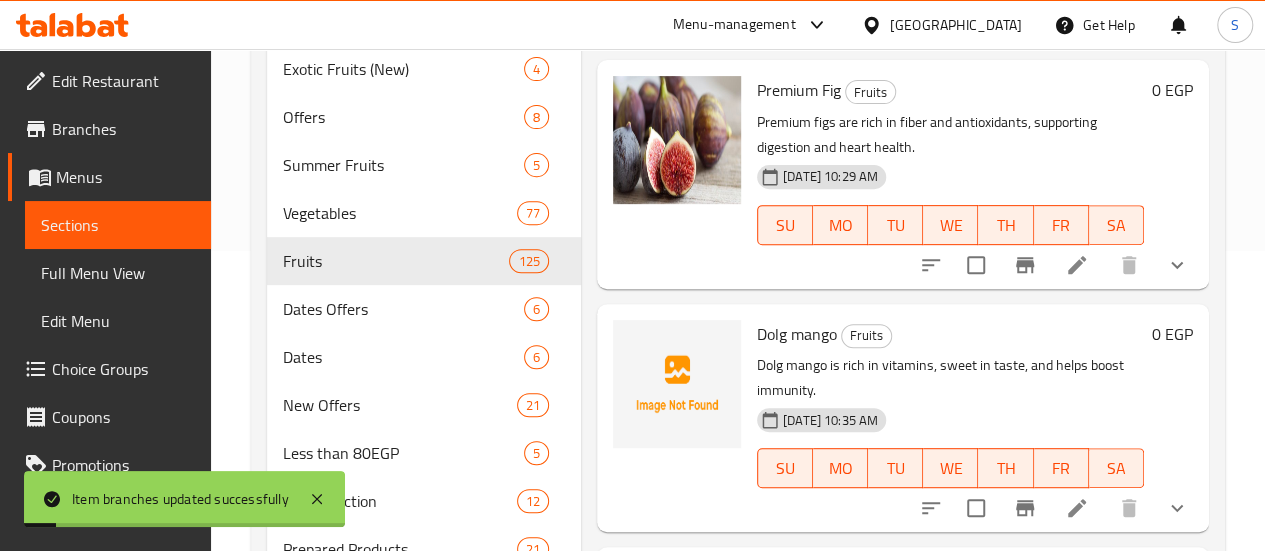 scroll, scrollTop: 400, scrollLeft: 0, axis: vertical 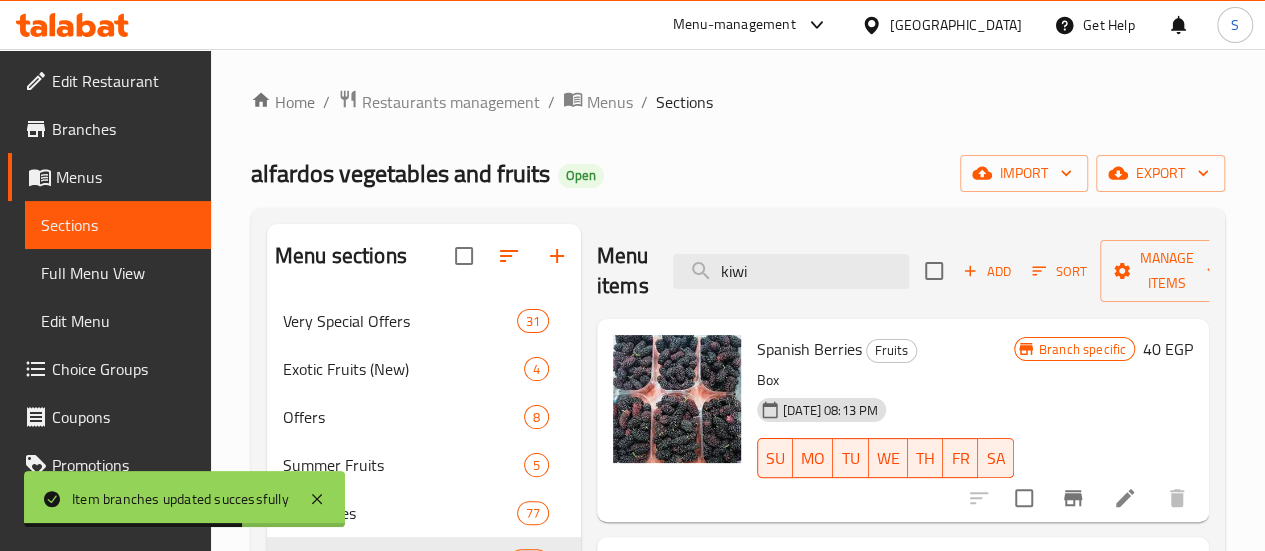 drag, startPoint x: 660, startPoint y: 271, endPoint x: 616, endPoint y: 267, distance: 44.181442 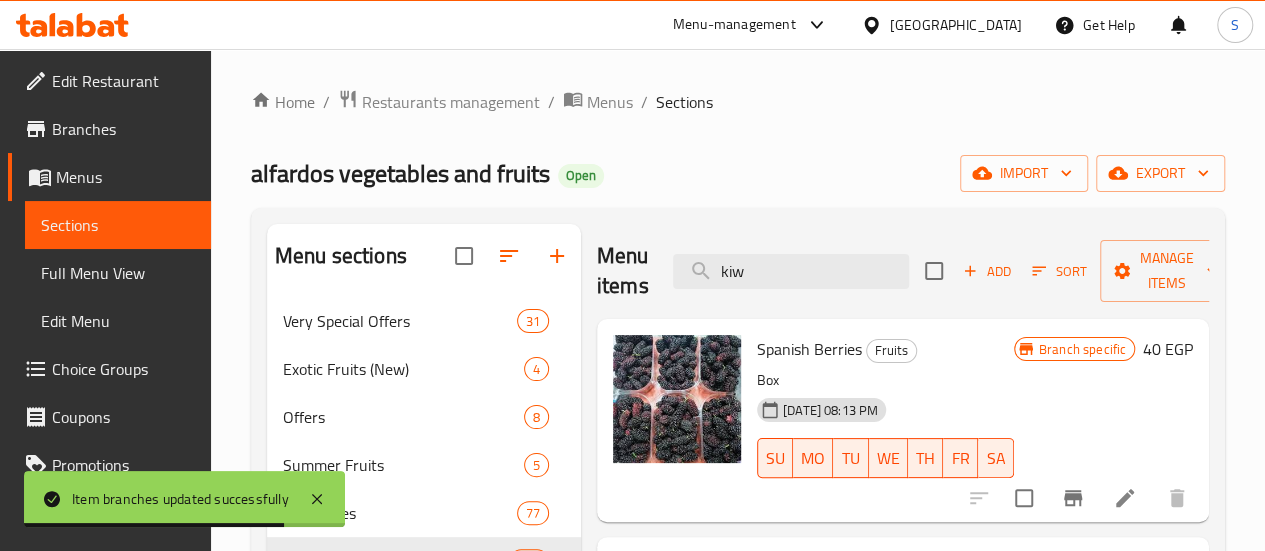 type on "kiwi" 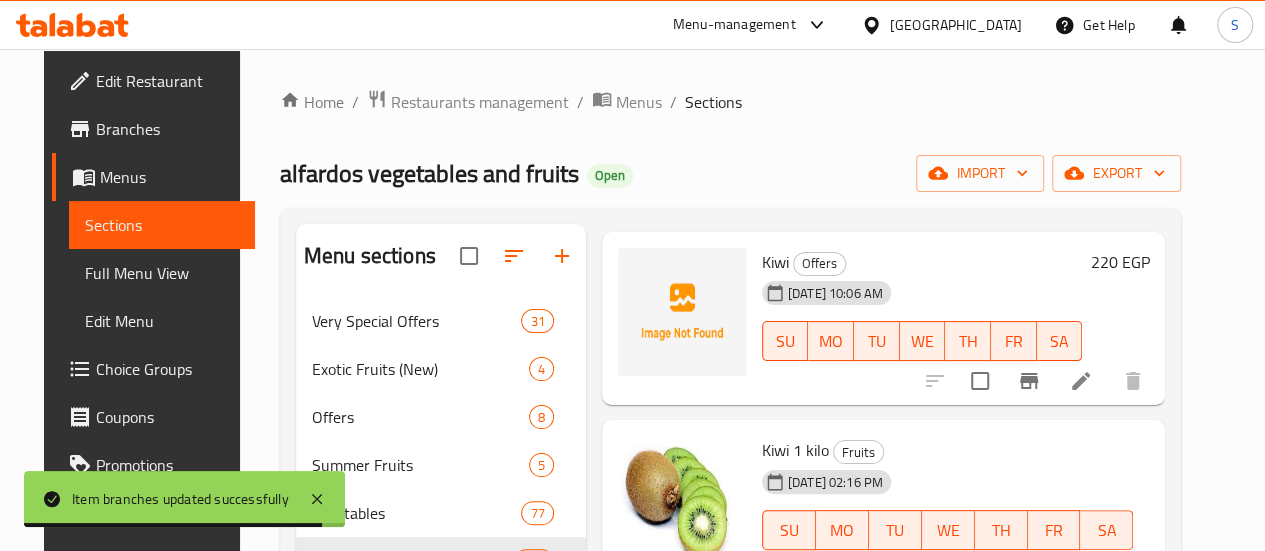 scroll, scrollTop: 177, scrollLeft: 0, axis: vertical 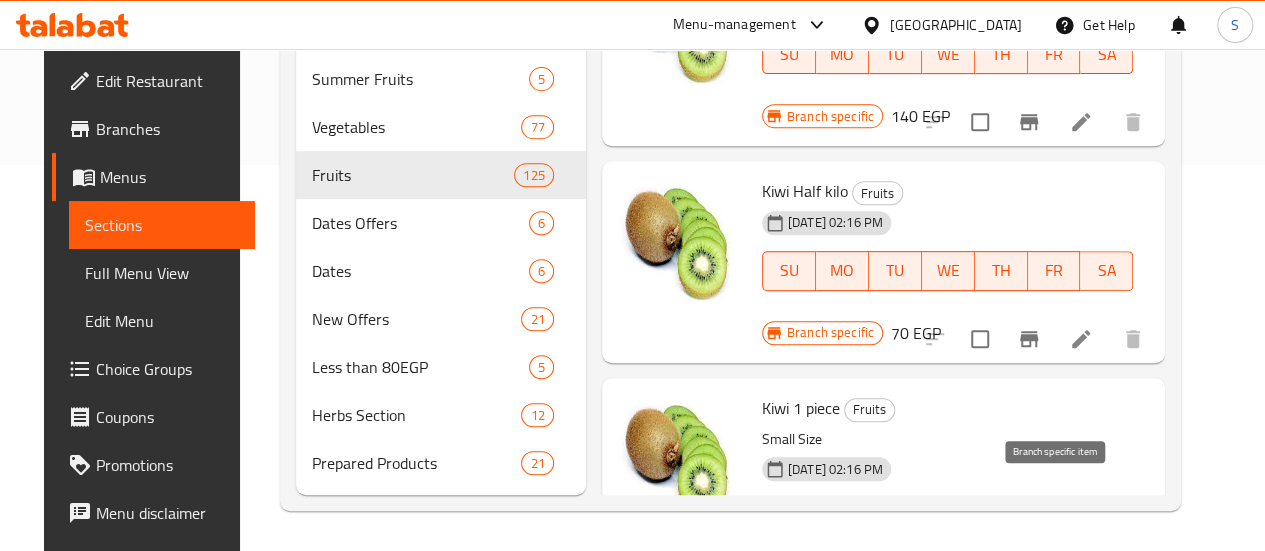 click 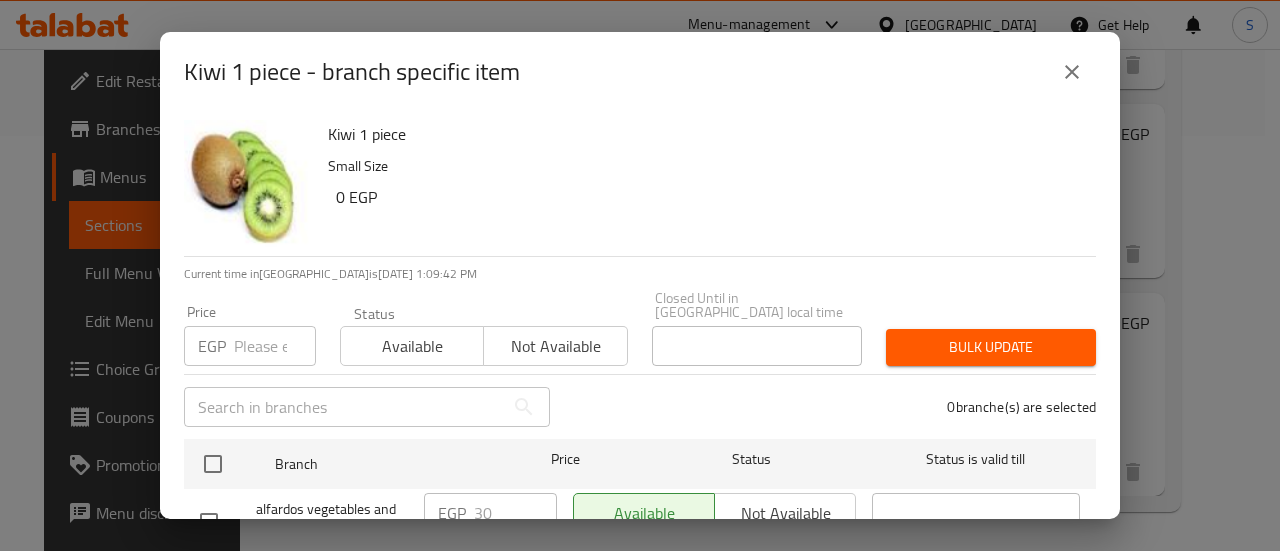 click on "Not available" at bounding box center [555, 346] 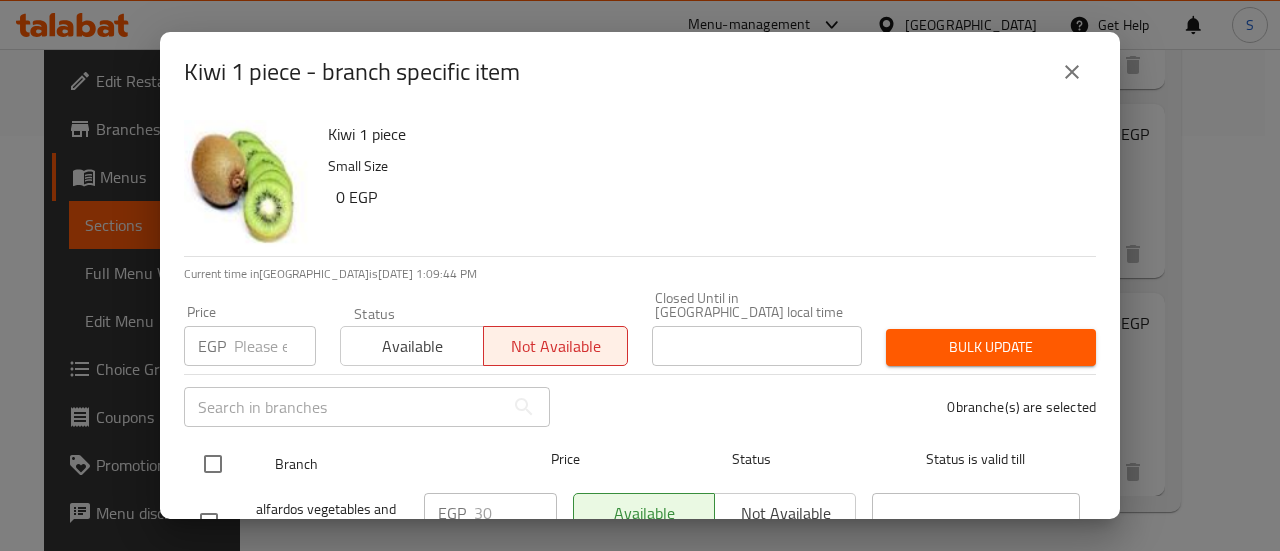 click at bounding box center [213, 464] 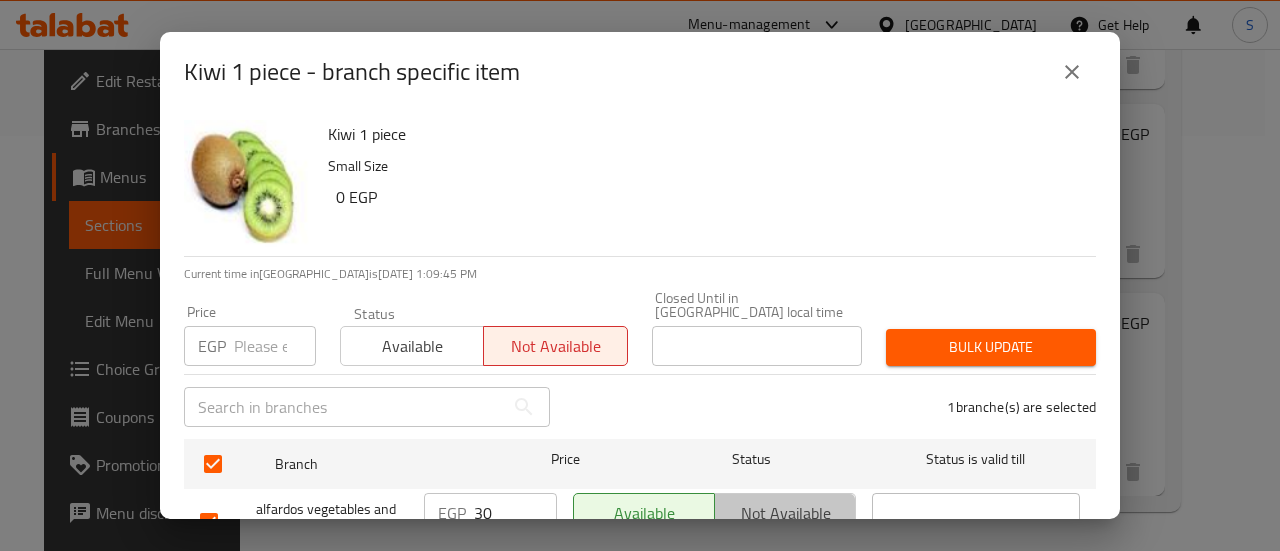drag, startPoint x: 754, startPoint y: 503, endPoint x: 856, endPoint y: 457, distance: 111.89281 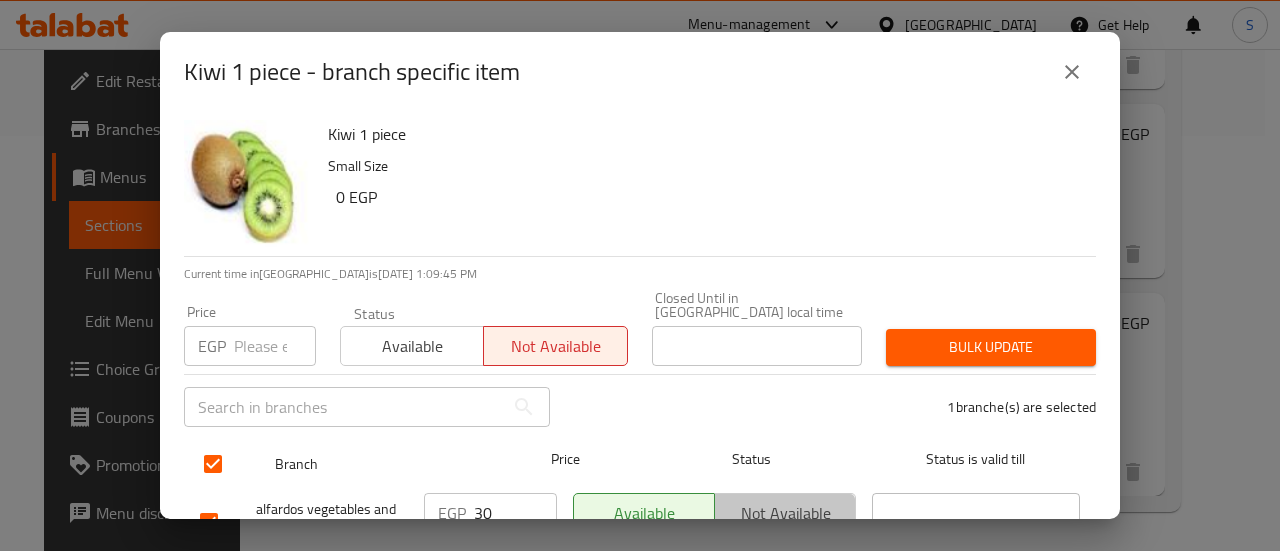 click on "Not available" at bounding box center (785, 513) 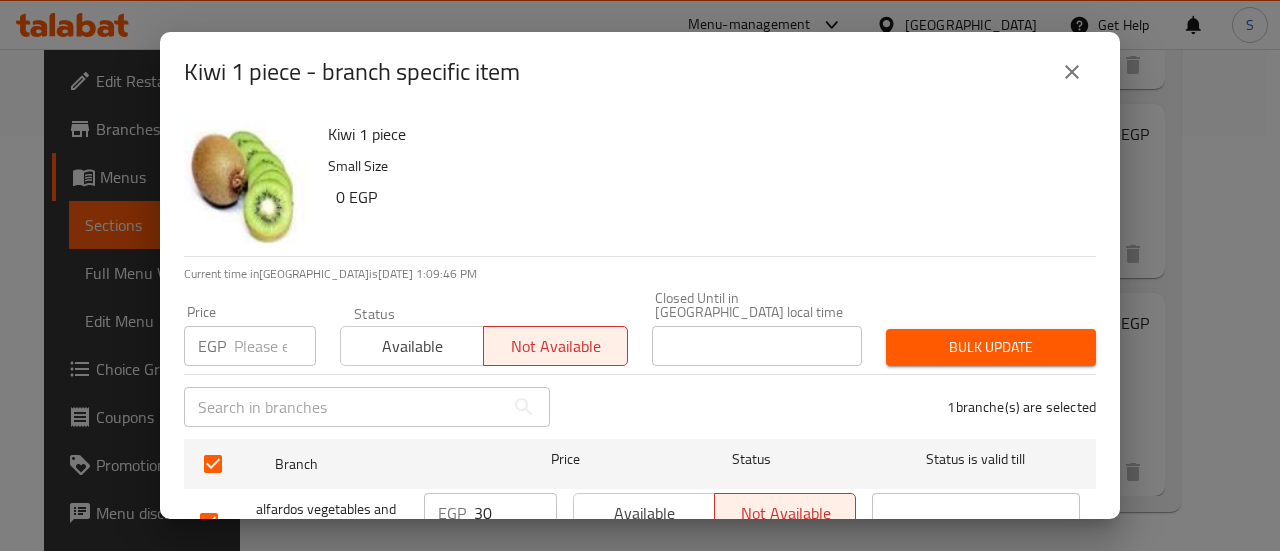 click on "Bulk update" at bounding box center (991, 347) 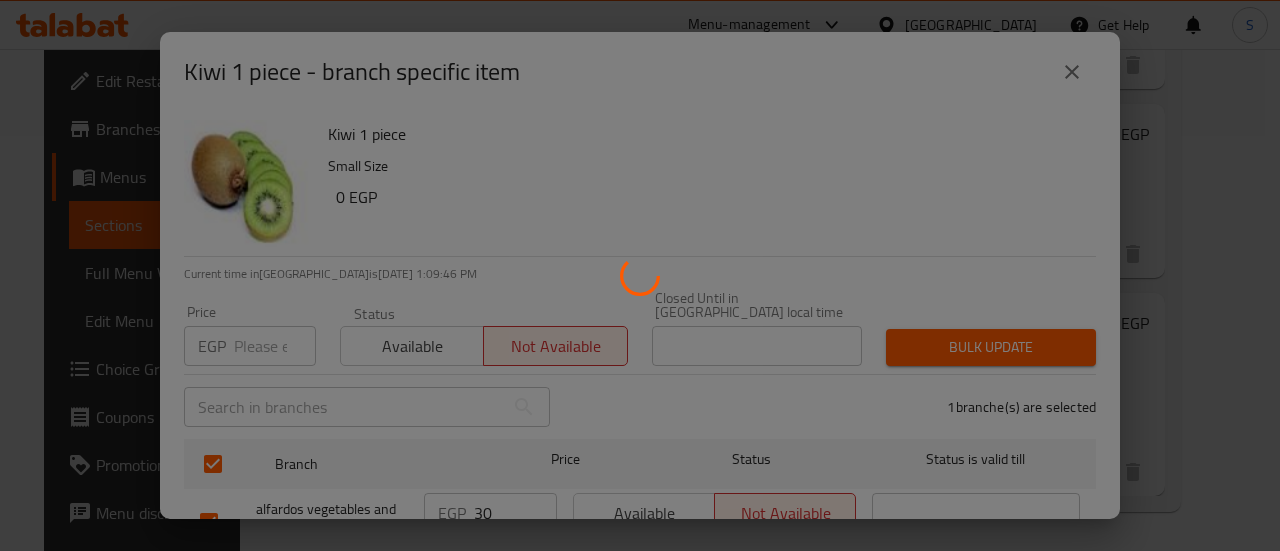 type 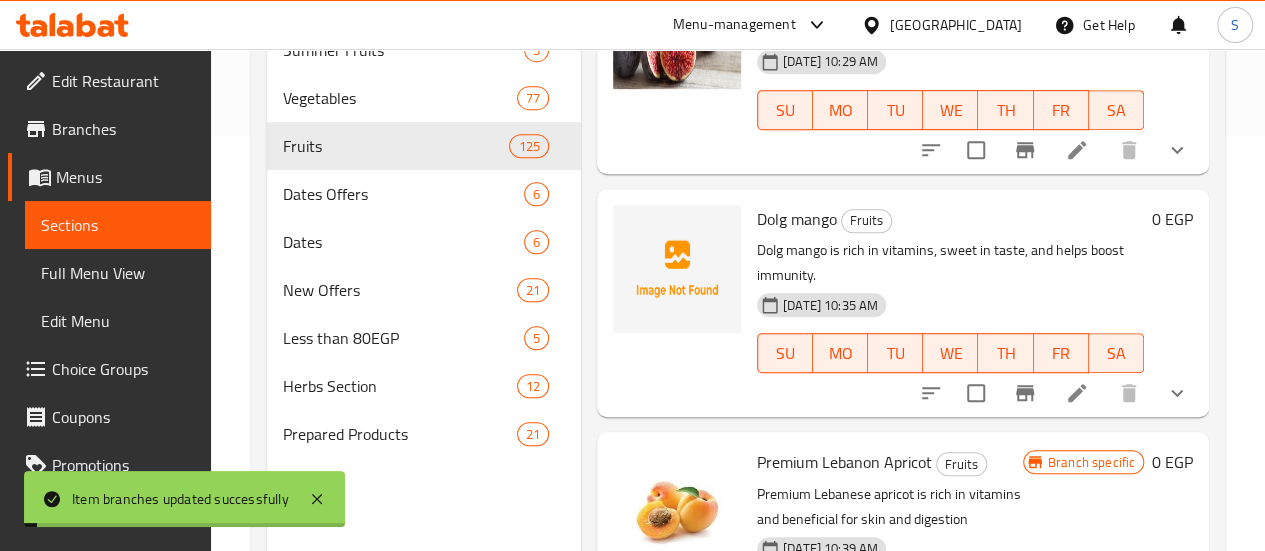 scroll, scrollTop: 0, scrollLeft: 0, axis: both 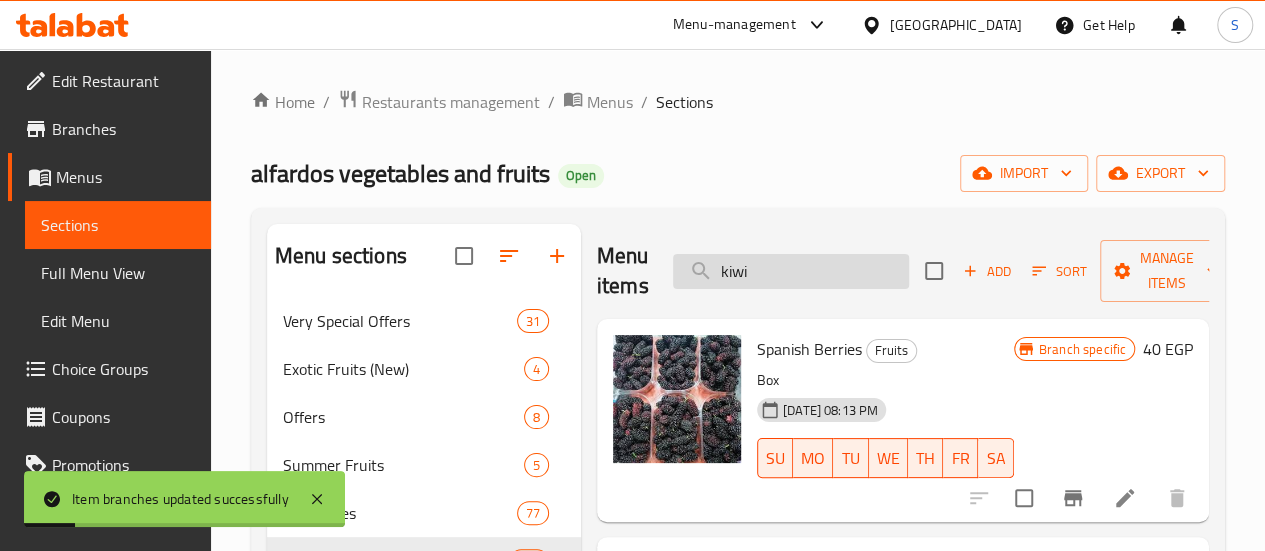 drag, startPoint x: 687, startPoint y: 270, endPoint x: 638, endPoint y: 265, distance: 49.25444 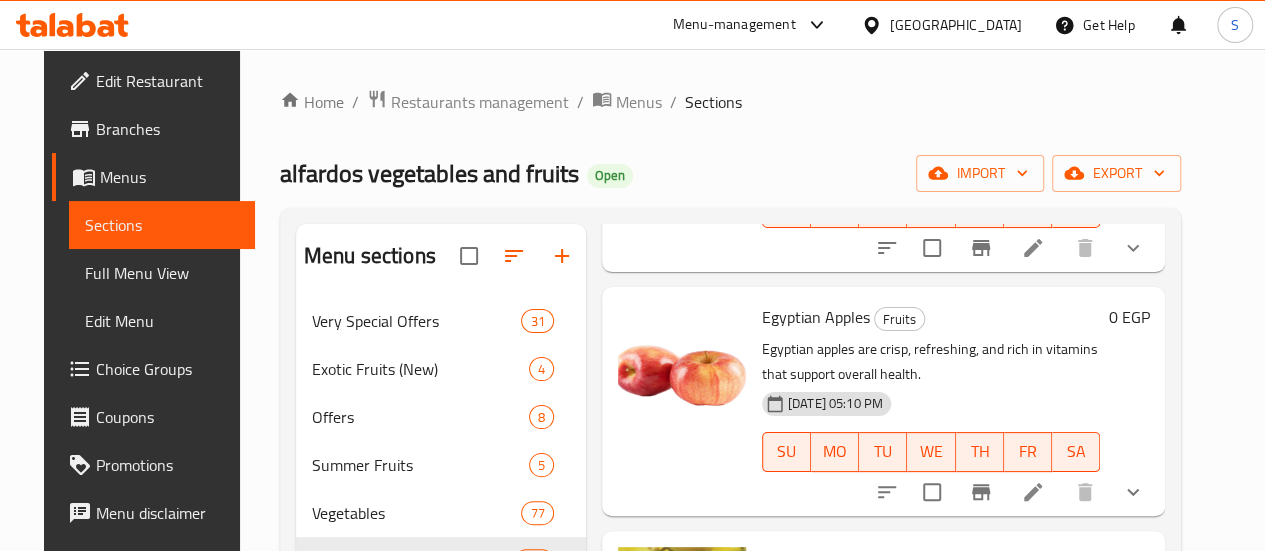 scroll, scrollTop: 800, scrollLeft: 0, axis: vertical 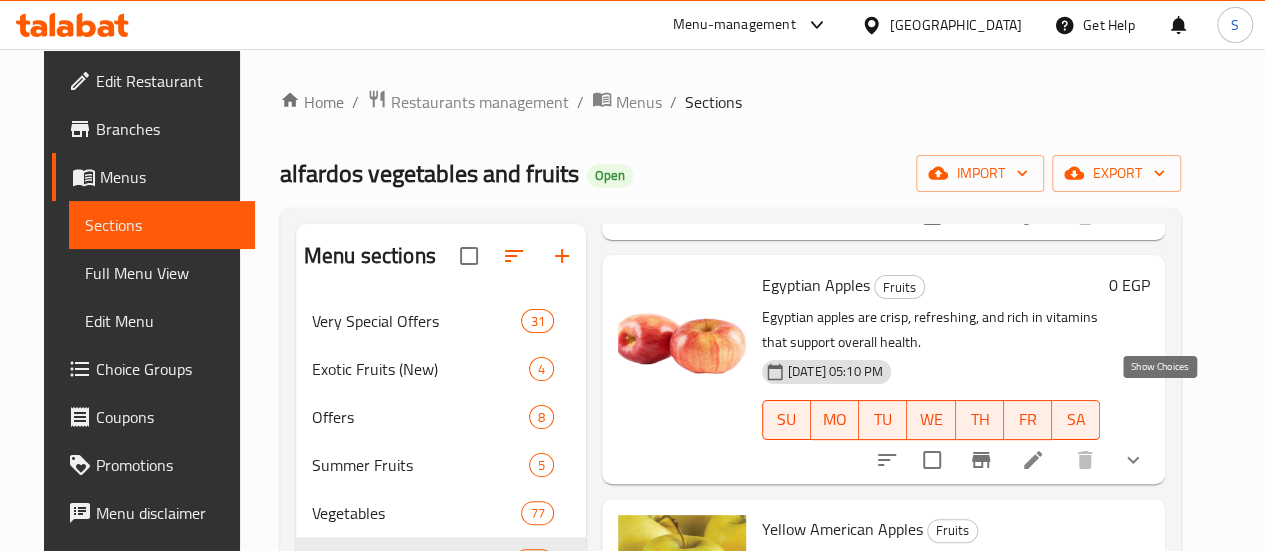 type on "تفاح" 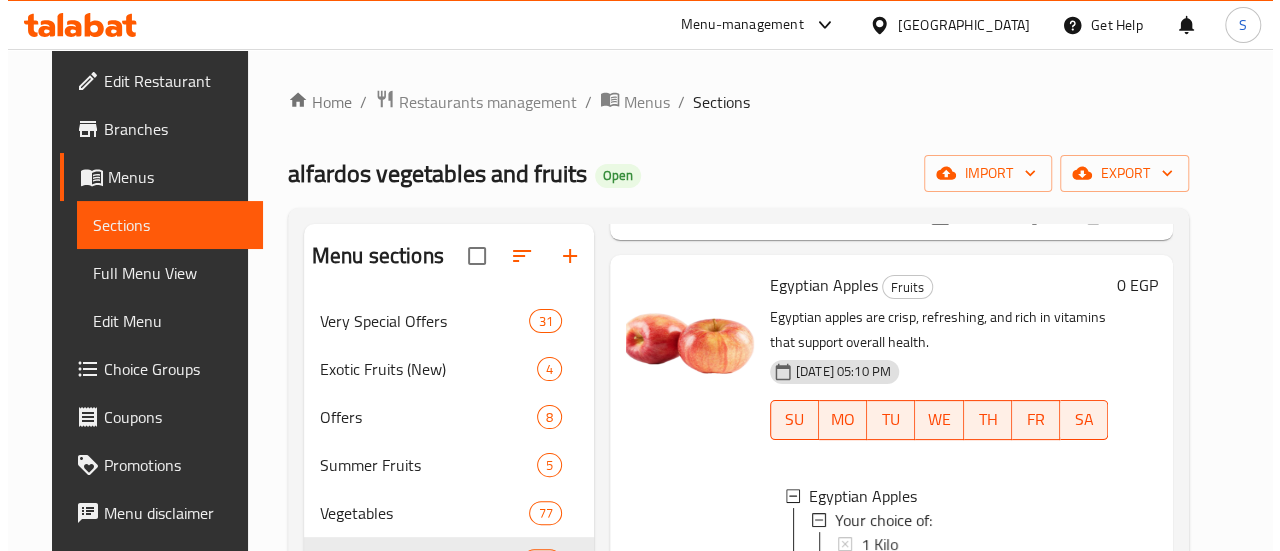 scroll, scrollTop: 2, scrollLeft: 0, axis: vertical 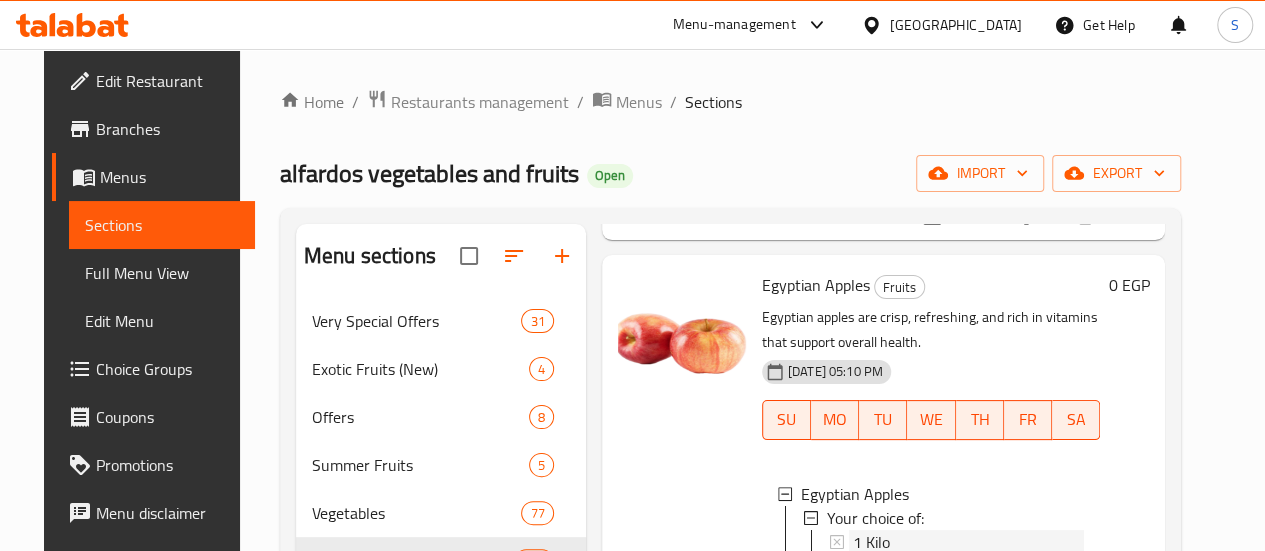click on "1 Kilo" at bounding box center [871, 542] 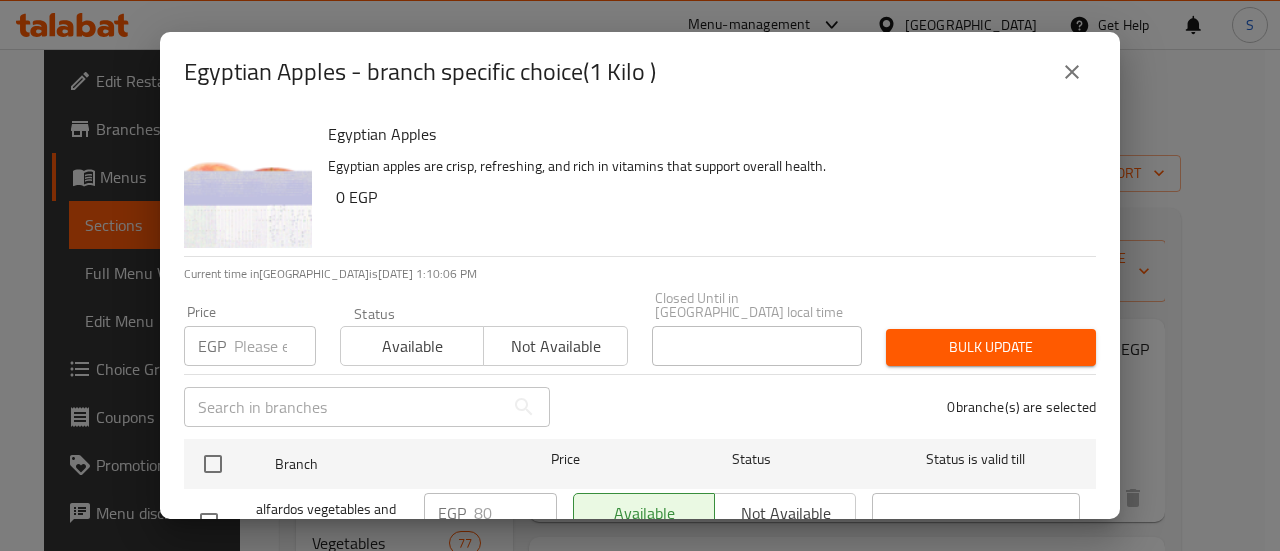 scroll, scrollTop: 0, scrollLeft: 0, axis: both 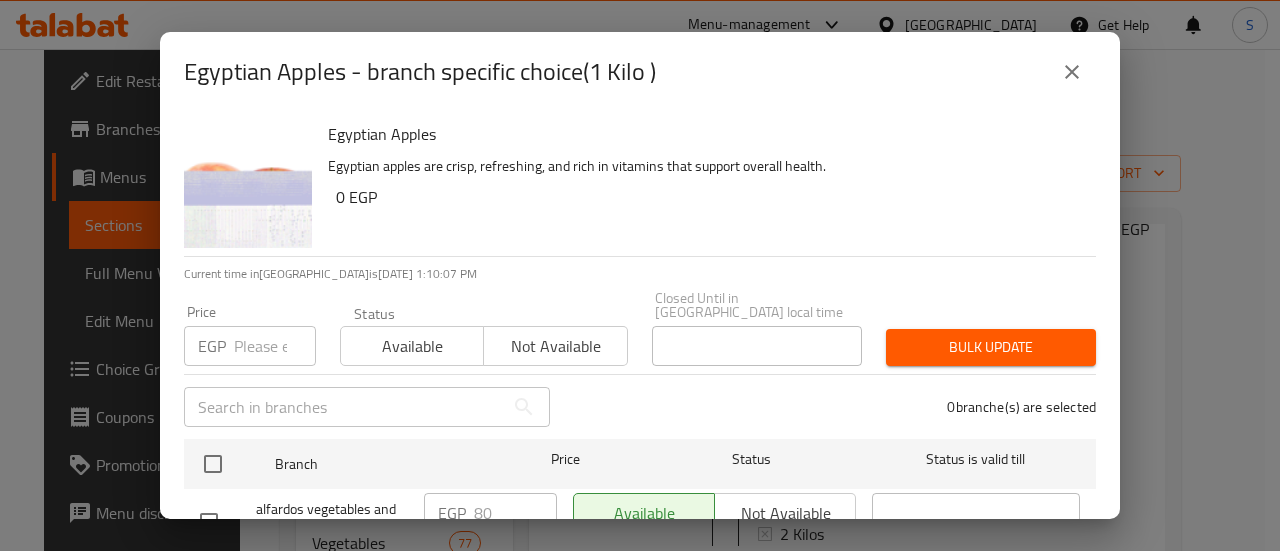 click at bounding box center (275, 346) 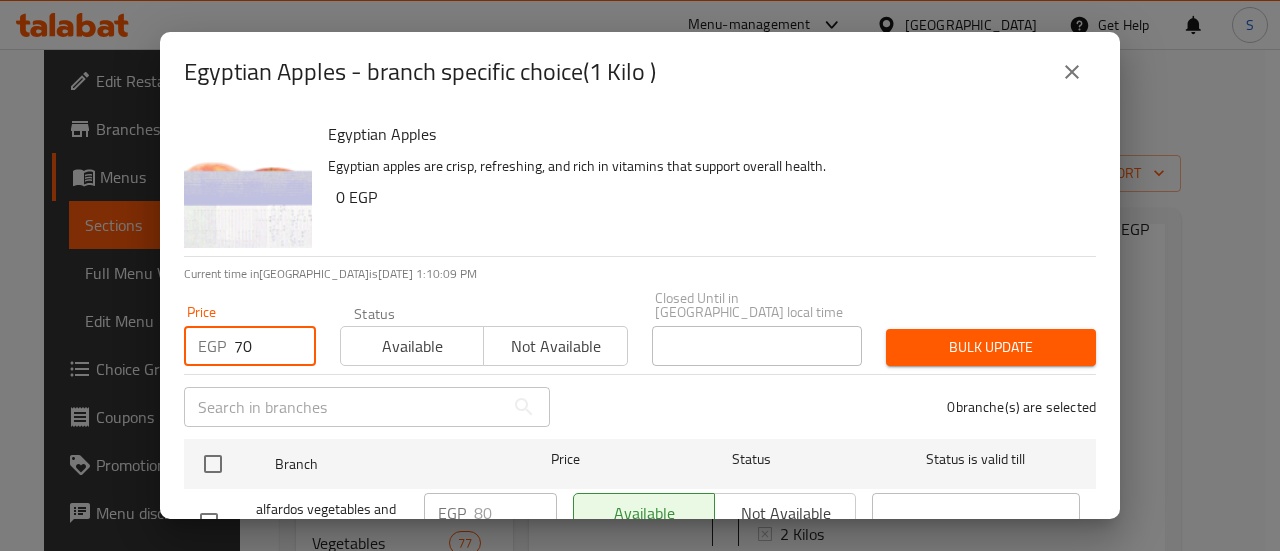 type on "70" 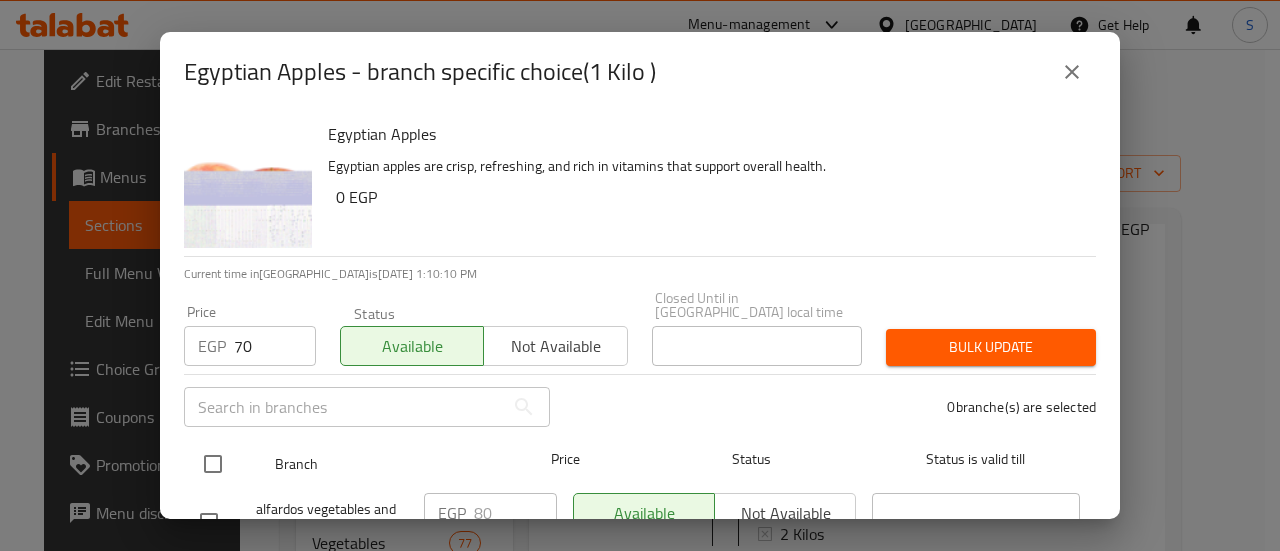 click at bounding box center [213, 464] 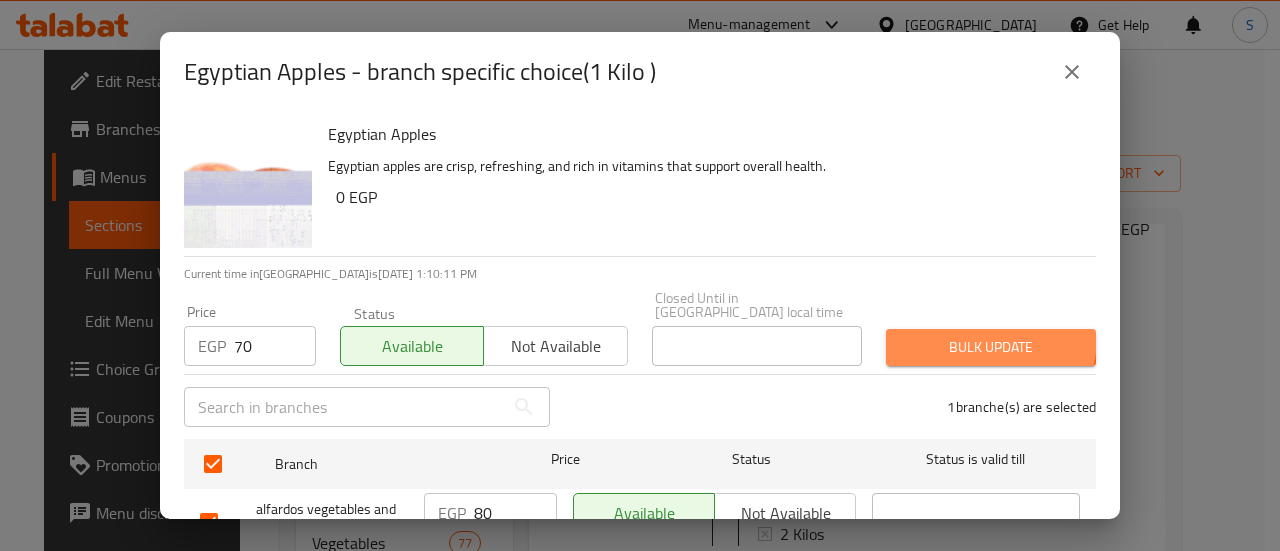 click on "Bulk update" at bounding box center (991, 347) 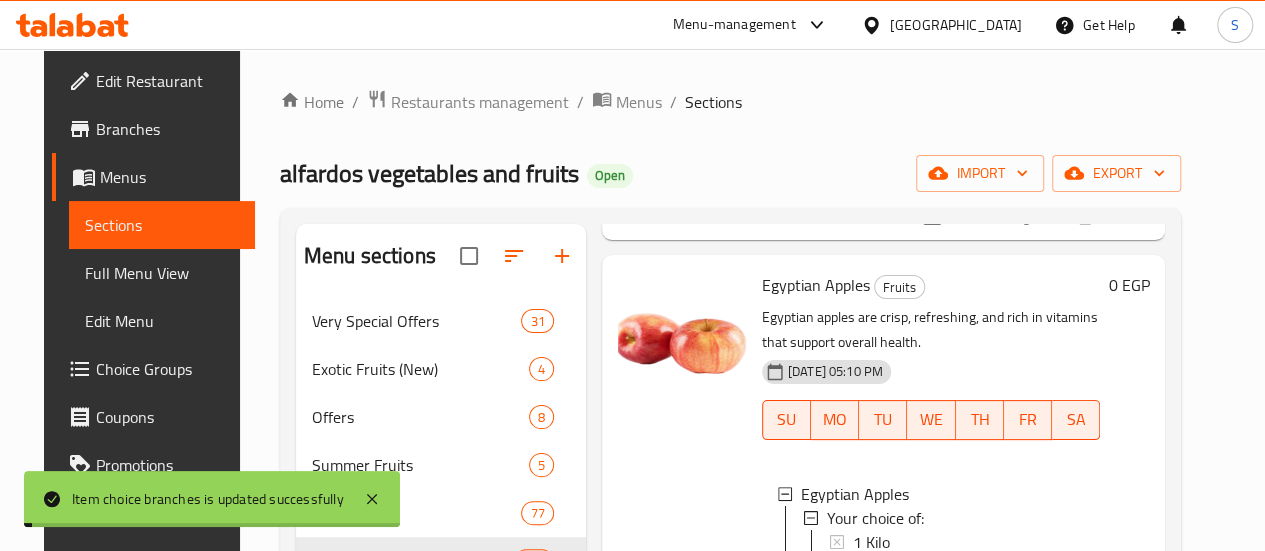 type 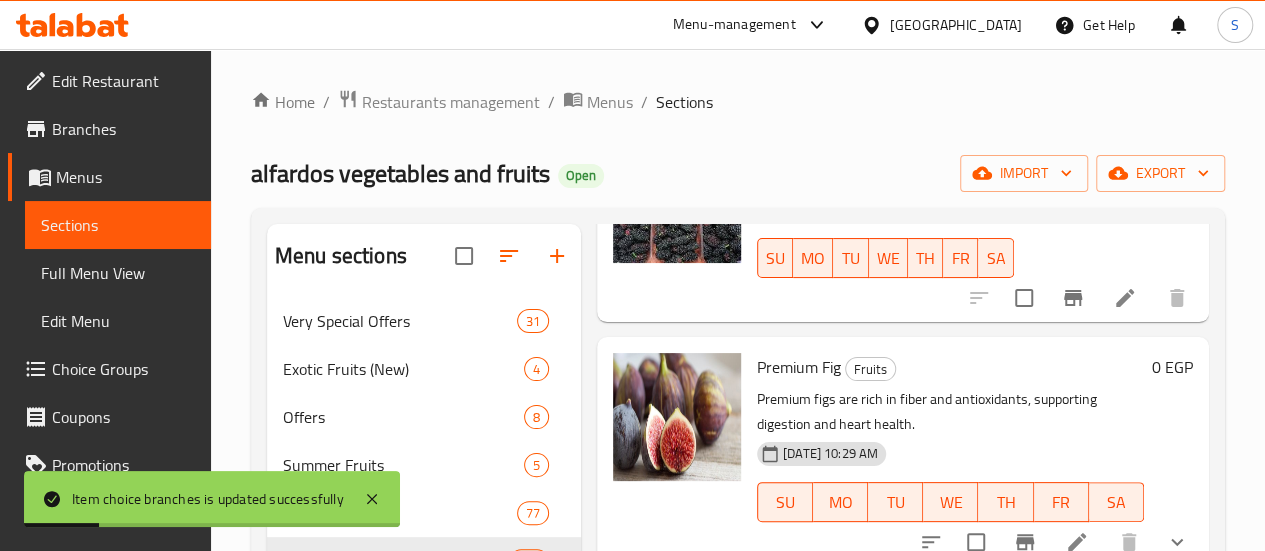 scroll, scrollTop: 0, scrollLeft: 0, axis: both 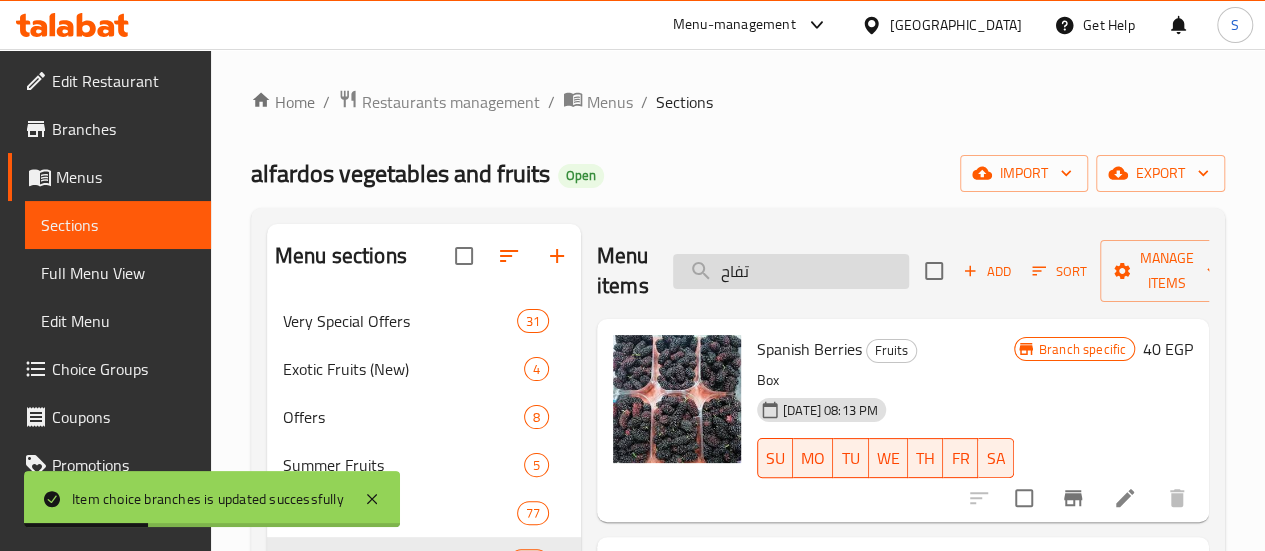 drag, startPoint x: 727, startPoint y: 272, endPoint x: 645, endPoint y: 269, distance: 82.05486 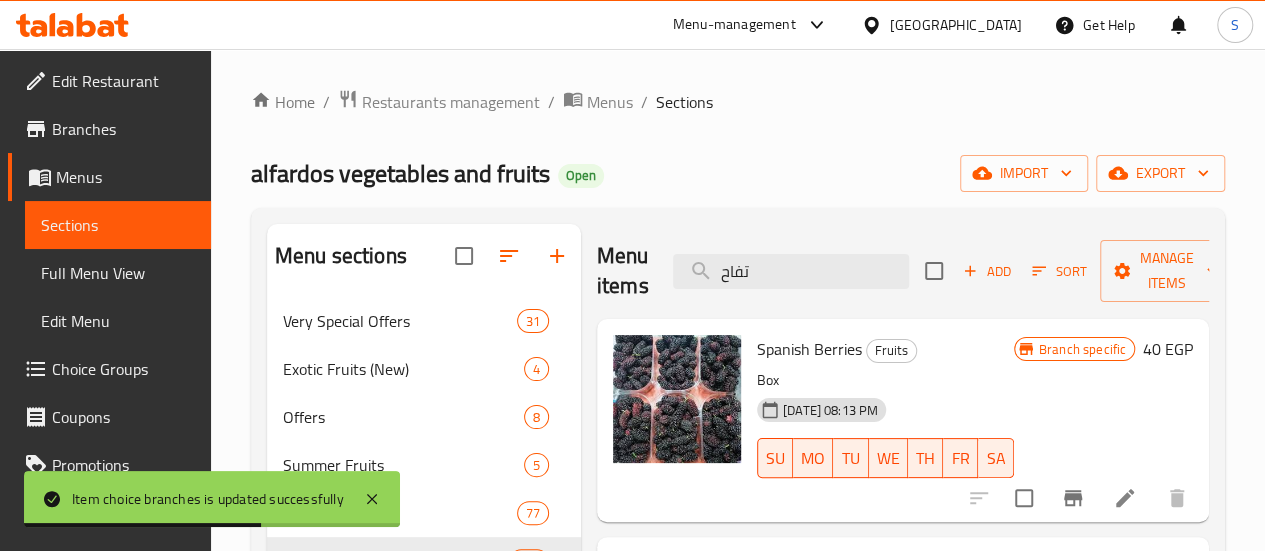drag, startPoint x: 728, startPoint y: 269, endPoint x: 568, endPoint y: 264, distance: 160.07811 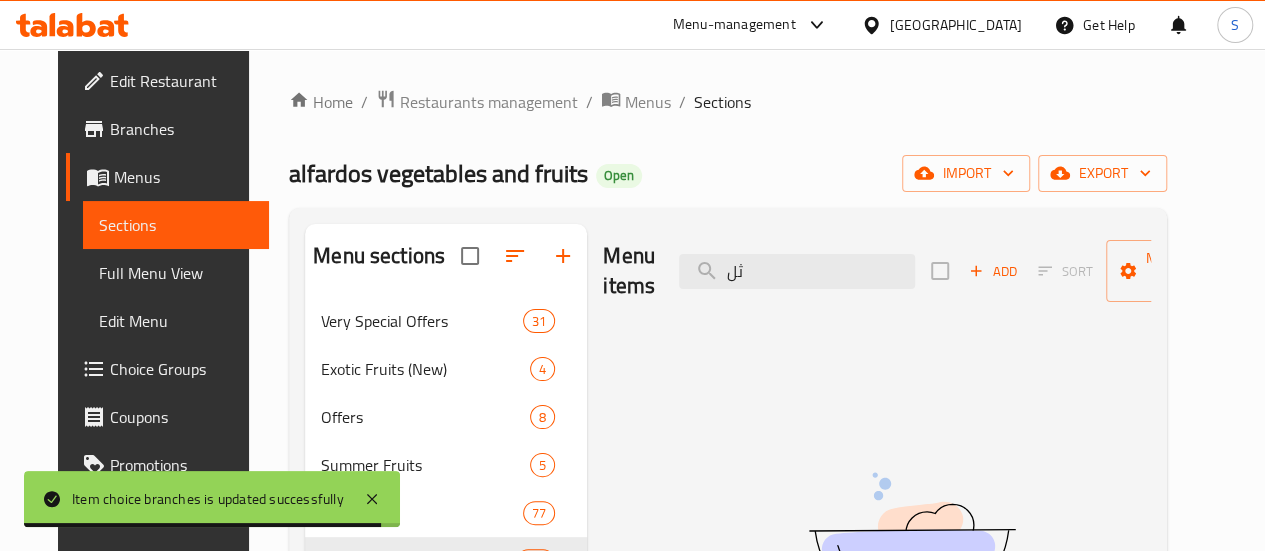 type on "ث" 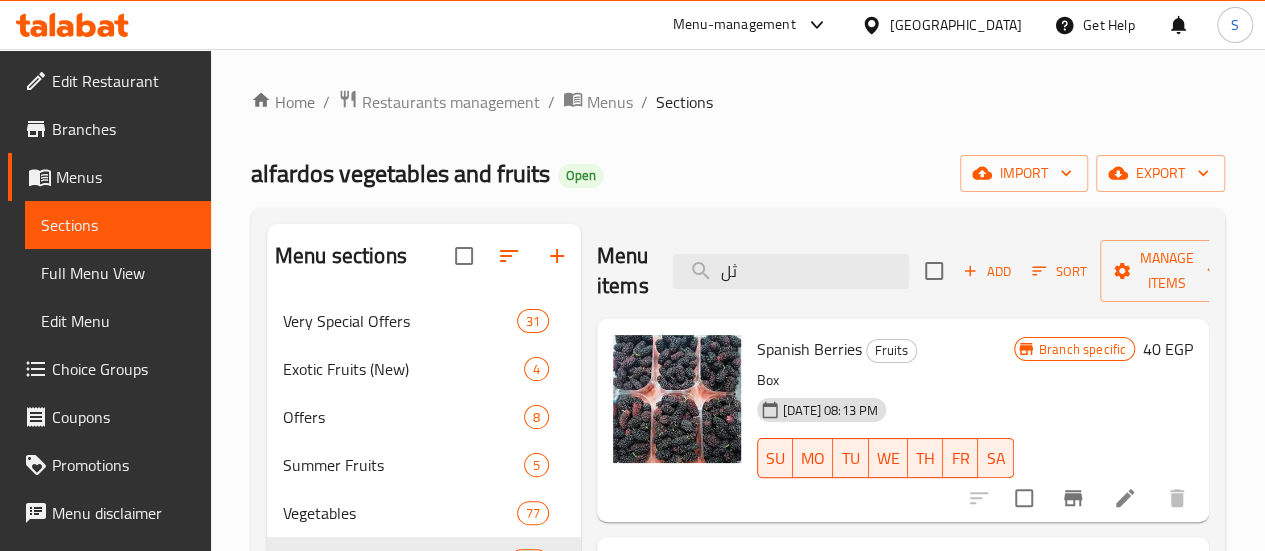 type on "ث" 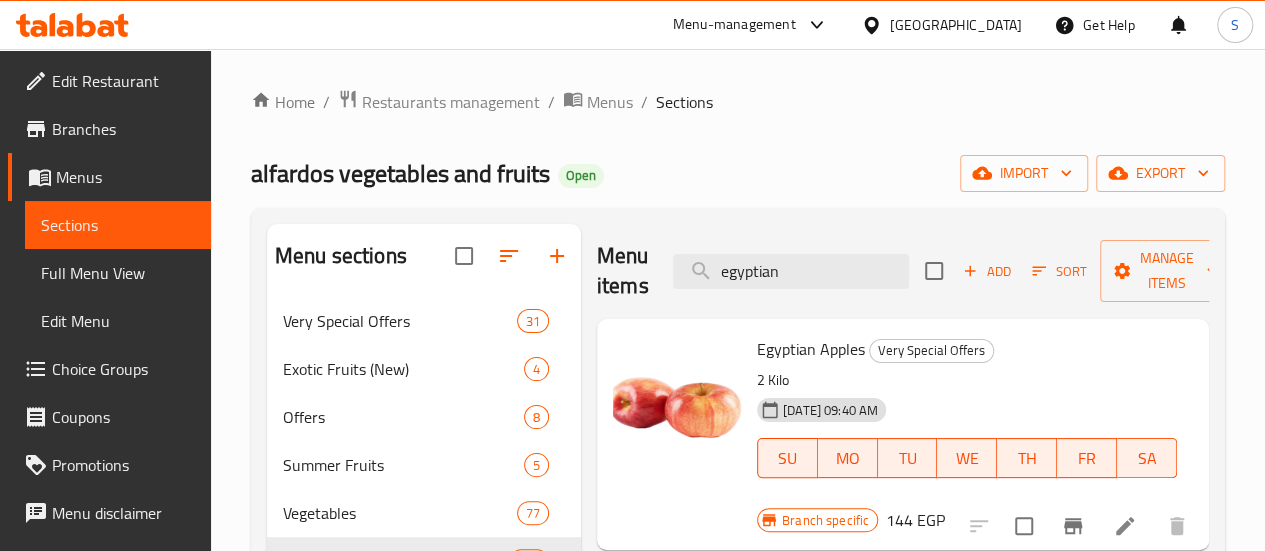 scroll, scrollTop: 98, scrollLeft: 0, axis: vertical 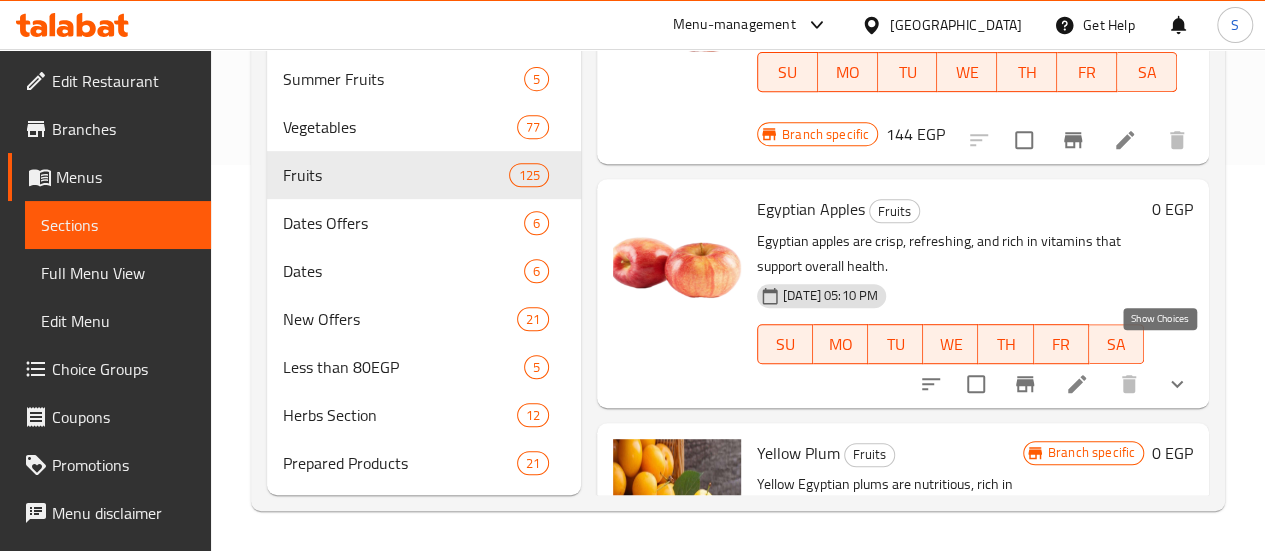 type on "egyptian" 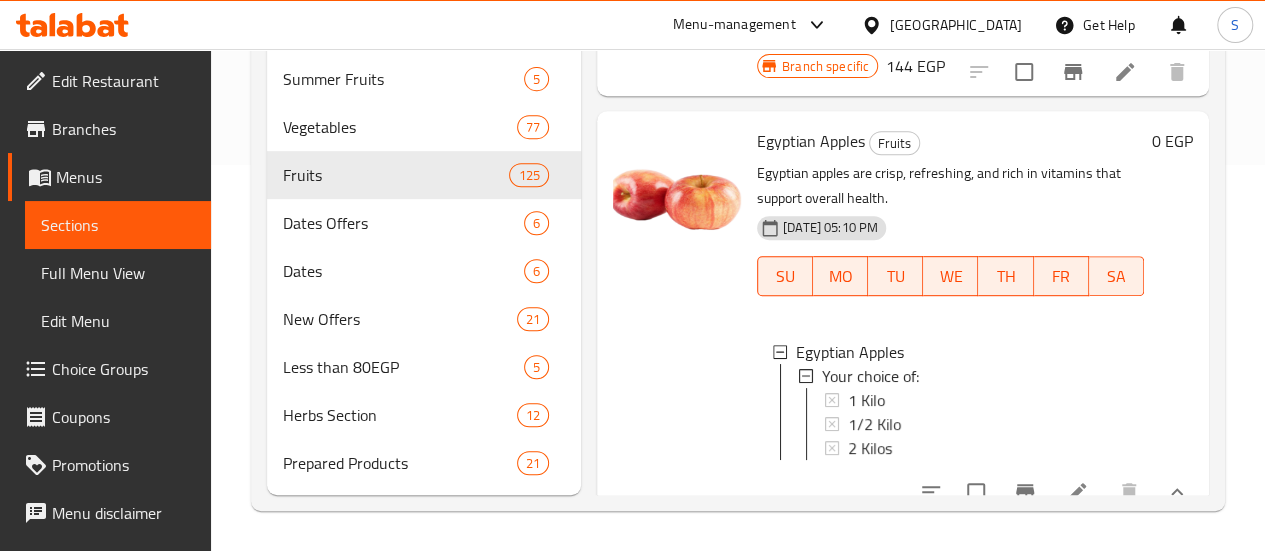 scroll, scrollTop: 100, scrollLeft: 0, axis: vertical 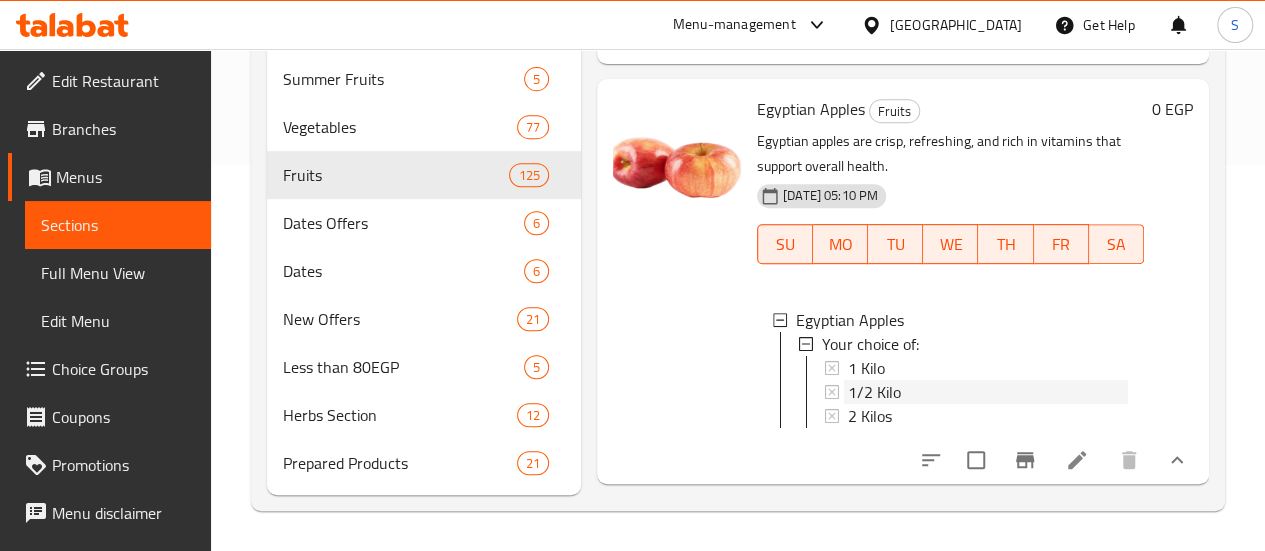click on "1/2 Kilo" at bounding box center (874, 392) 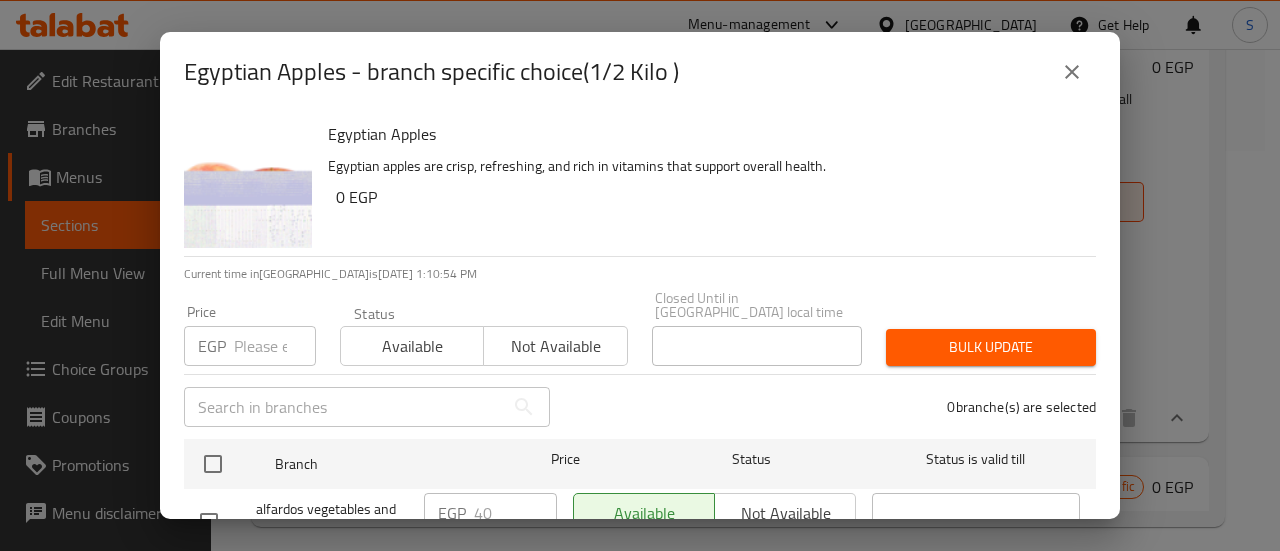 click at bounding box center [275, 346] 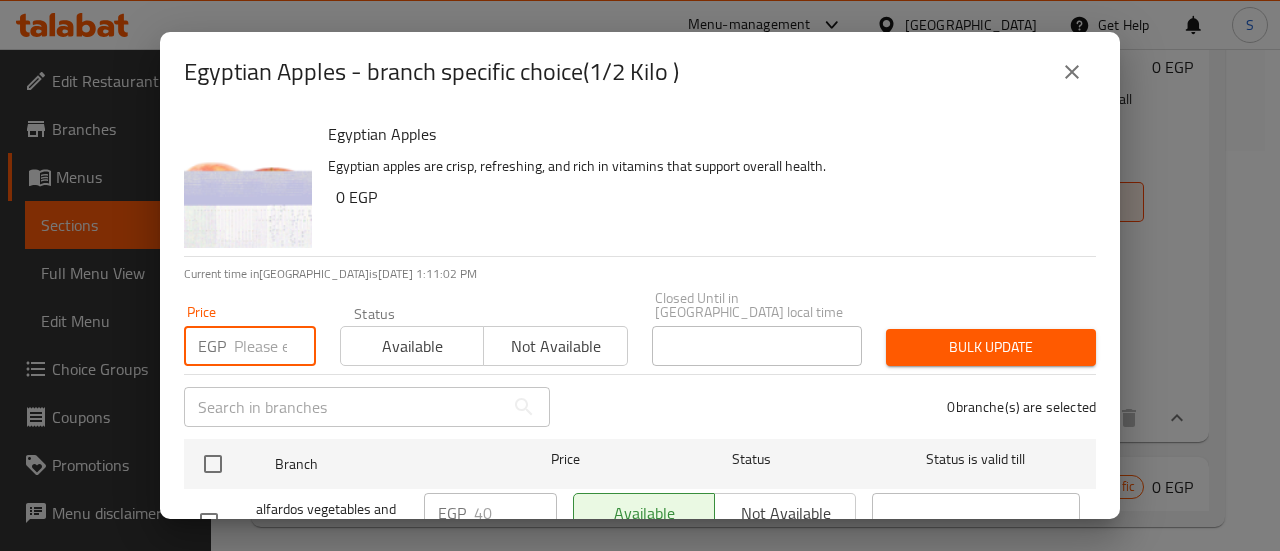 click on "EGP Price" at bounding box center [250, 346] 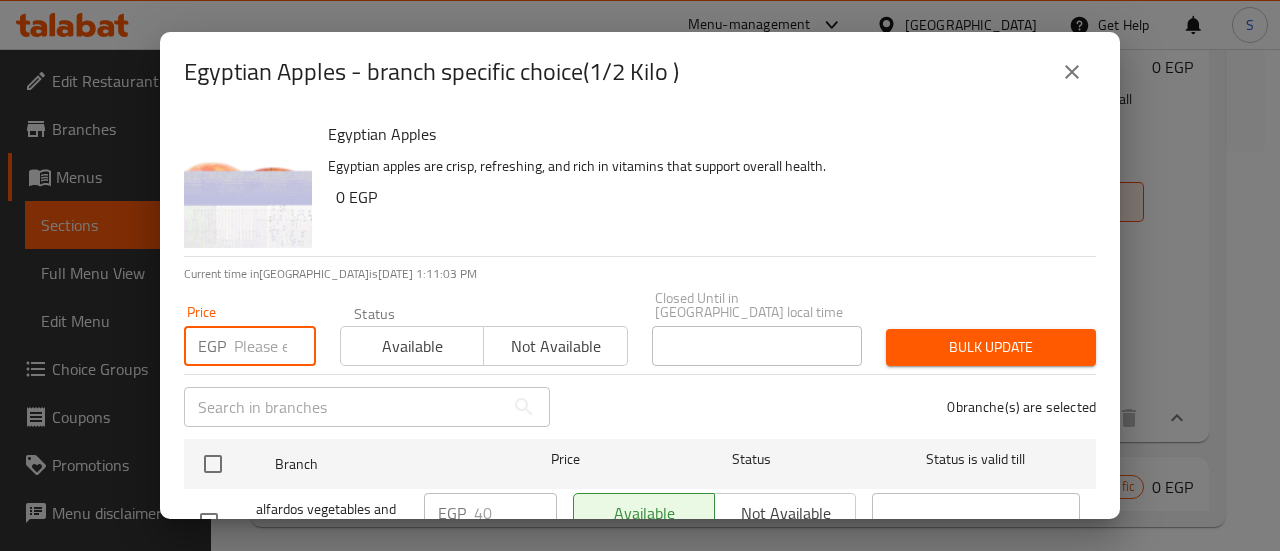 click at bounding box center [275, 346] 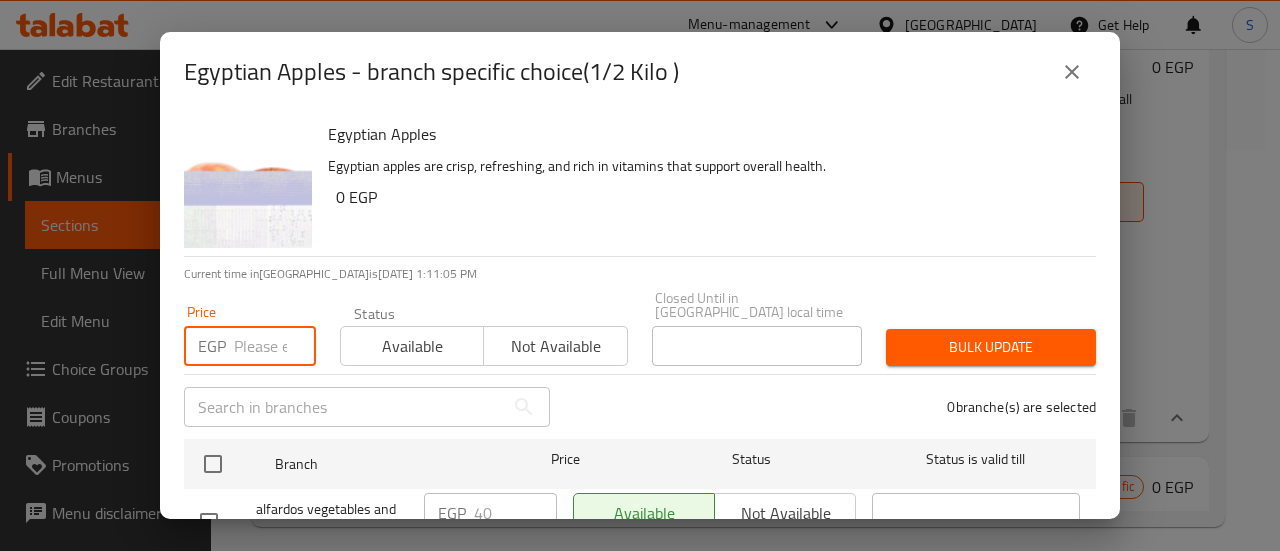 click at bounding box center (275, 346) 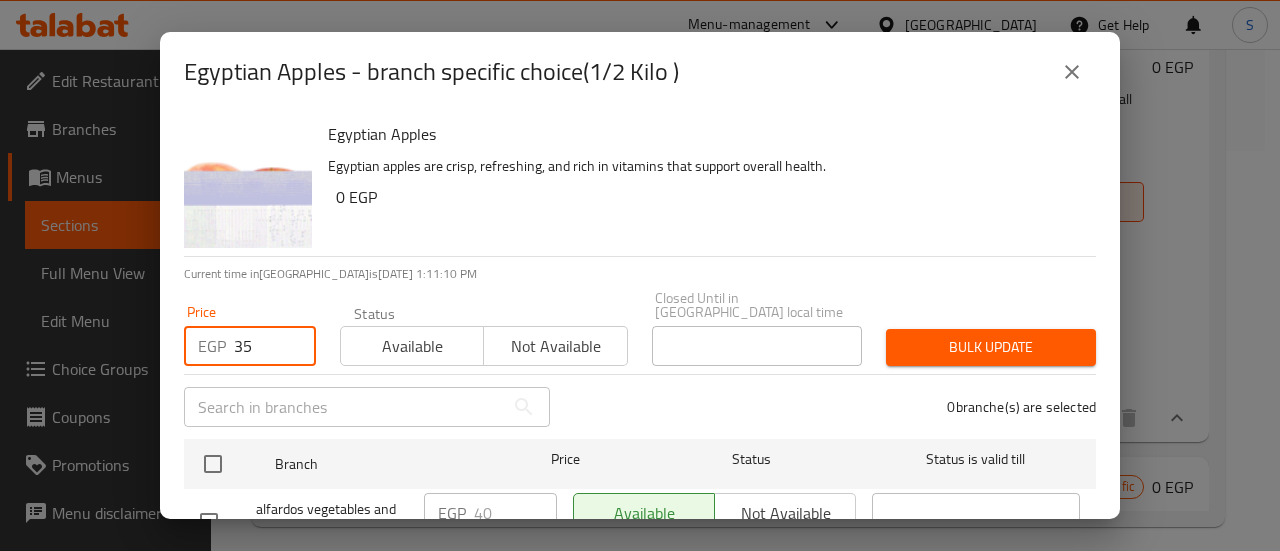 type on "35" 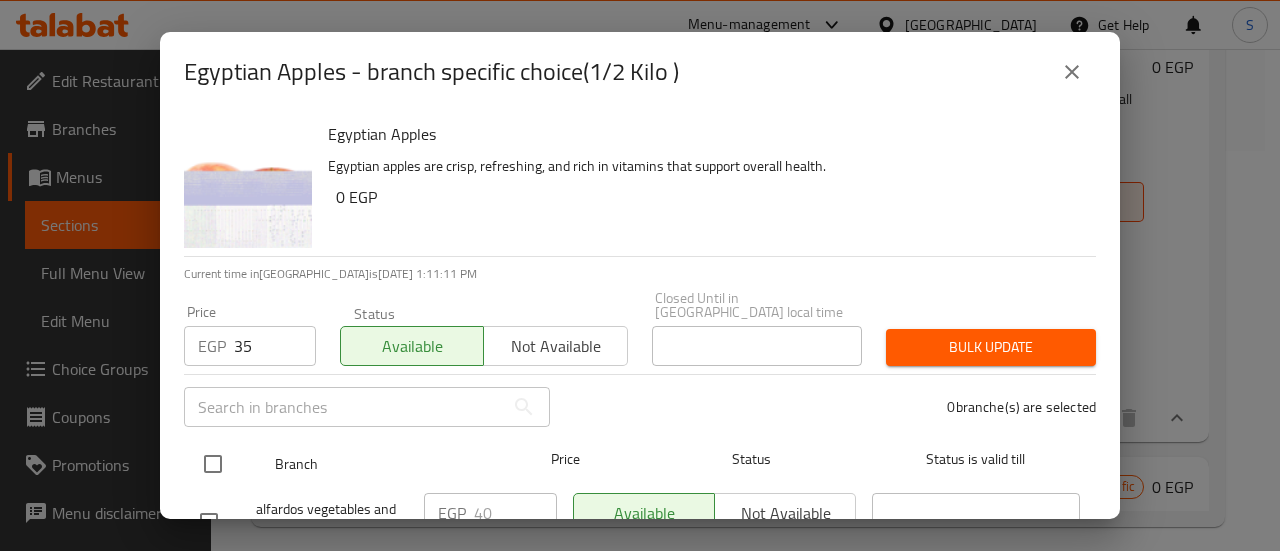click at bounding box center (213, 464) 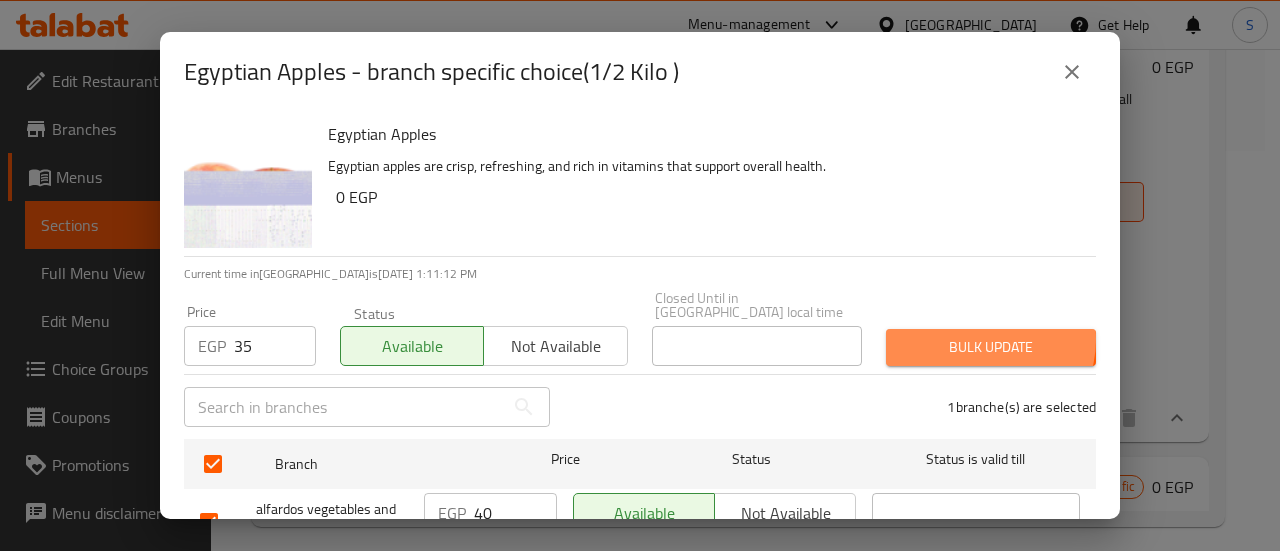 click on "Bulk update" at bounding box center [991, 347] 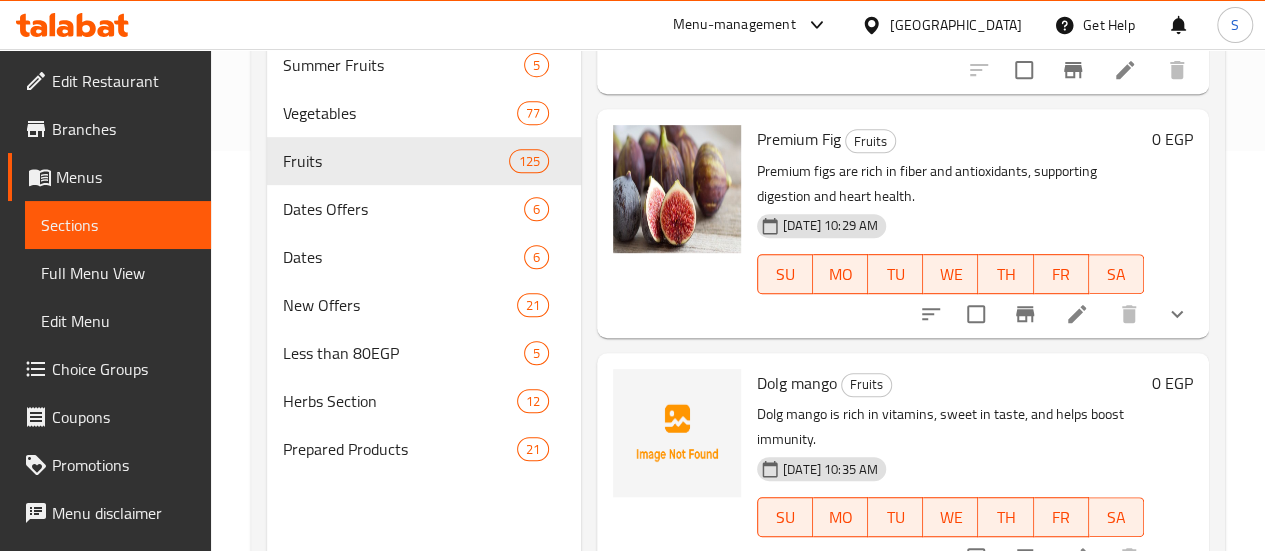 scroll, scrollTop: 0, scrollLeft: 0, axis: both 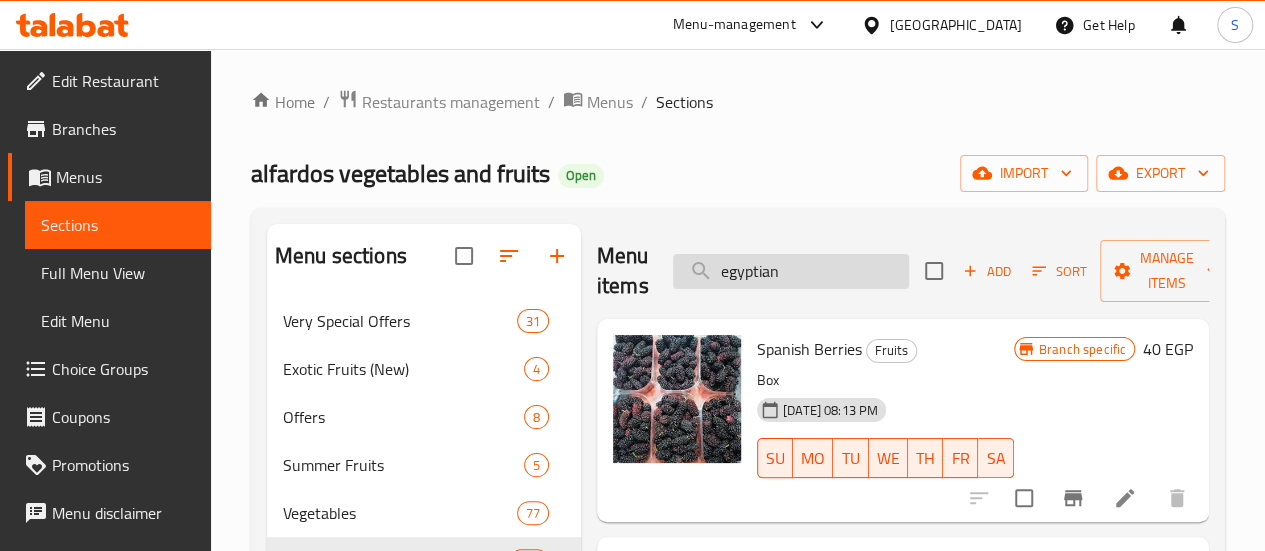 click on "egyptian" at bounding box center [791, 271] 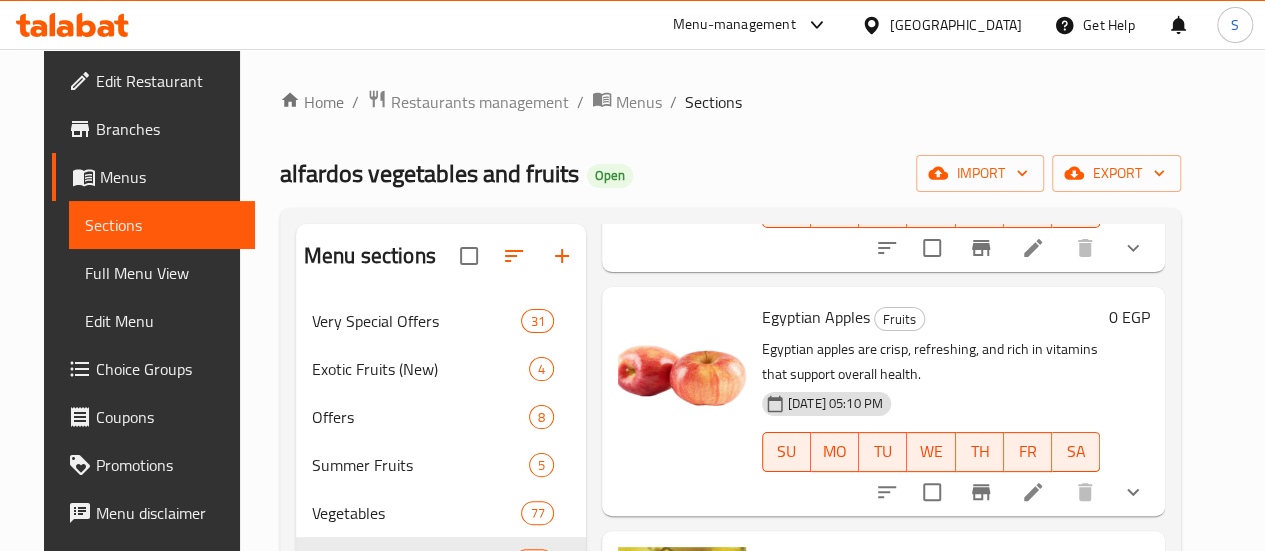 scroll, scrollTop: 800, scrollLeft: 0, axis: vertical 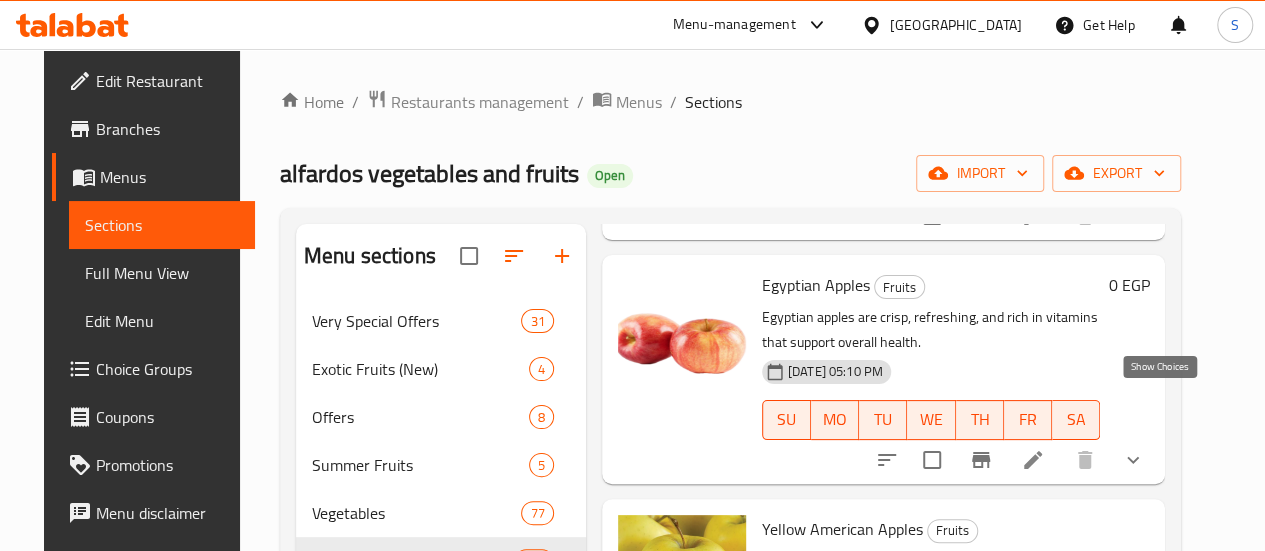 type on "تفاح" 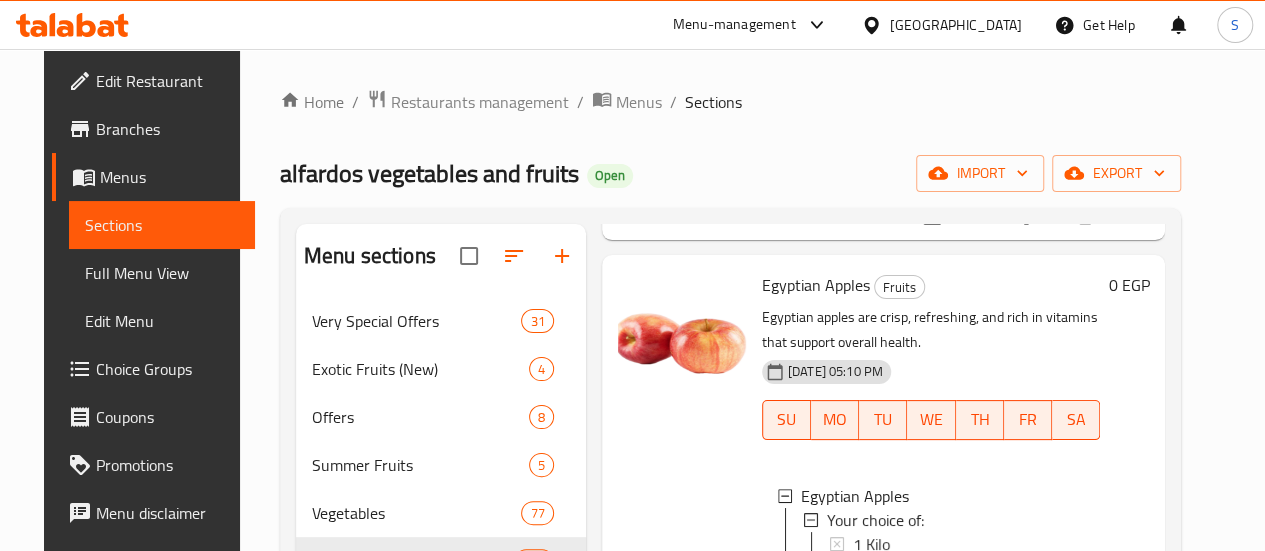scroll, scrollTop: 2, scrollLeft: 0, axis: vertical 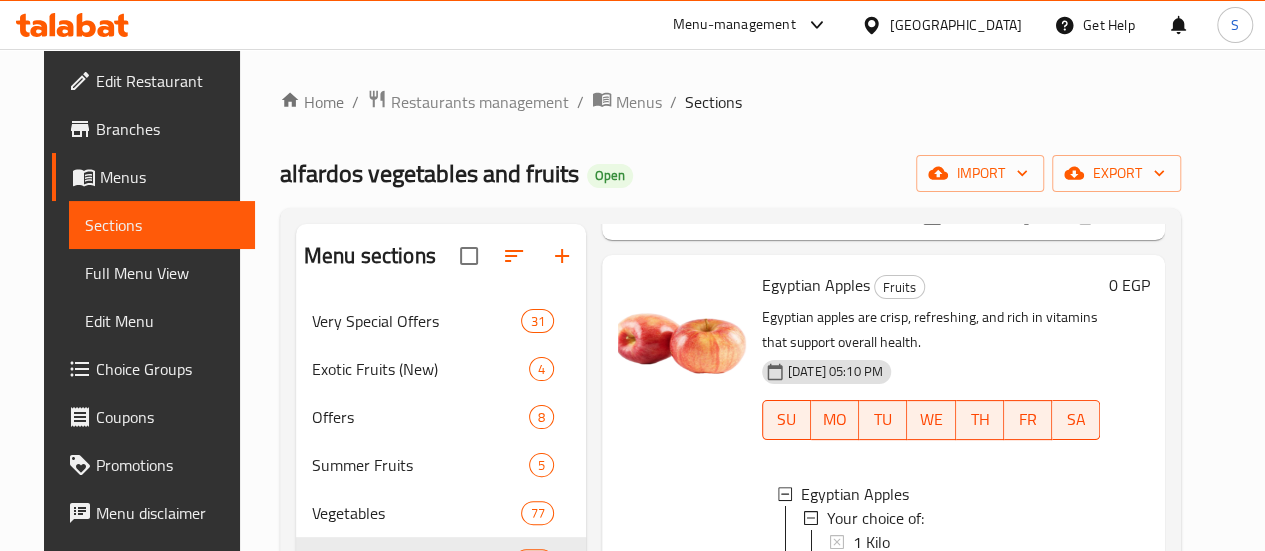 click on "2 Kilos" at bounding box center [875, 590] 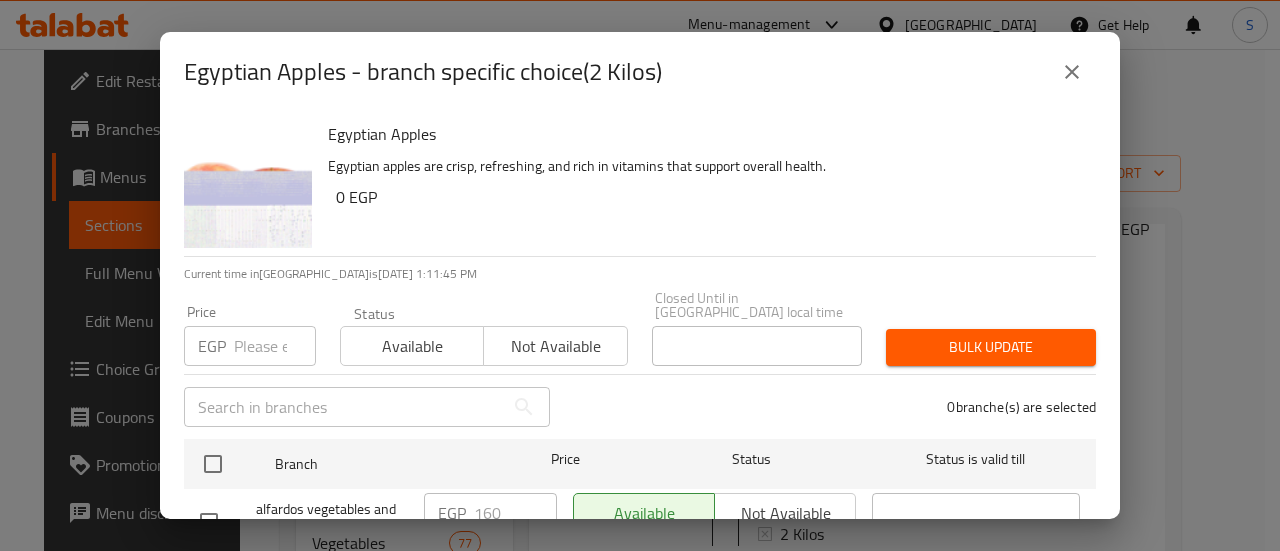 click at bounding box center [275, 346] 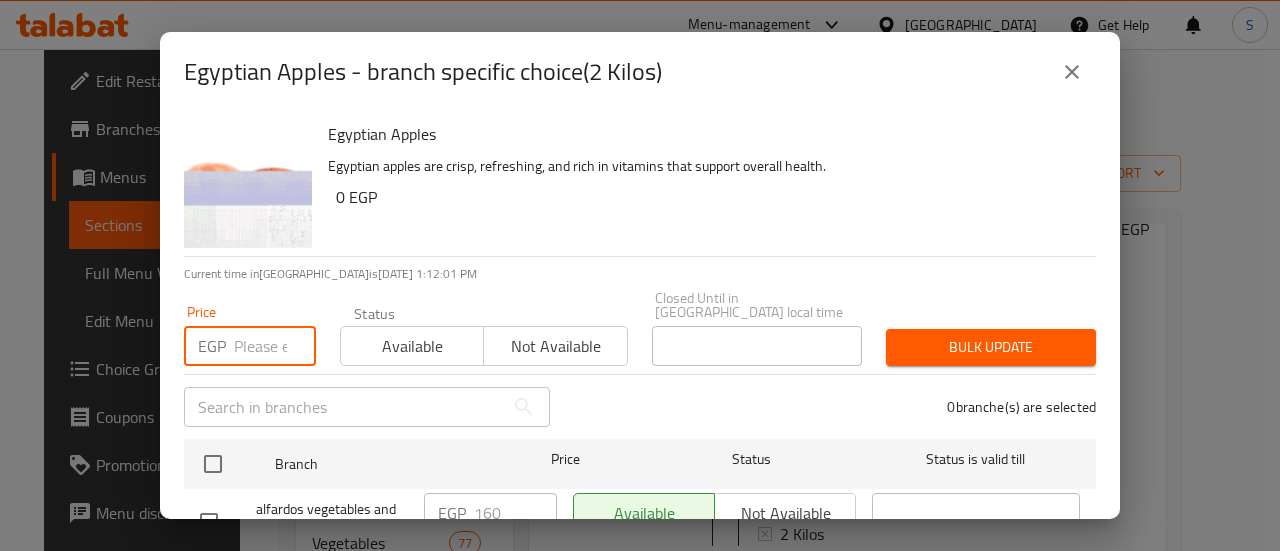 click at bounding box center (275, 346) 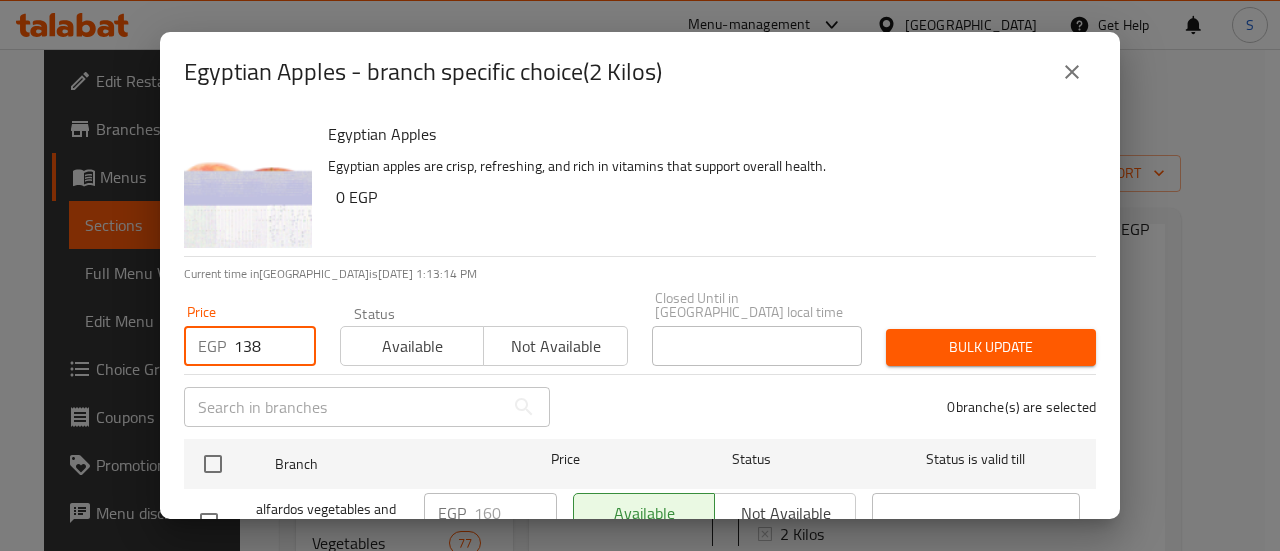 type on "138" 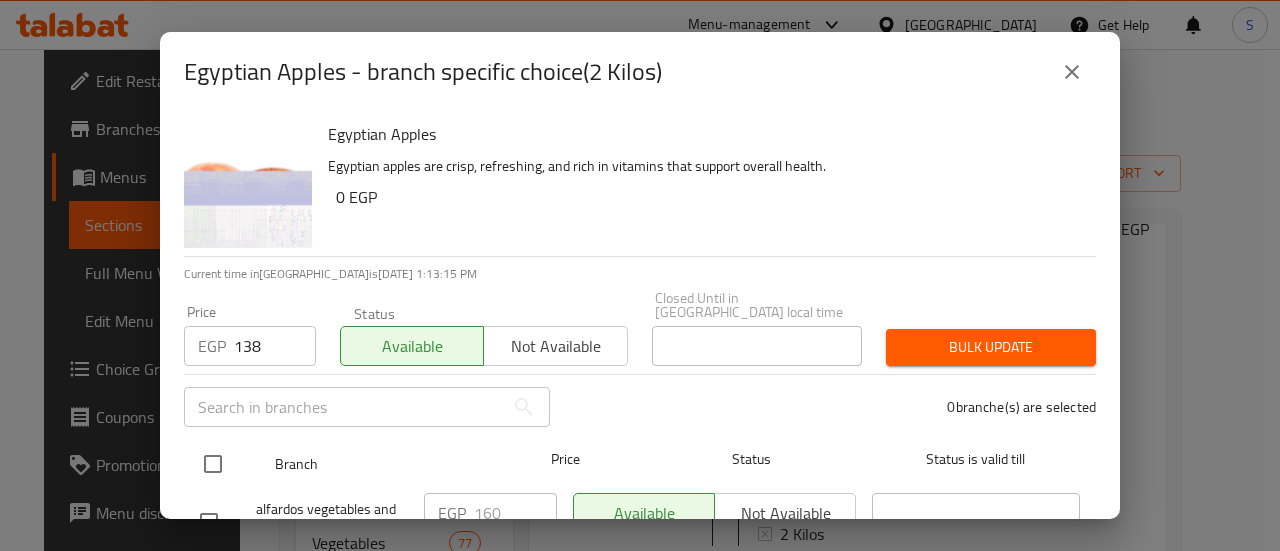 drag, startPoint x: 206, startPoint y: 443, endPoint x: 308, endPoint y: 443, distance: 102 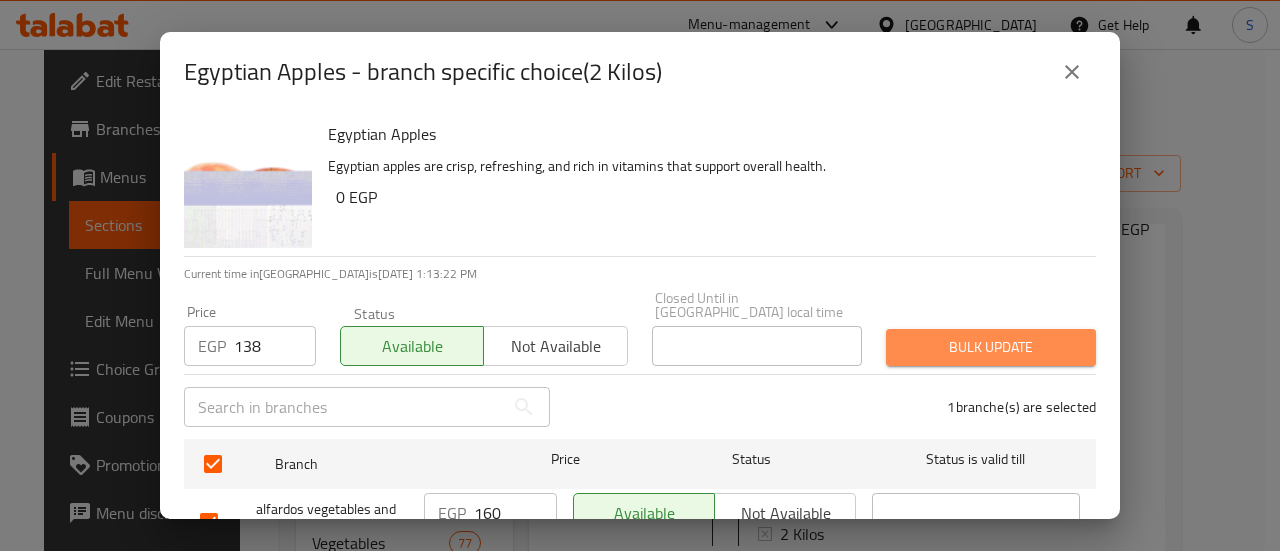 click on "Bulk update" at bounding box center [991, 347] 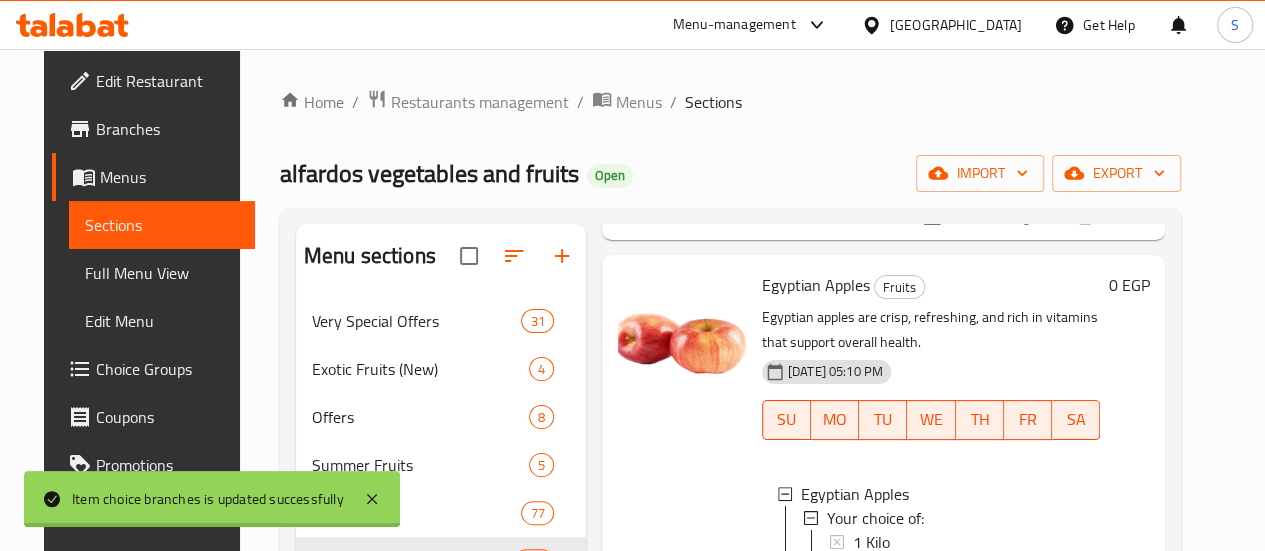 type 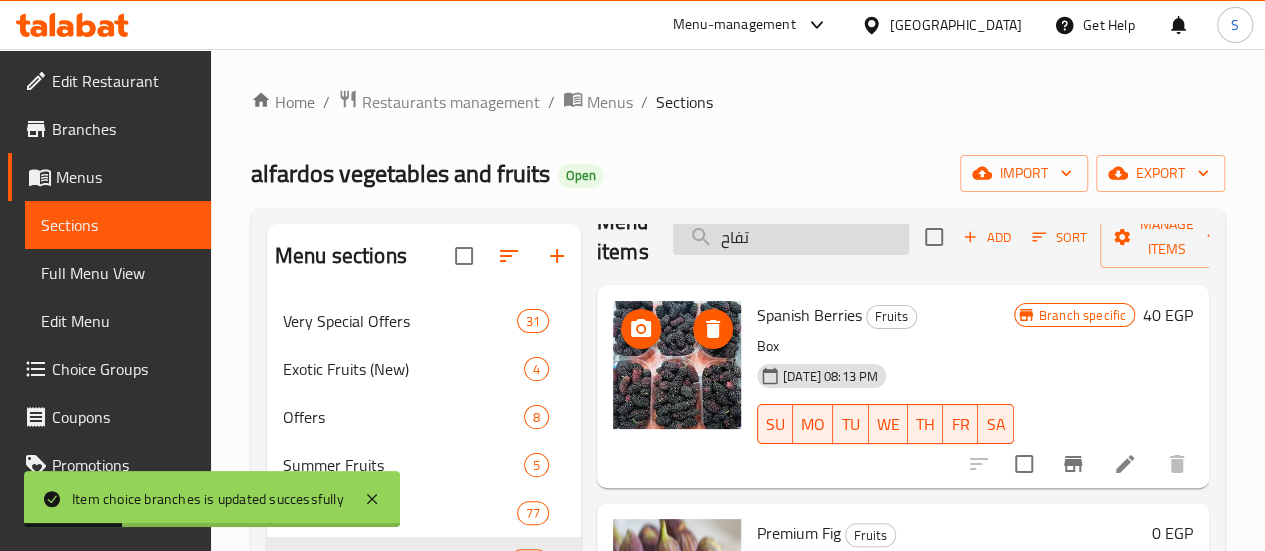 scroll, scrollTop: 0, scrollLeft: 0, axis: both 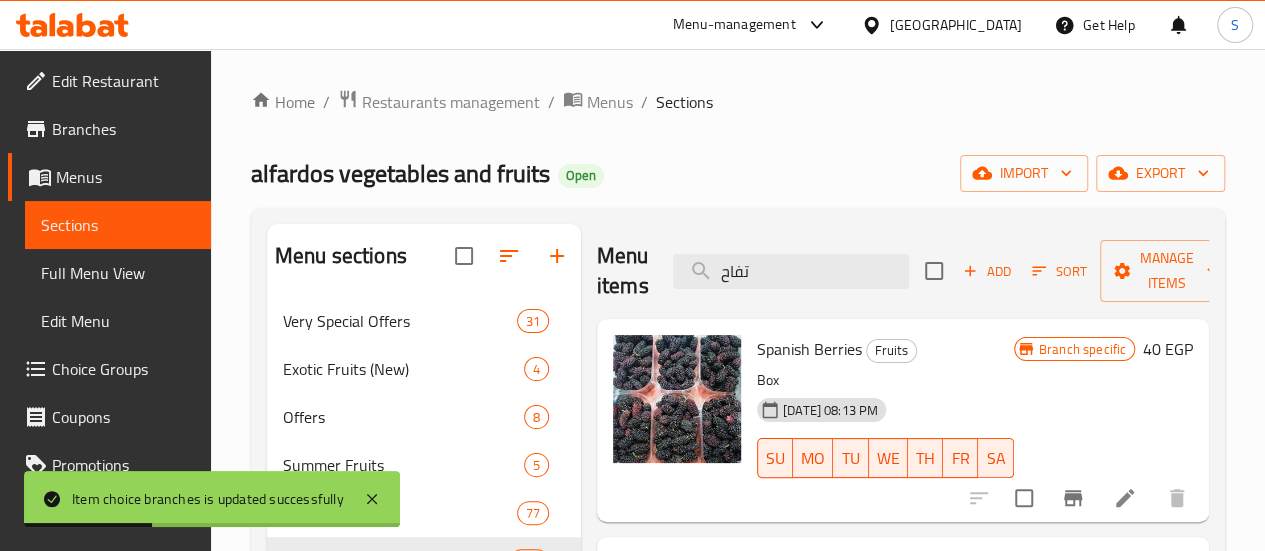 drag, startPoint x: 714, startPoint y: 263, endPoint x: 616, endPoint y: 269, distance: 98.1835 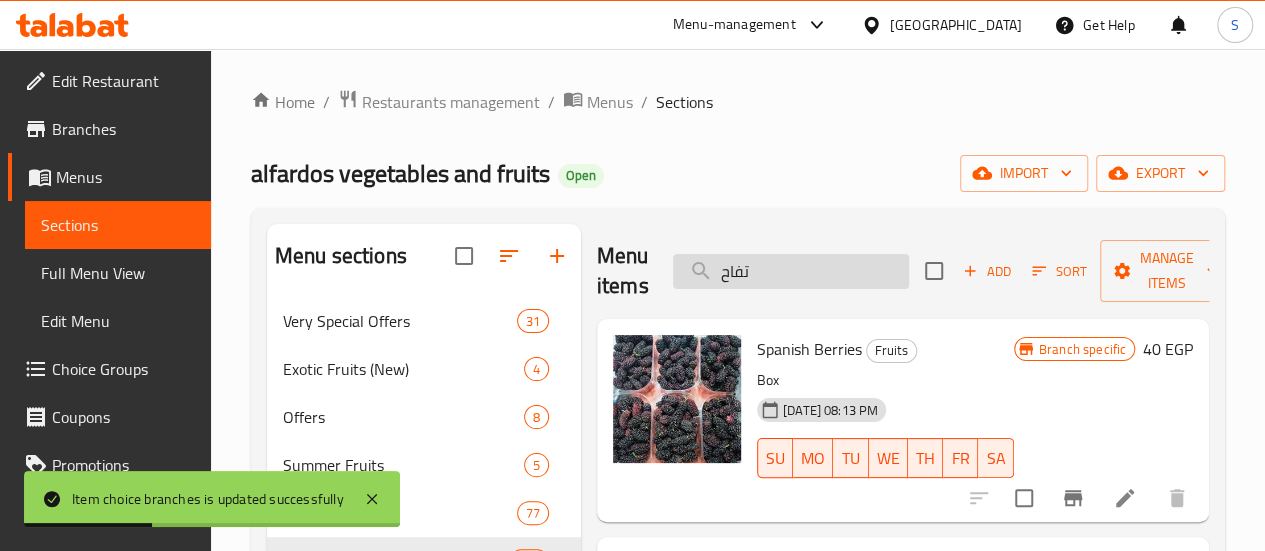 paste on "وخ" 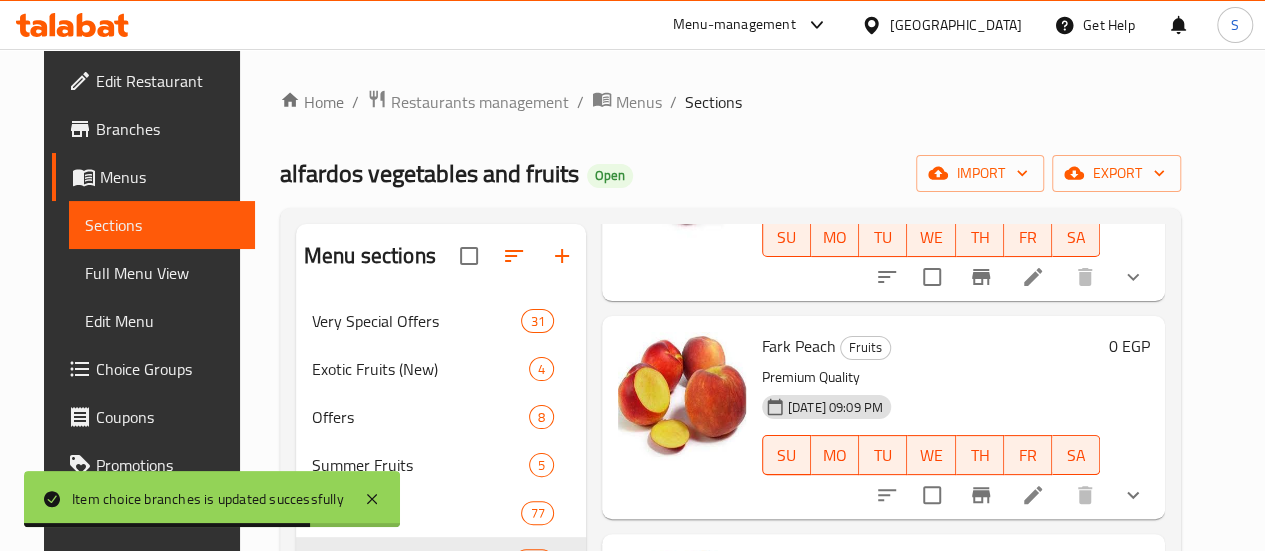 scroll, scrollTop: 500, scrollLeft: 0, axis: vertical 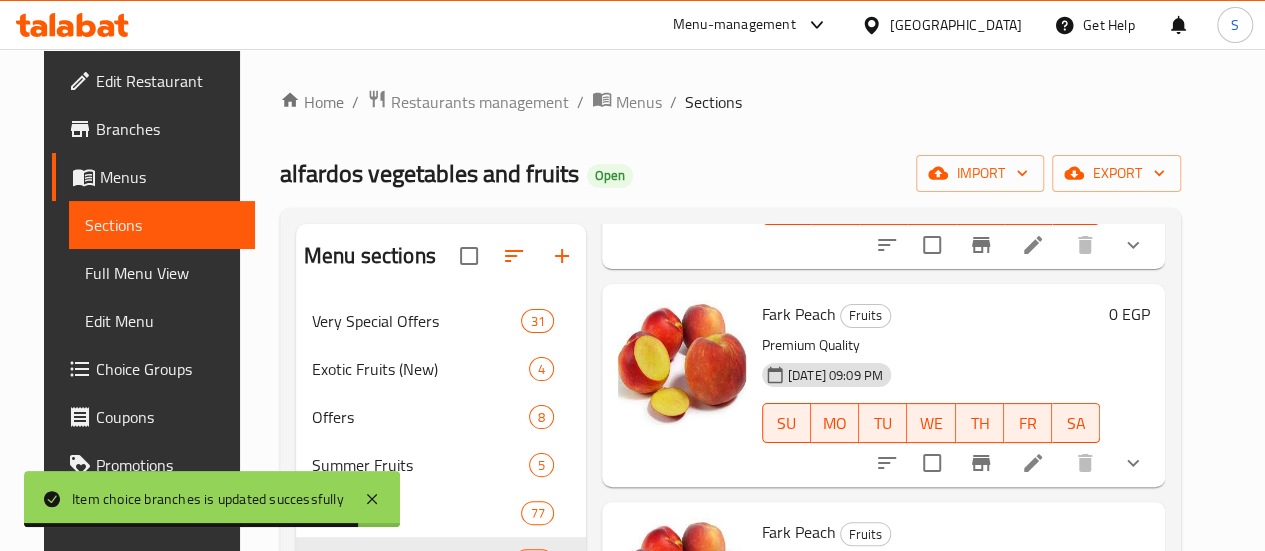 click at bounding box center [1133, 463] 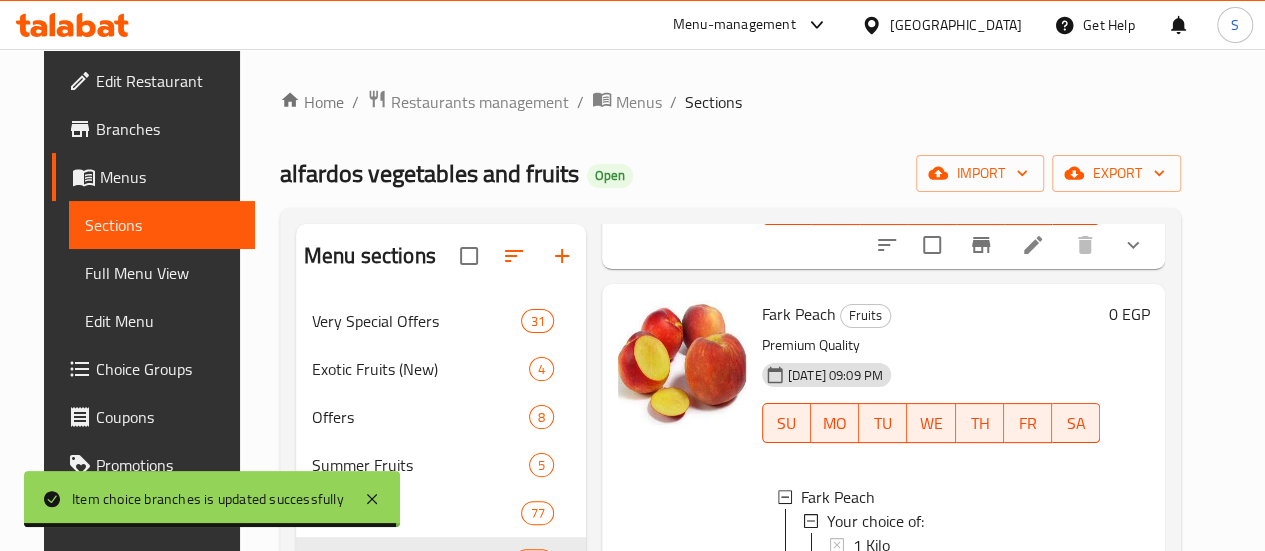 scroll, scrollTop: 2, scrollLeft: 0, axis: vertical 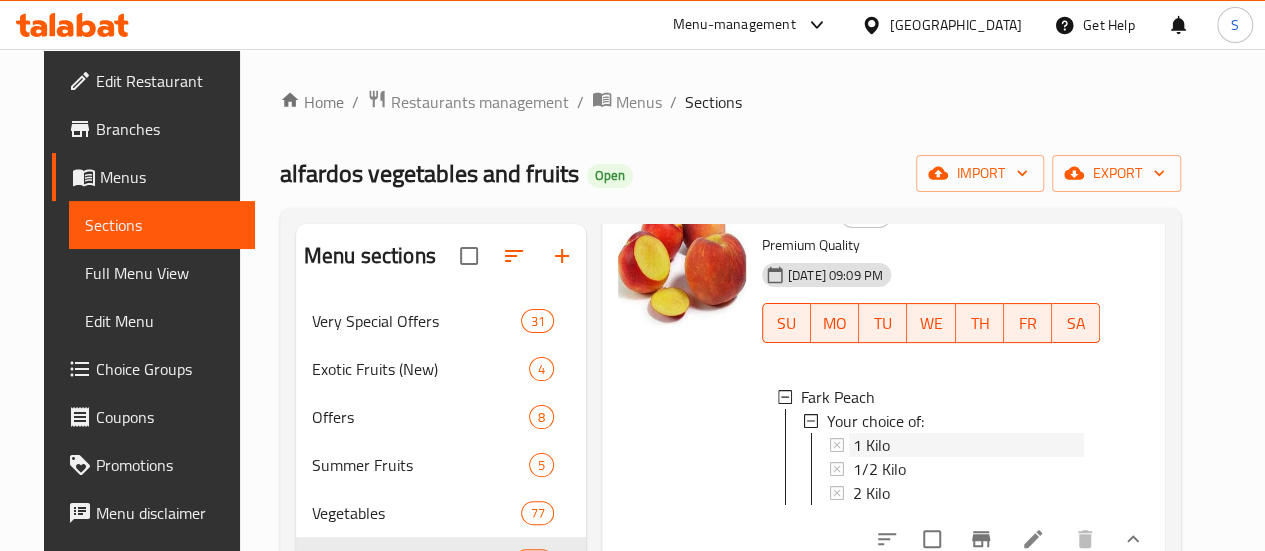 click on "1 Kilo" at bounding box center (871, 445) 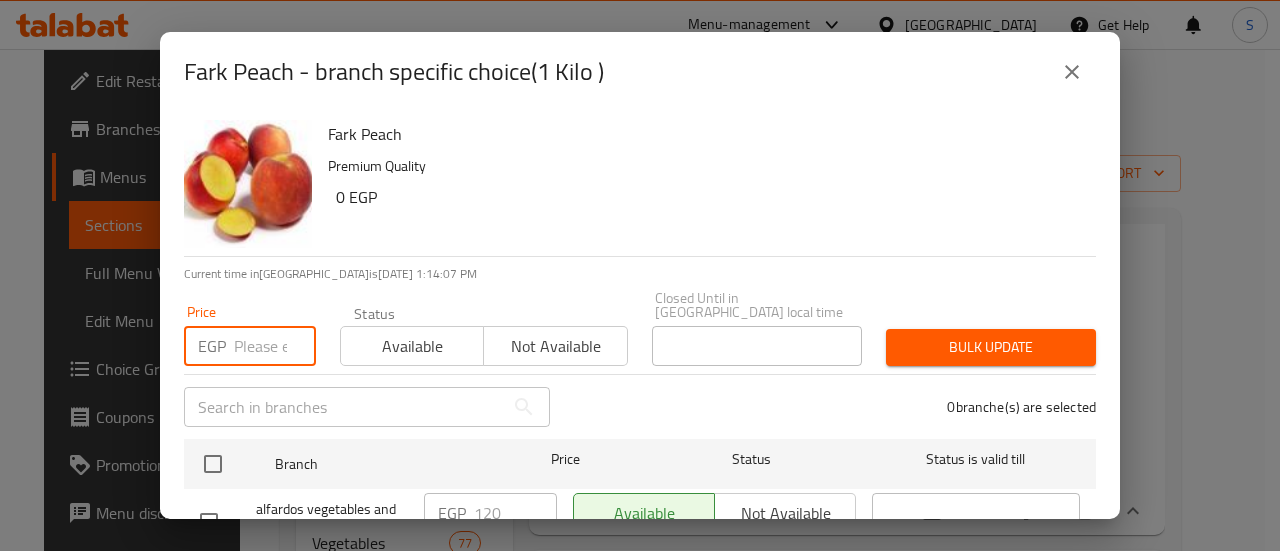 click at bounding box center [275, 346] 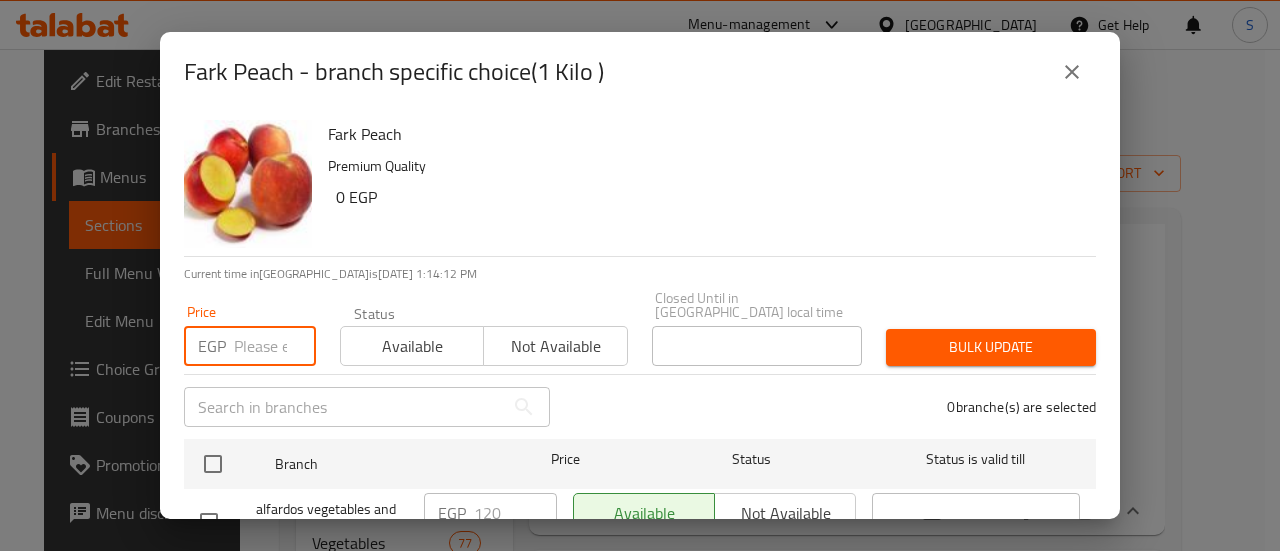 click 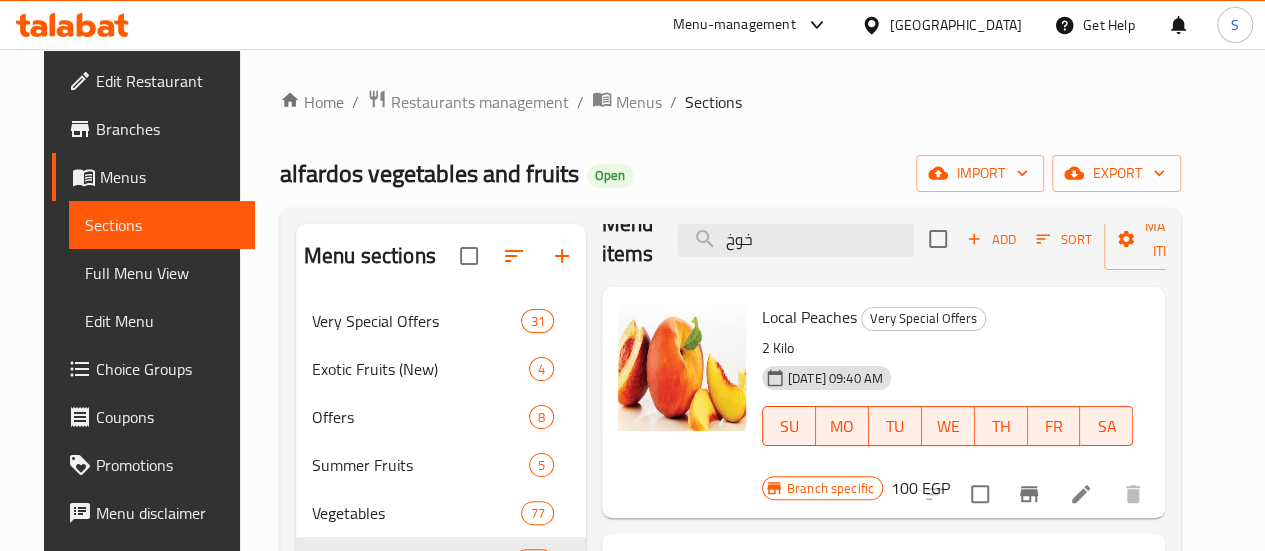 scroll, scrollTop: 0, scrollLeft: 0, axis: both 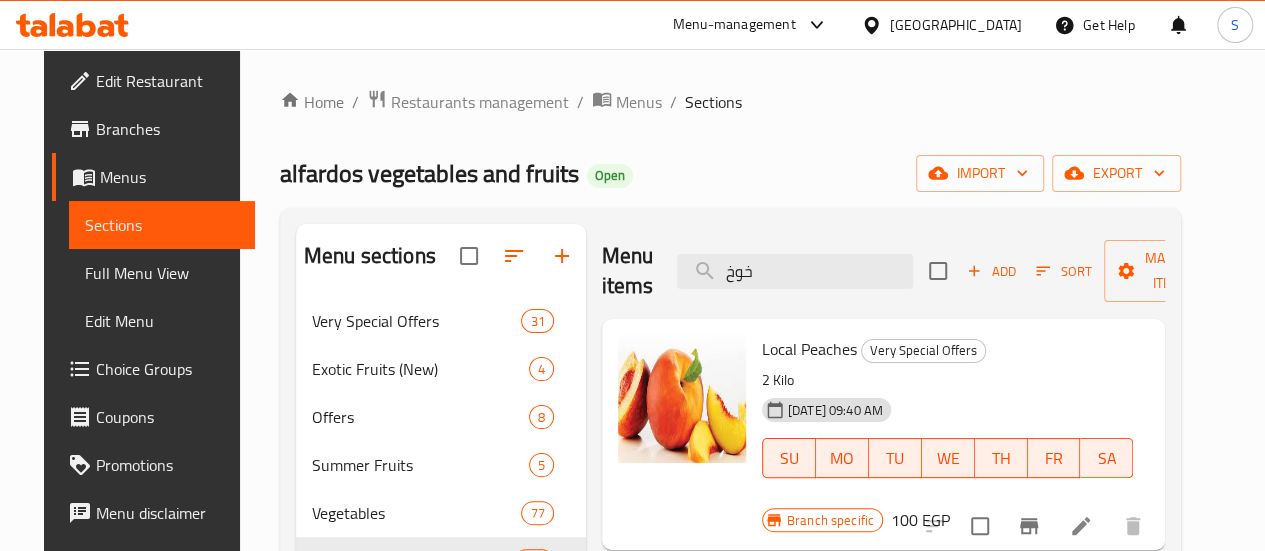 drag, startPoint x: 723, startPoint y: 278, endPoint x: 604, endPoint y: 257, distance: 120.83874 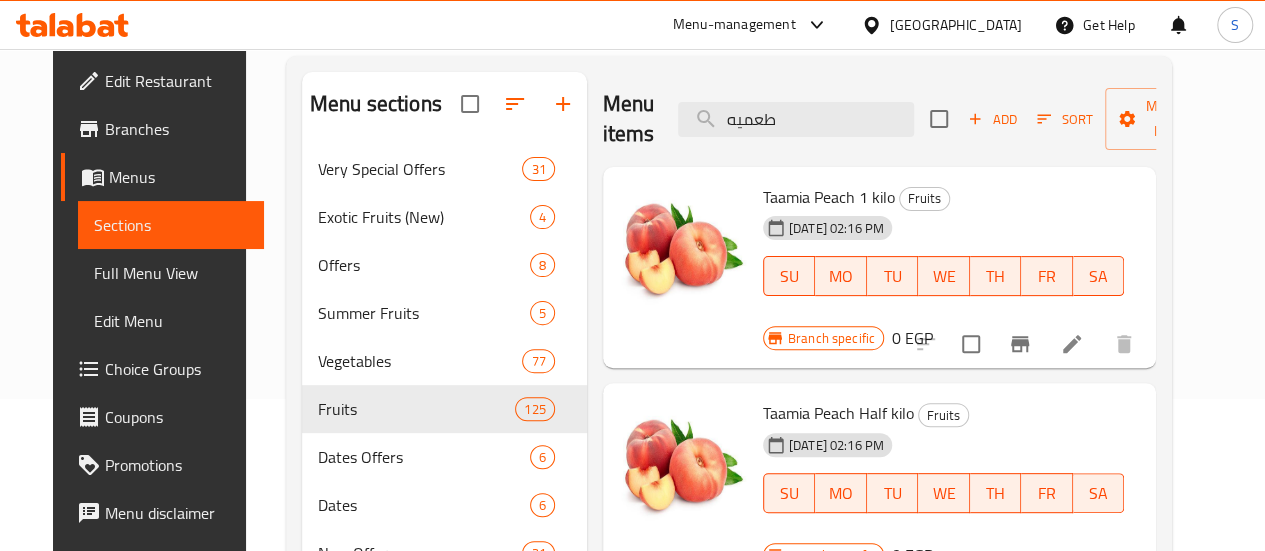 scroll, scrollTop: 200, scrollLeft: 0, axis: vertical 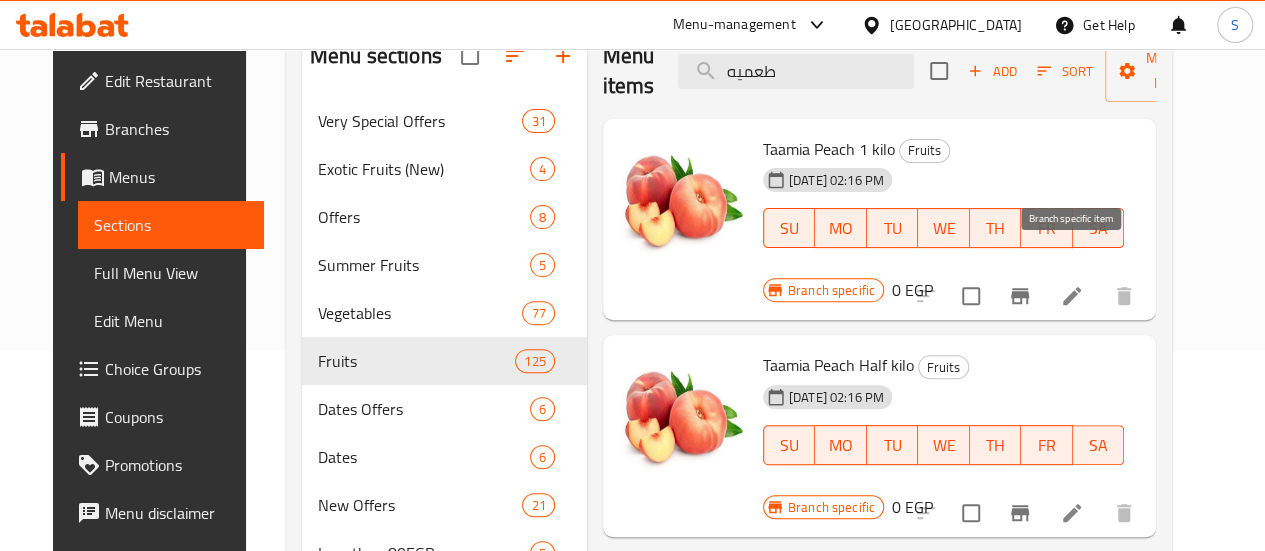 type on "طعميه" 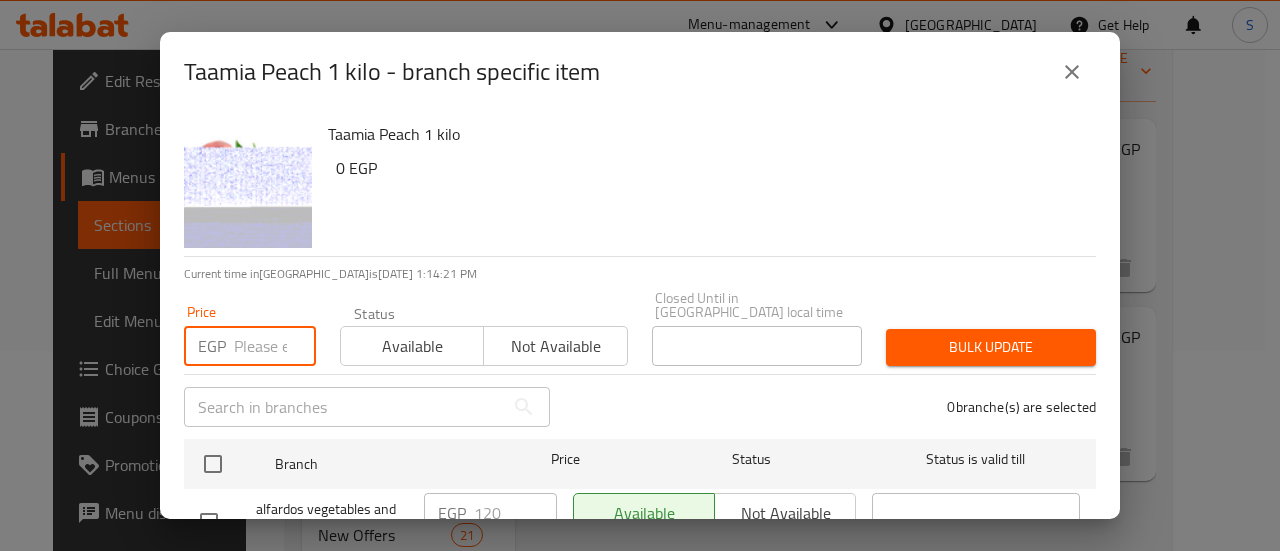 click at bounding box center [275, 346] 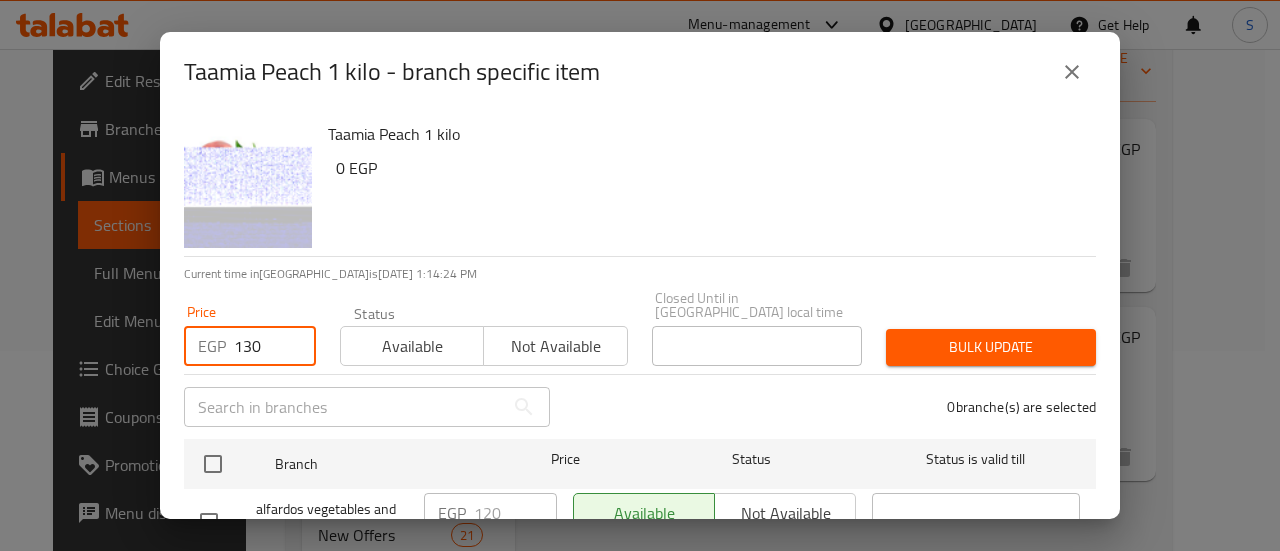 type on "130" 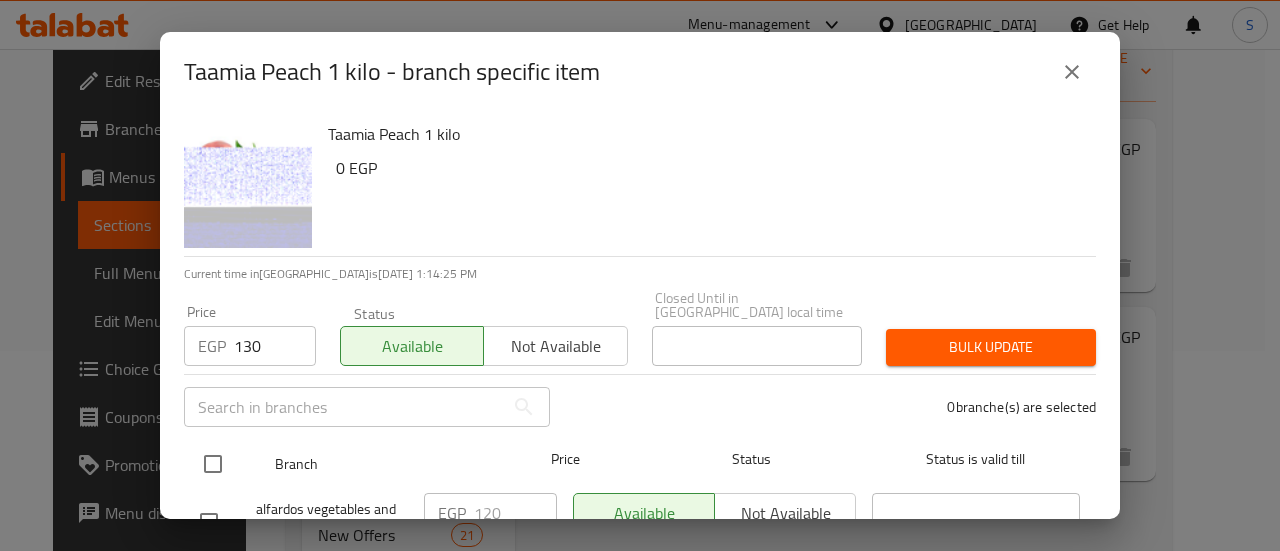 click at bounding box center (213, 464) 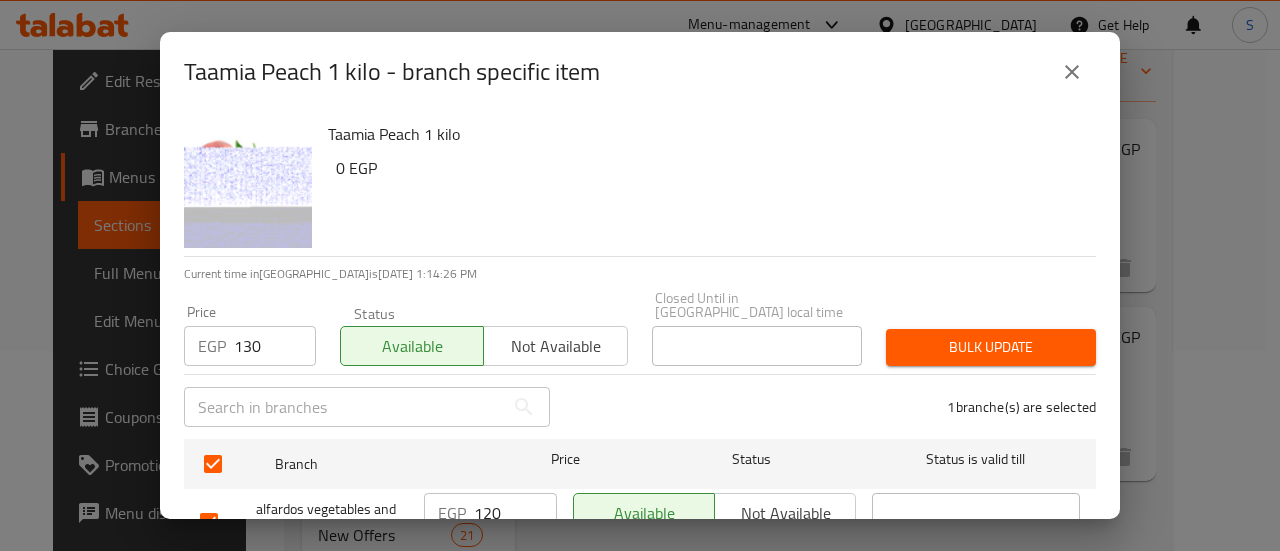 click 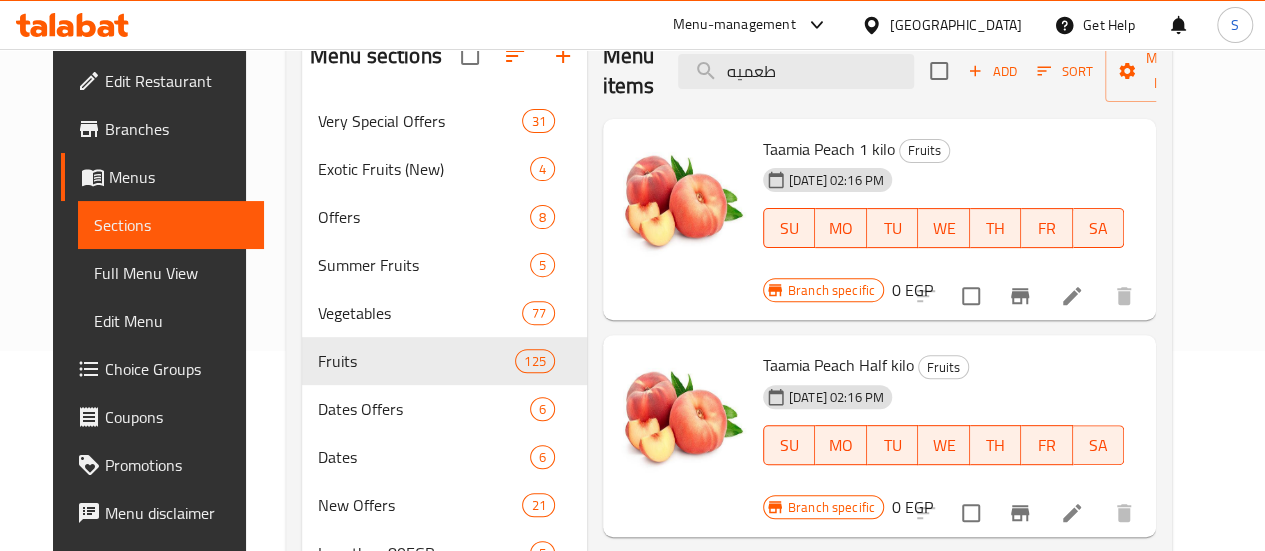 drag, startPoint x: 756, startPoint y: 77, endPoint x: 614, endPoint y: 79, distance: 142.01408 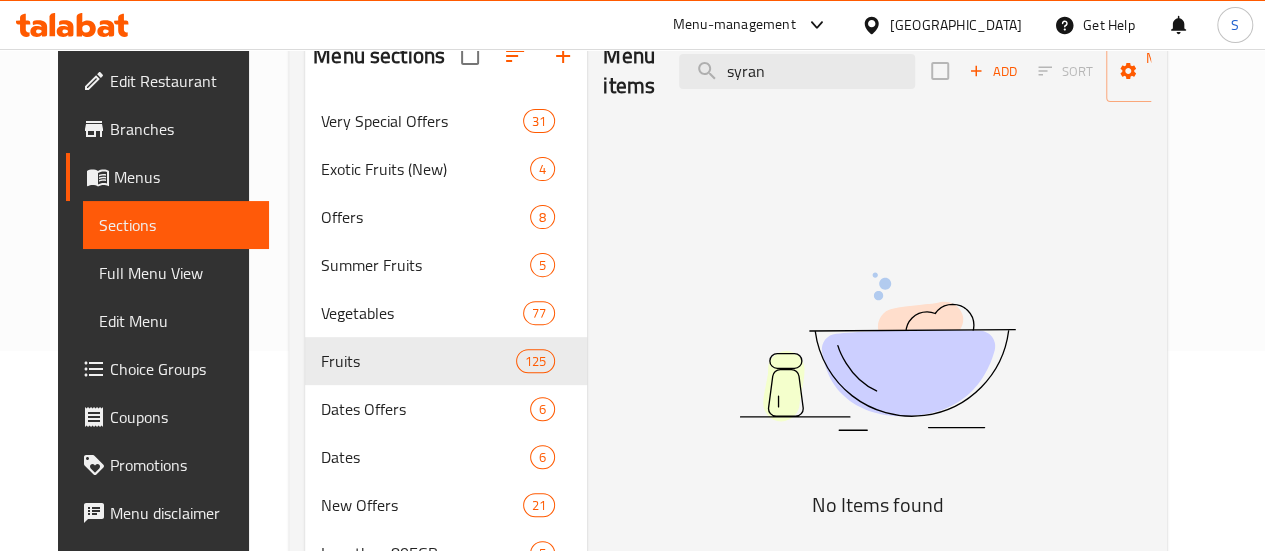 drag, startPoint x: 733, startPoint y: 84, endPoint x: 596, endPoint y: 79, distance: 137.09122 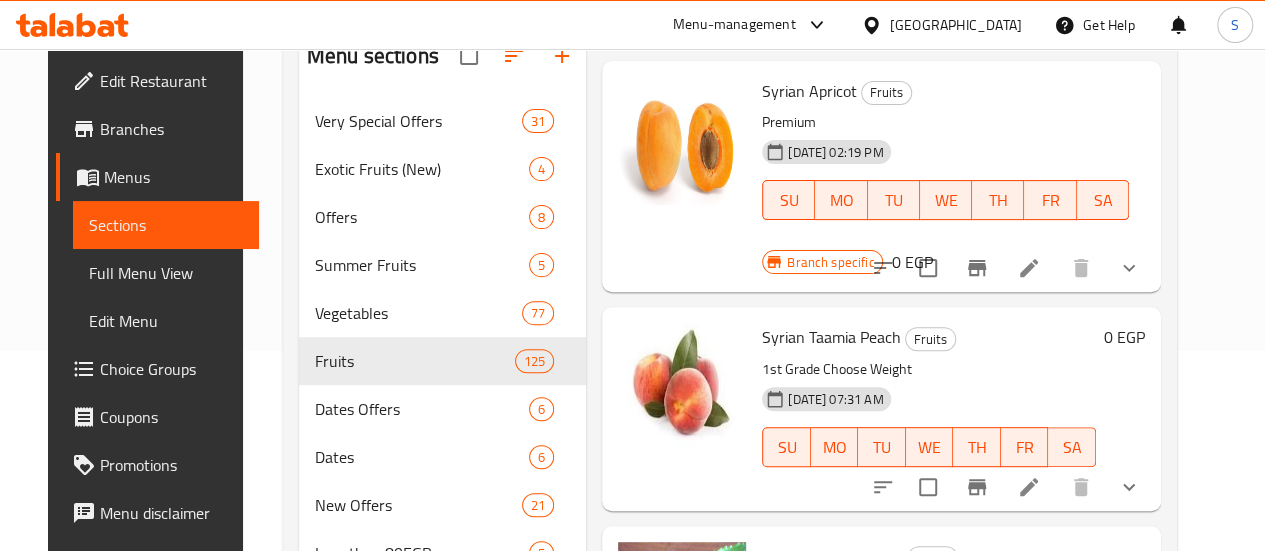 scroll, scrollTop: 100, scrollLeft: 0, axis: vertical 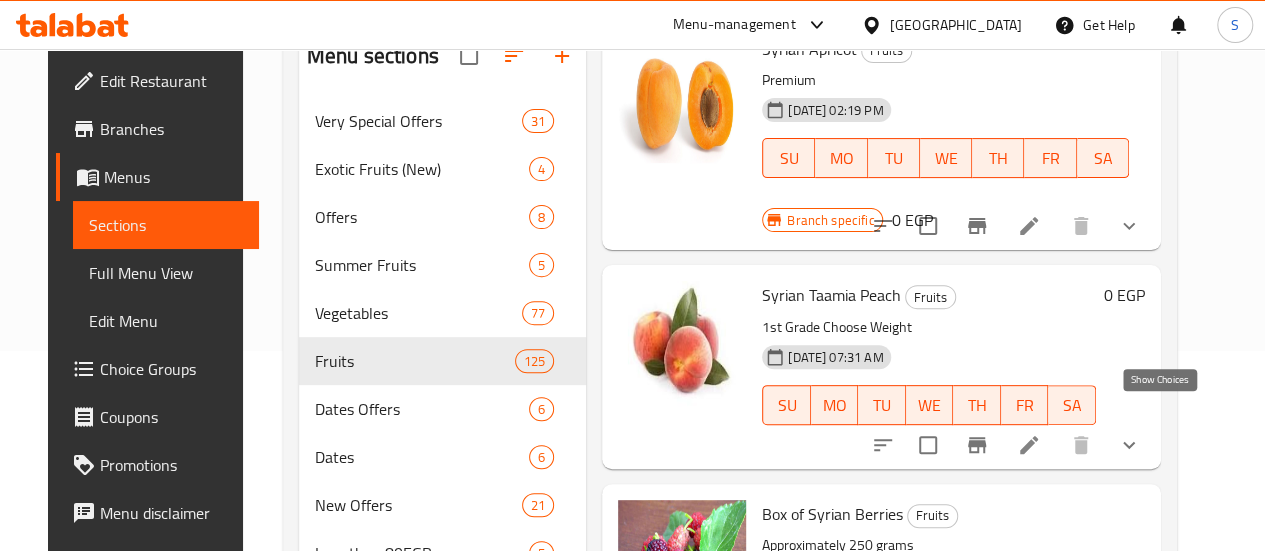 type on "syrian" 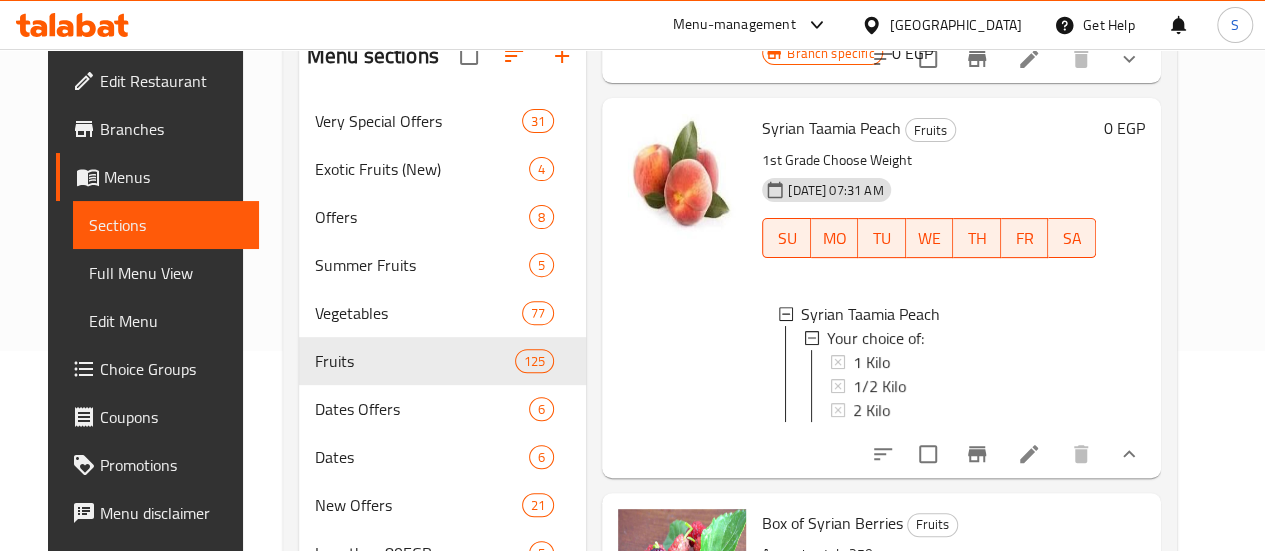 scroll, scrollTop: 300, scrollLeft: 0, axis: vertical 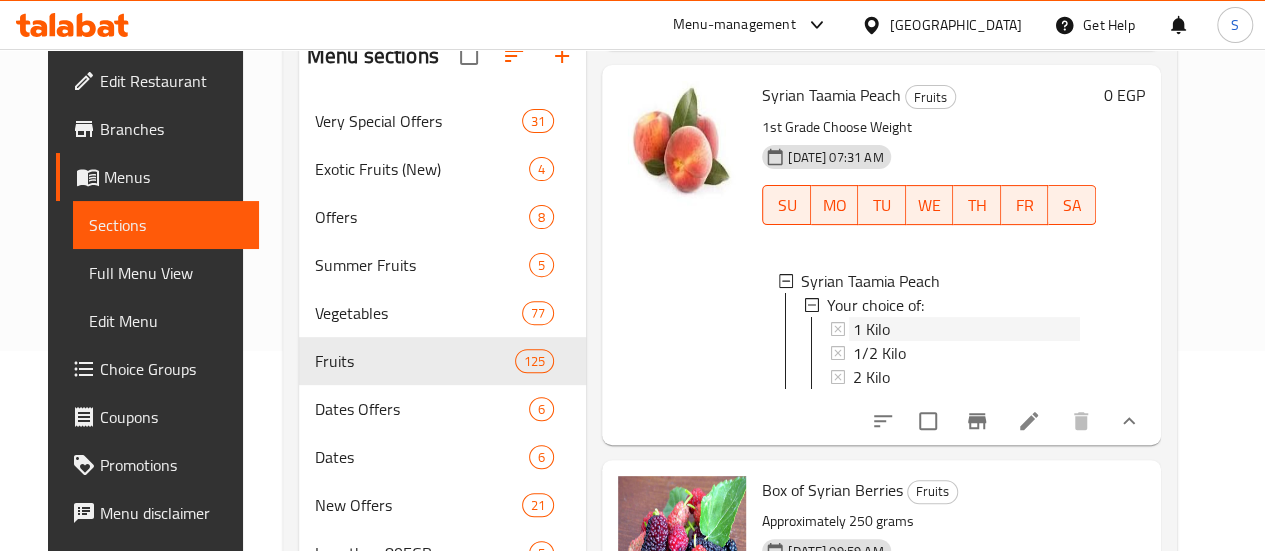 click on "1 Kilo" at bounding box center [871, 329] 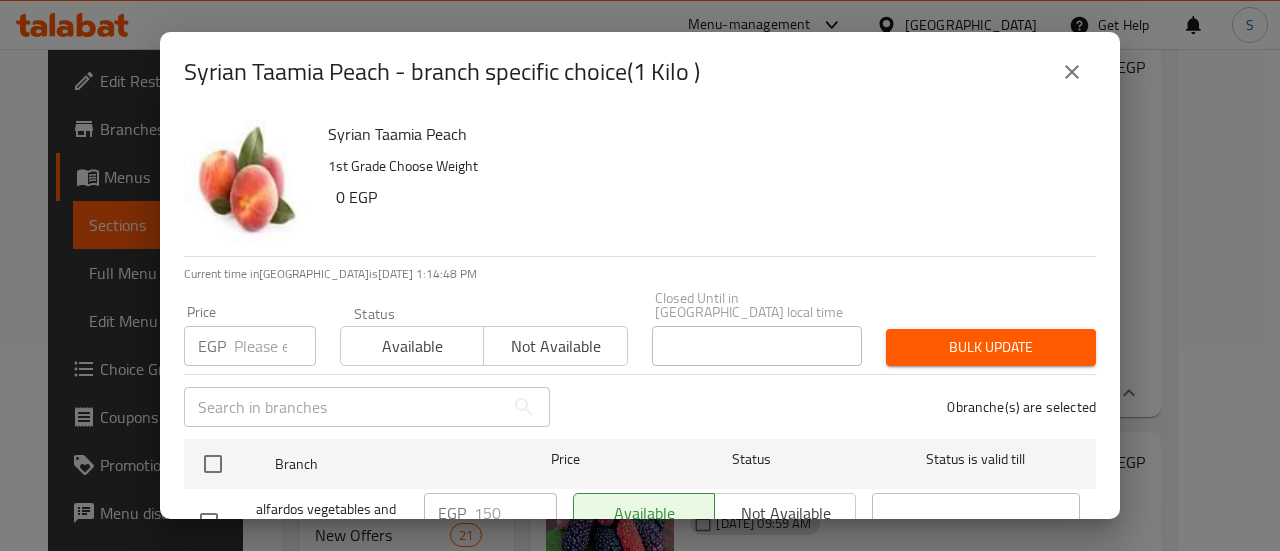 click at bounding box center [275, 346] 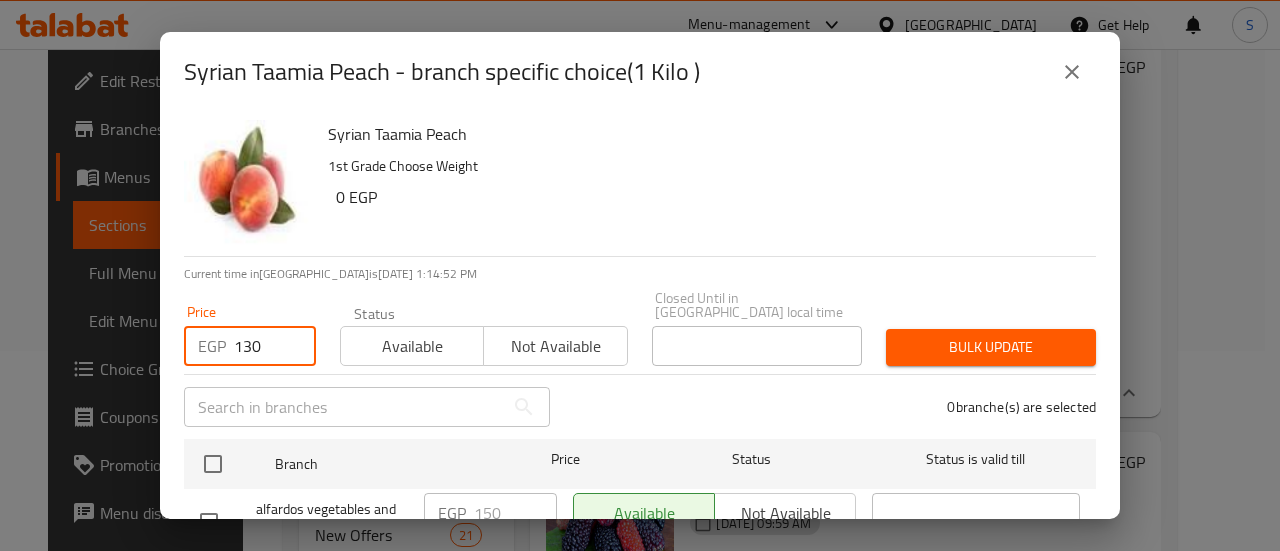 type on "130" 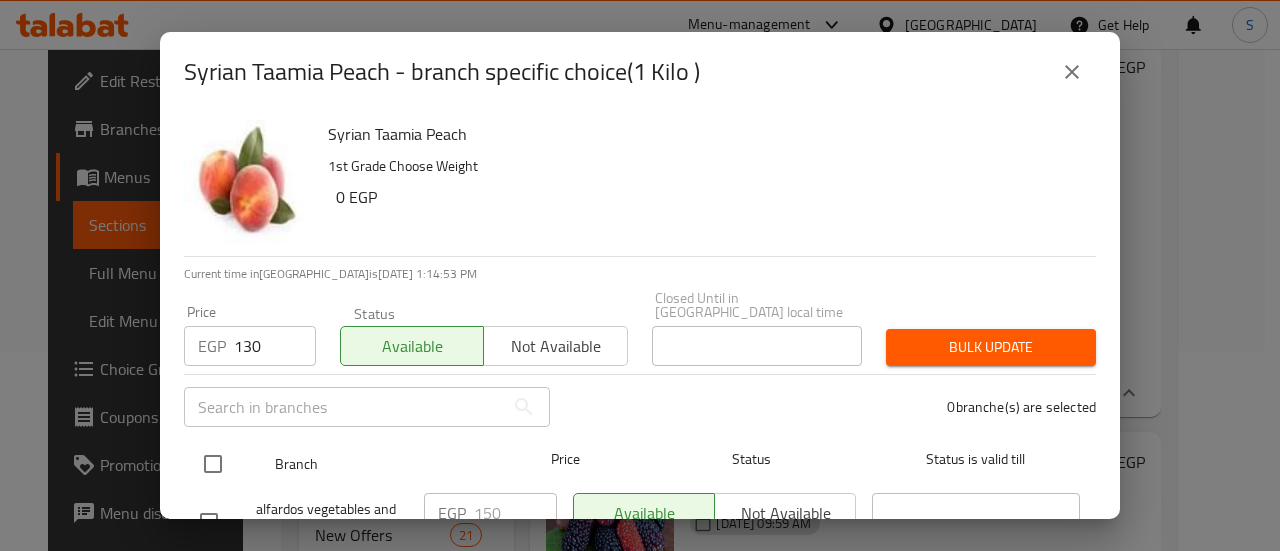 click at bounding box center (213, 464) 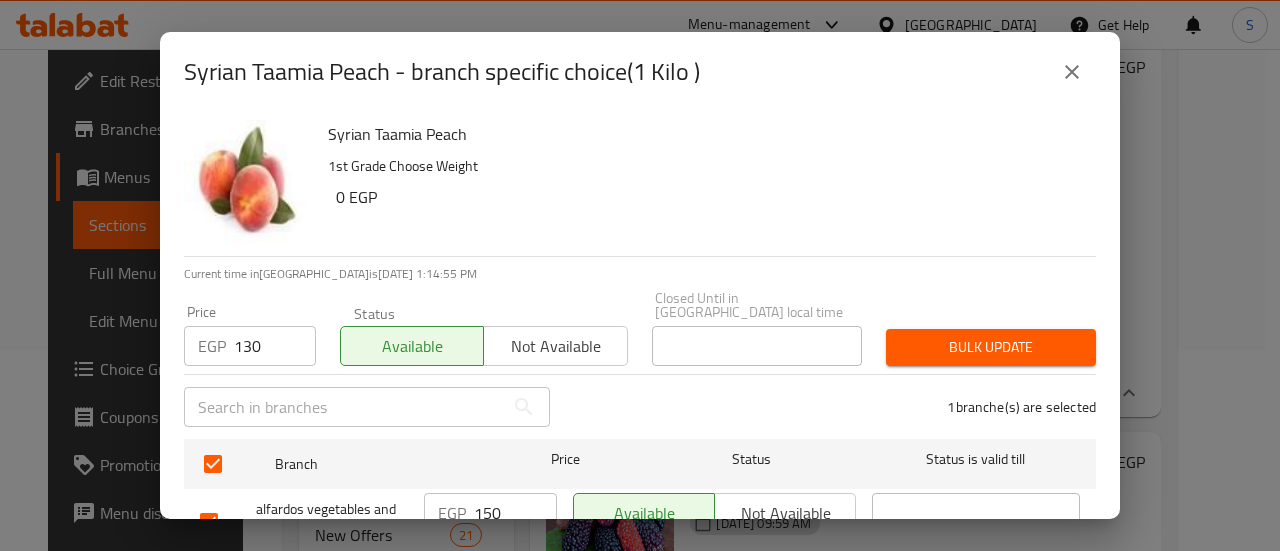 click on "Bulk update" at bounding box center (991, 347) 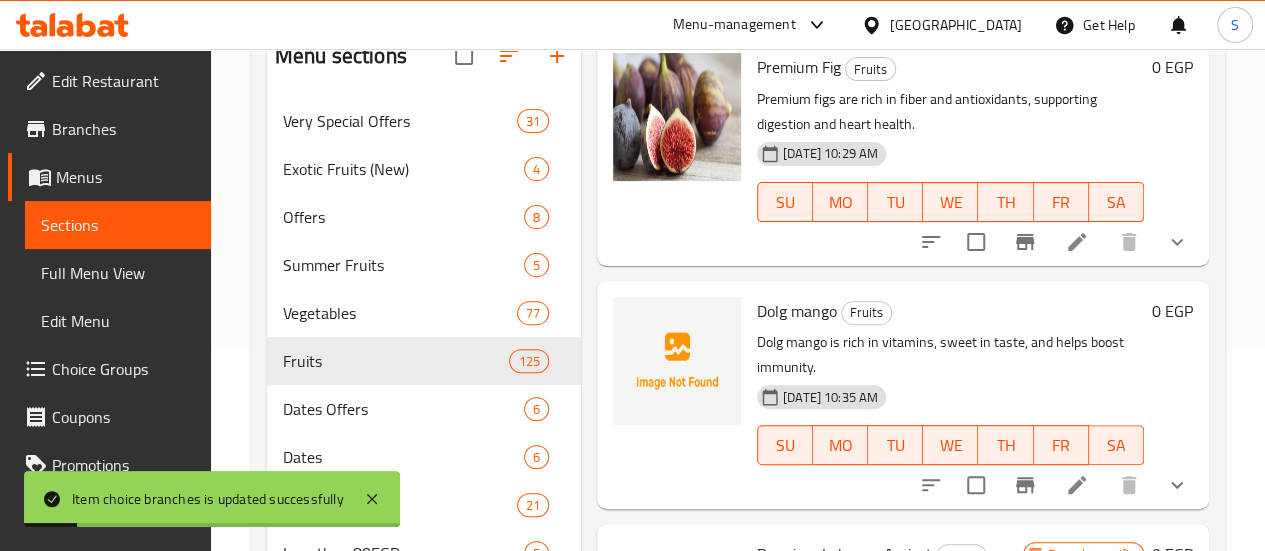 scroll, scrollTop: 0, scrollLeft: 0, axis: both 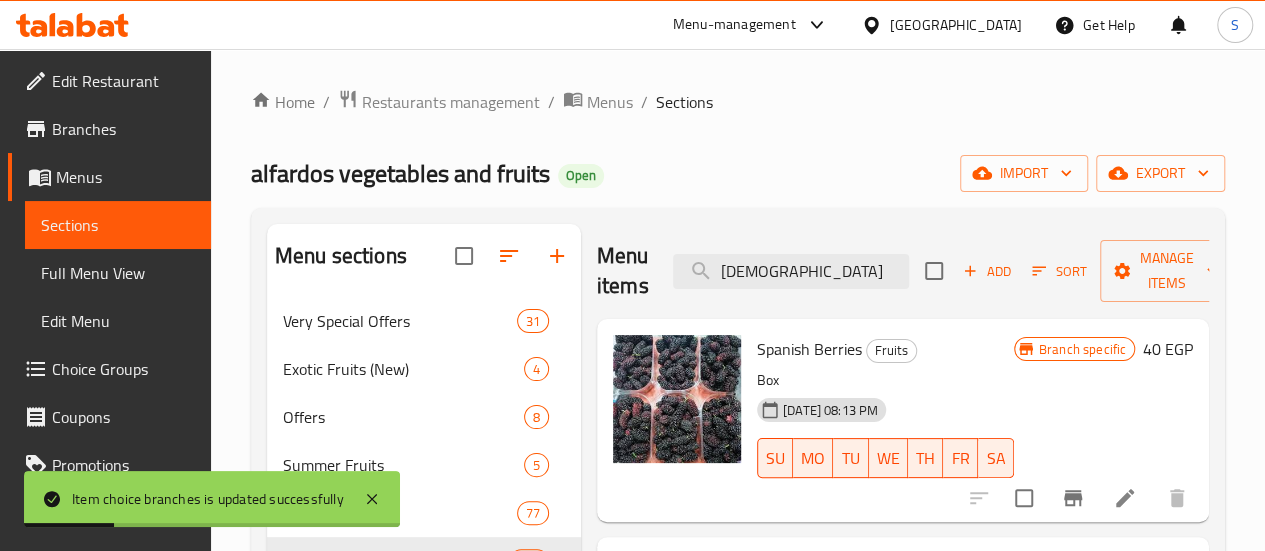 drag, startPoint x: 740, startPoint y: 270, endPoint x: 575, endPoint y: 252, distance: 165.97891 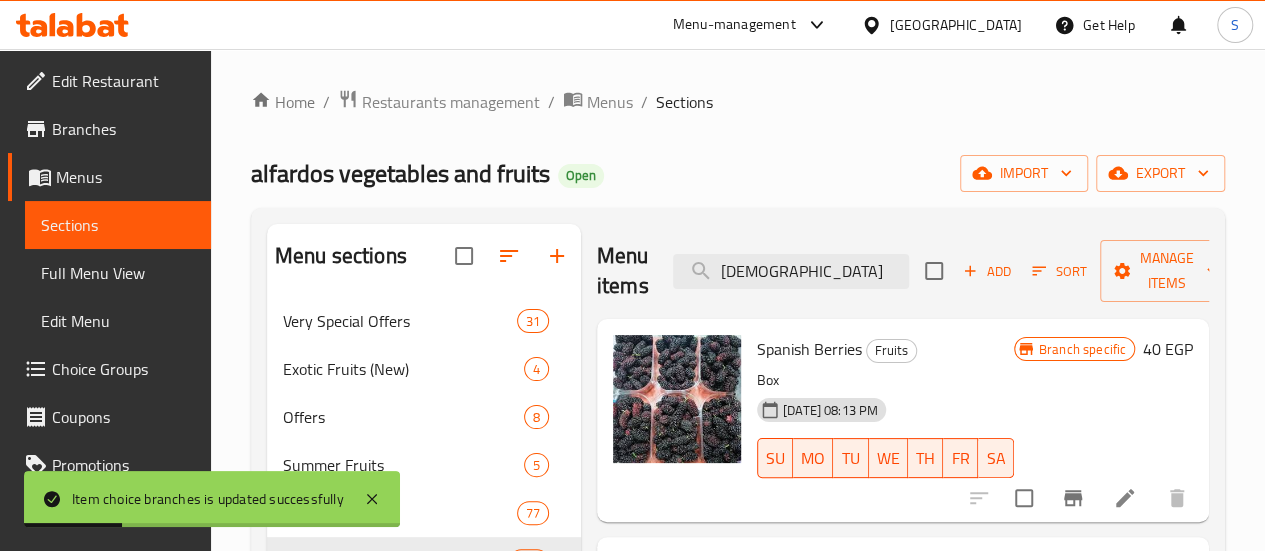 paste on "طعميه" 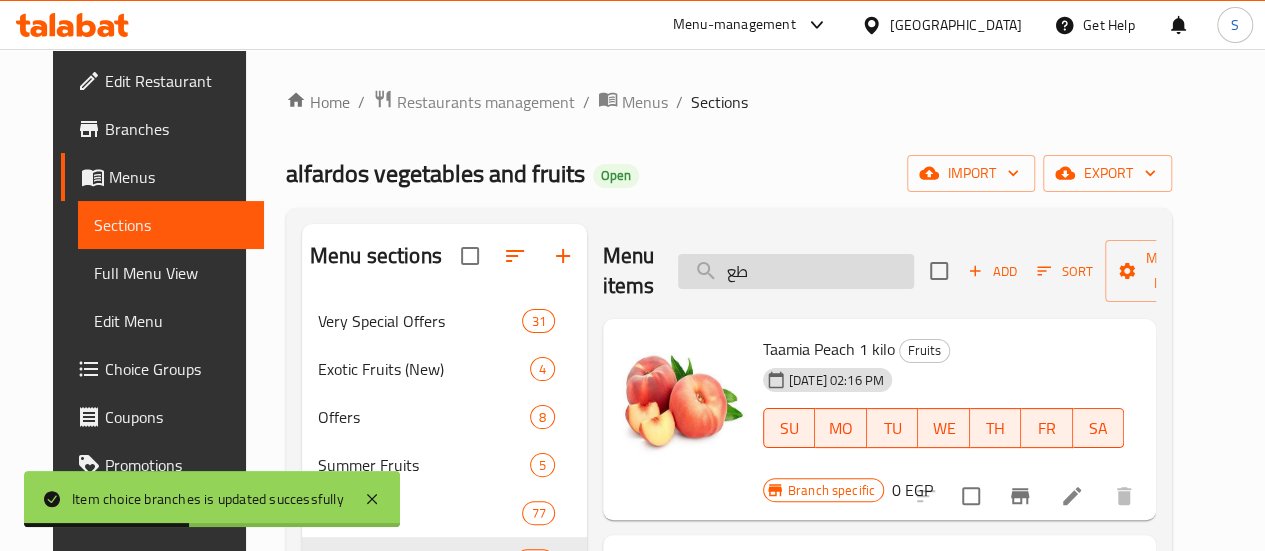 type on "ط" 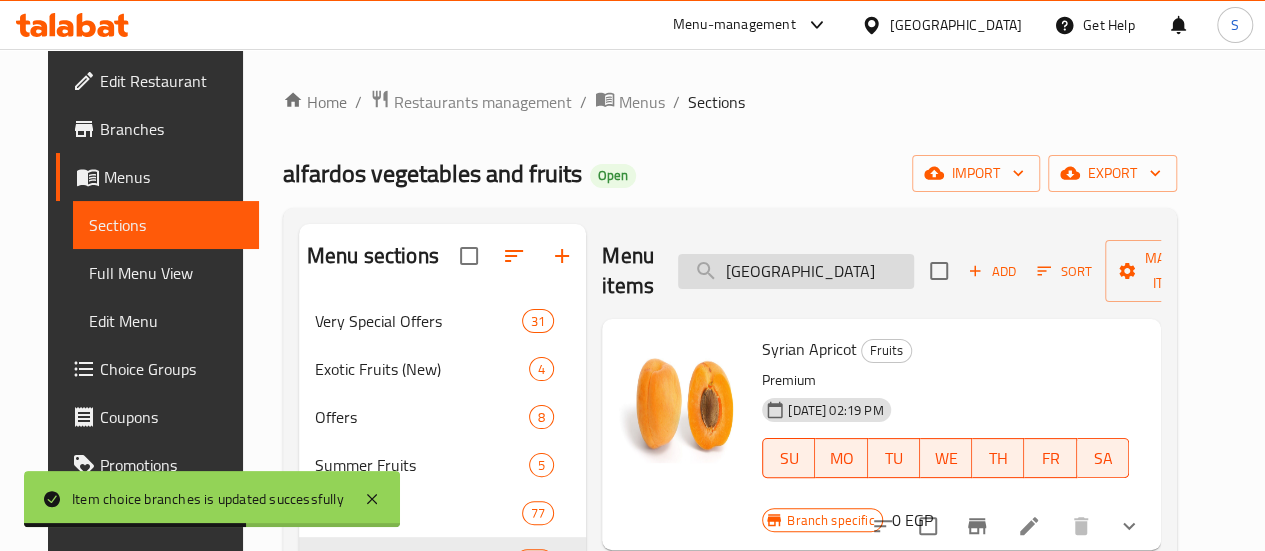 type on "syrian" 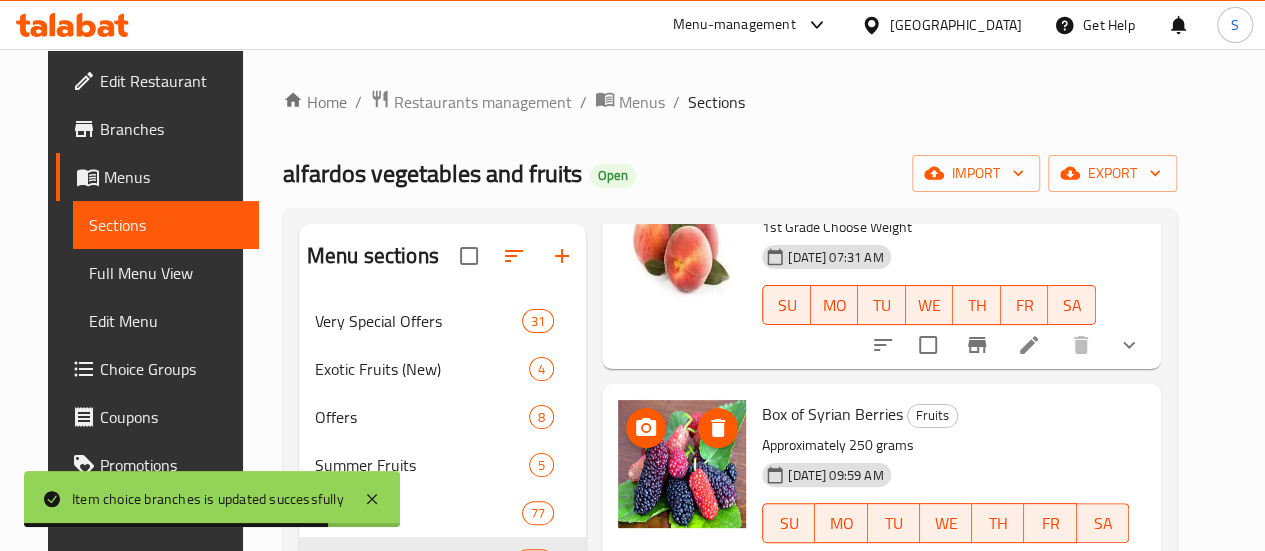 scroll, scrollTop: 300, scrollLeft: 0, axis: vertical 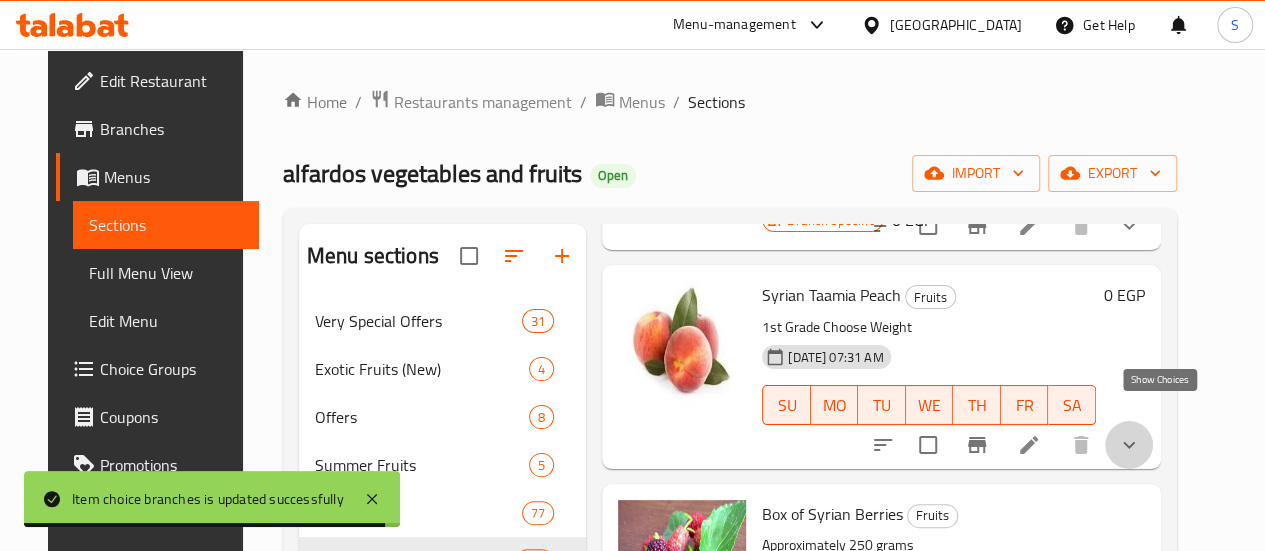 click 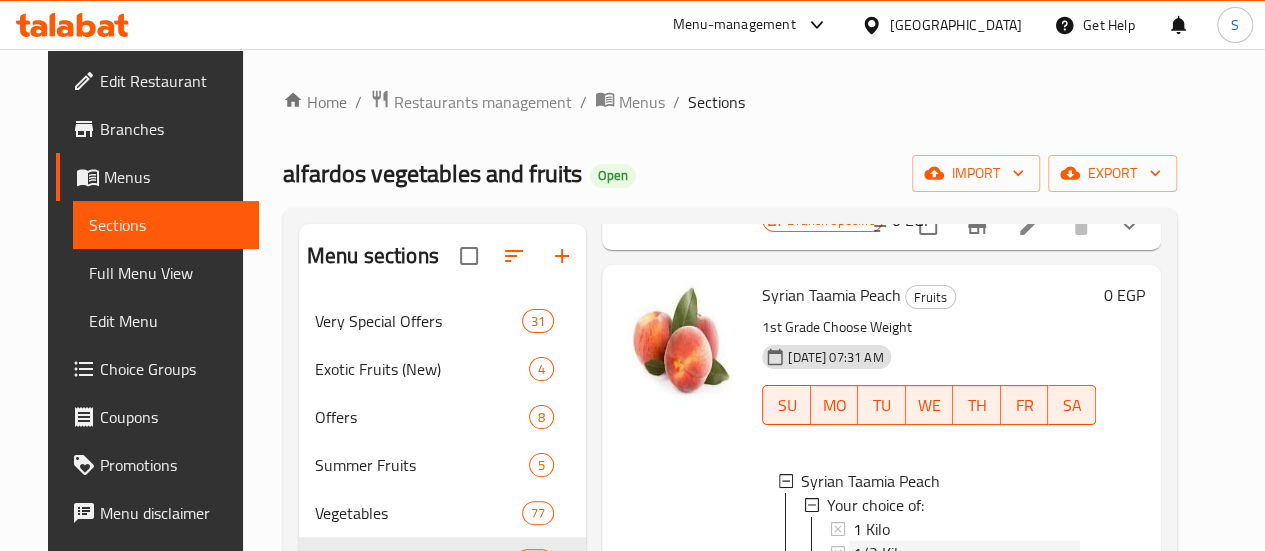 click on "1/2 Kilo" at bounding box center [879, 553] 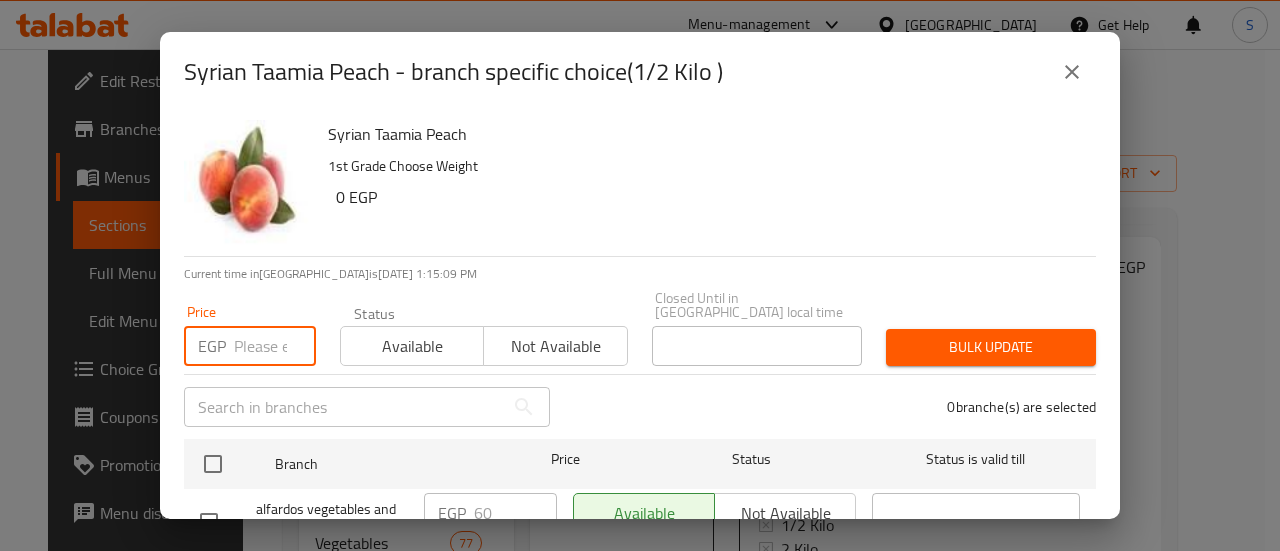click at bounding box center [275, 346] 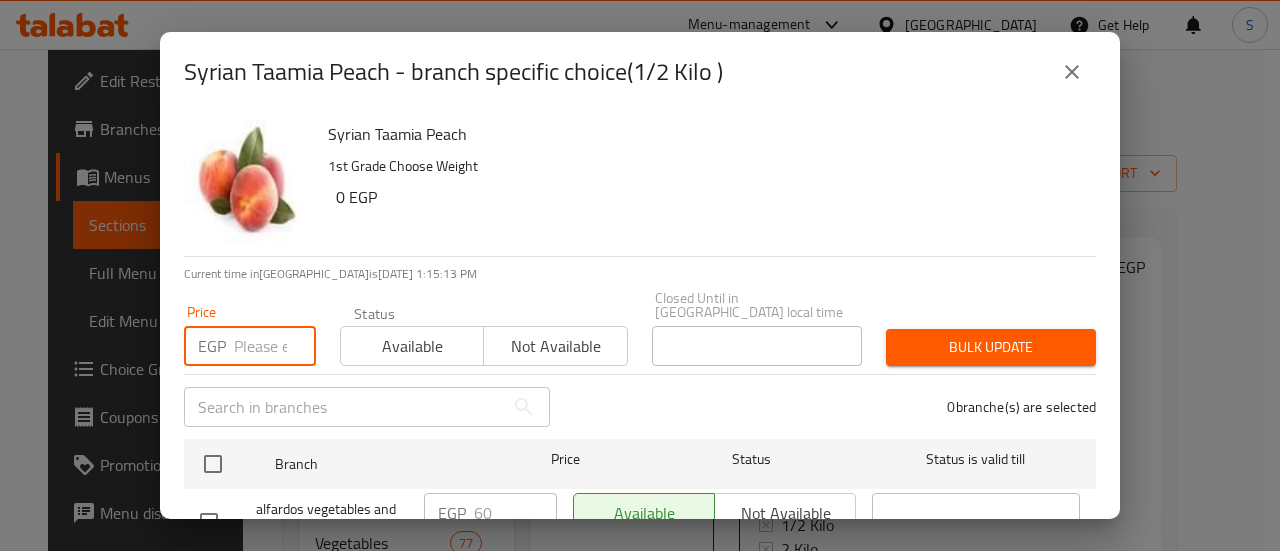 click on "EGP Price" at bounding box center [250, 346] 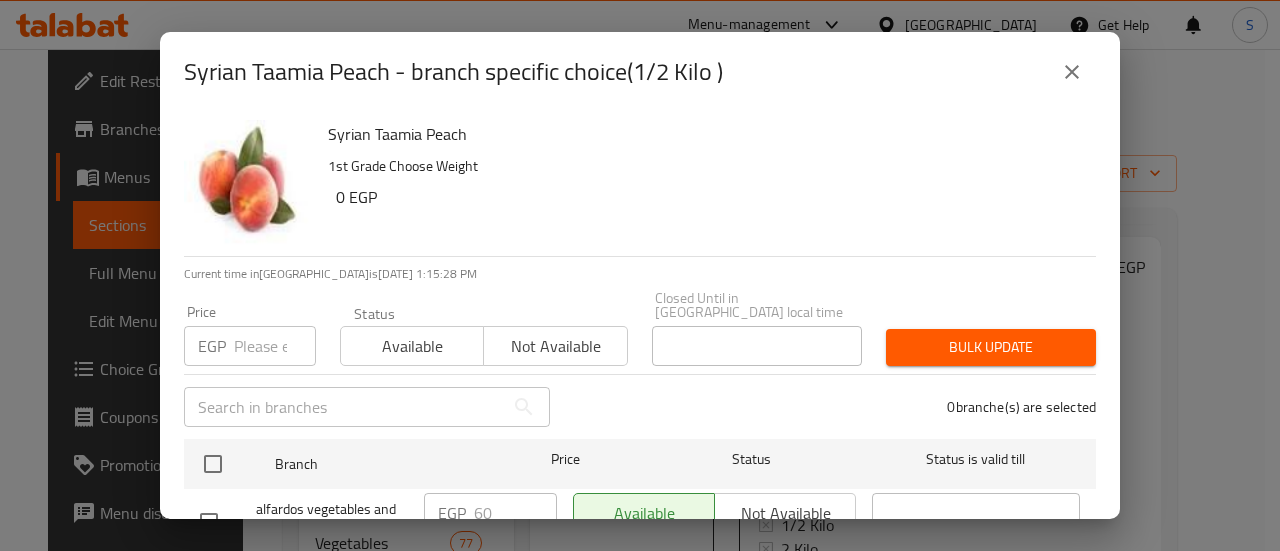 click on "Syrian Taamia Peach 1st Grade
Choose Weight  0   EGP" at bounding box center [704, 184] 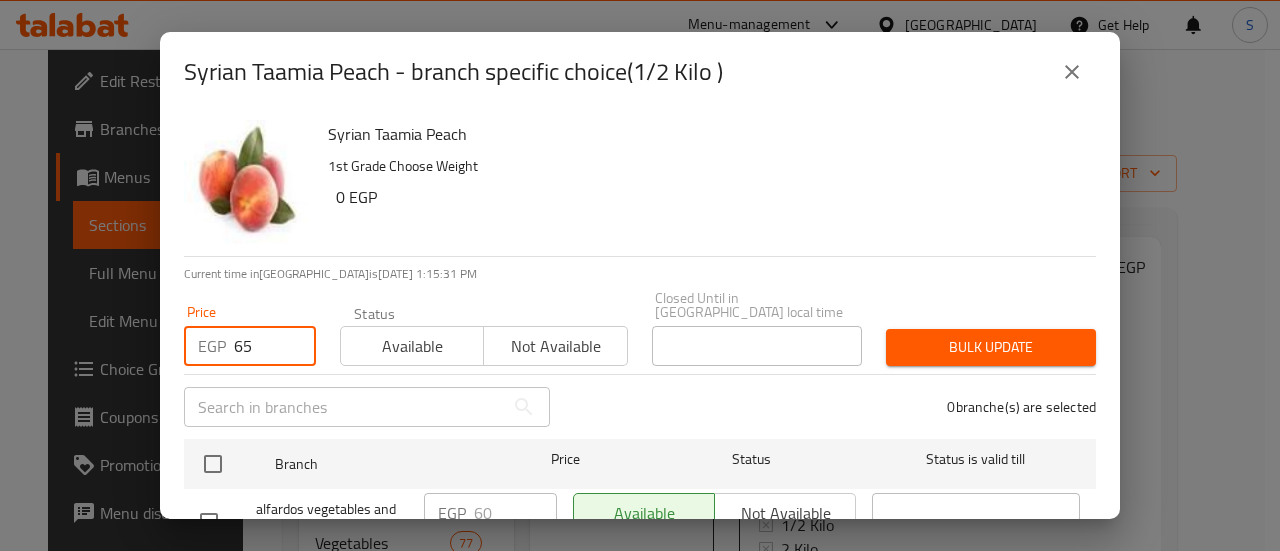 type on "65" 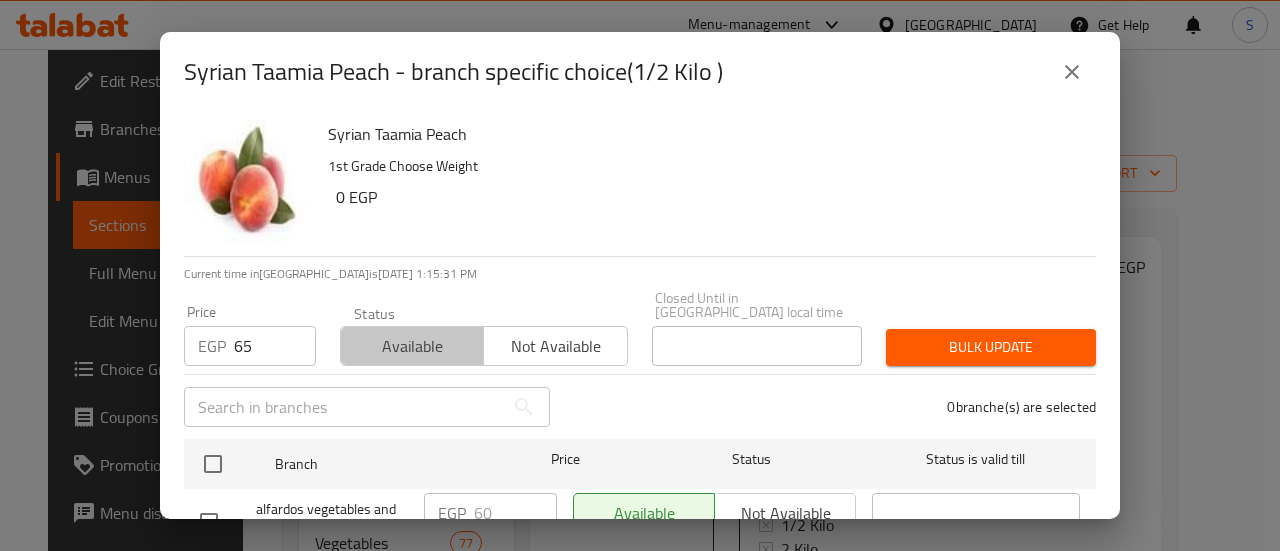 click on "Available" at bounding box center (412, 346) 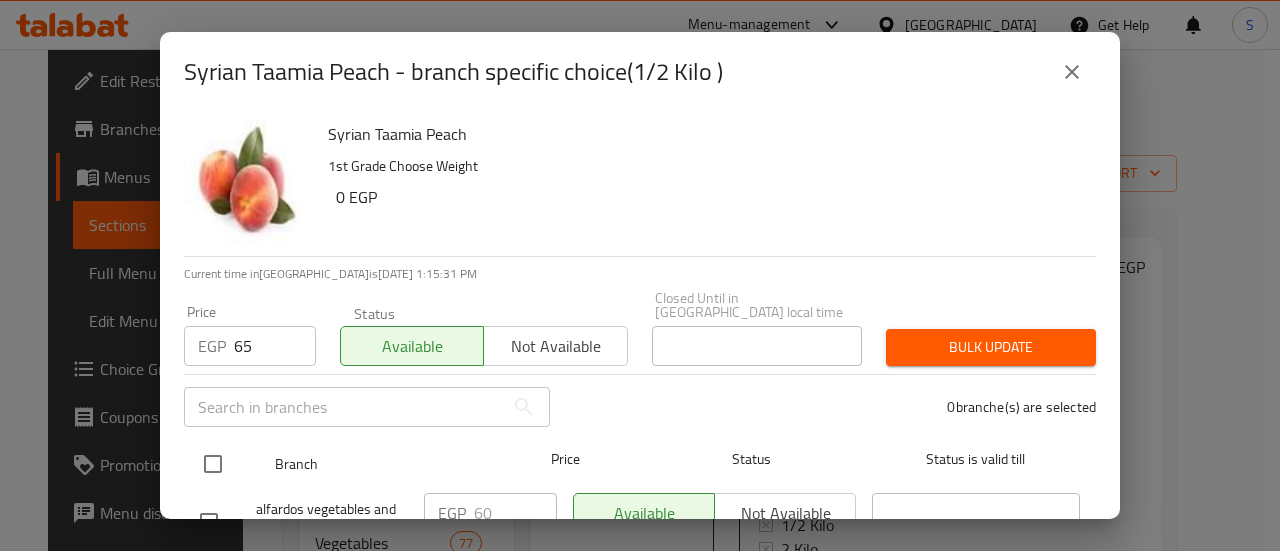 click at bounding box center [213, 464] 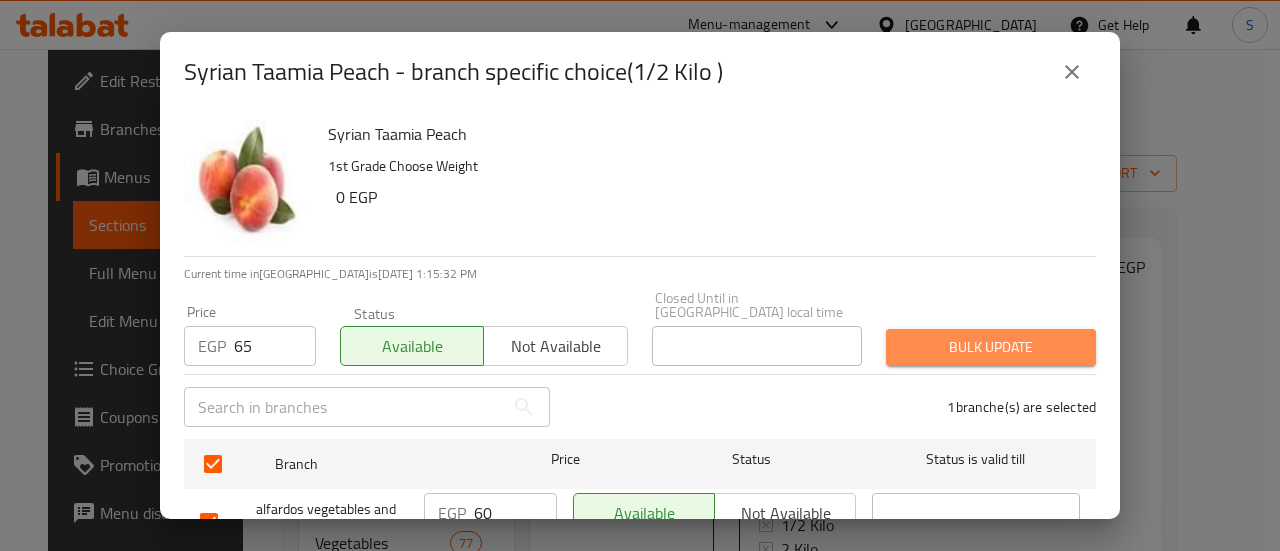 click on "Bulk update" at bounding box center [991, 347] 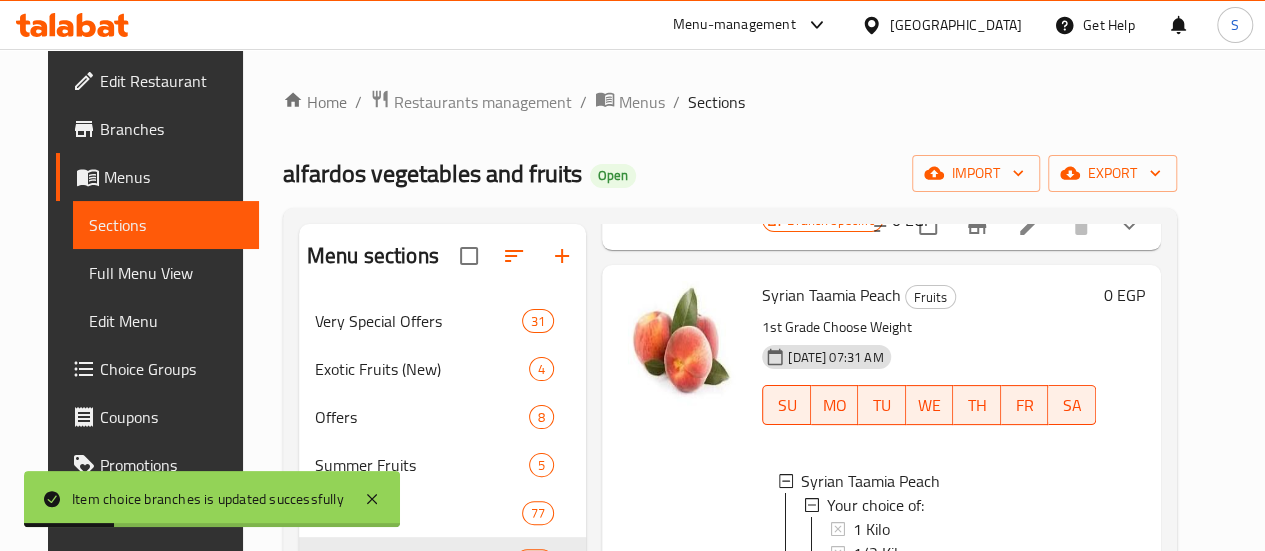 scroll, scrollTop: 2, scrollLeft: 0, axis: vertical 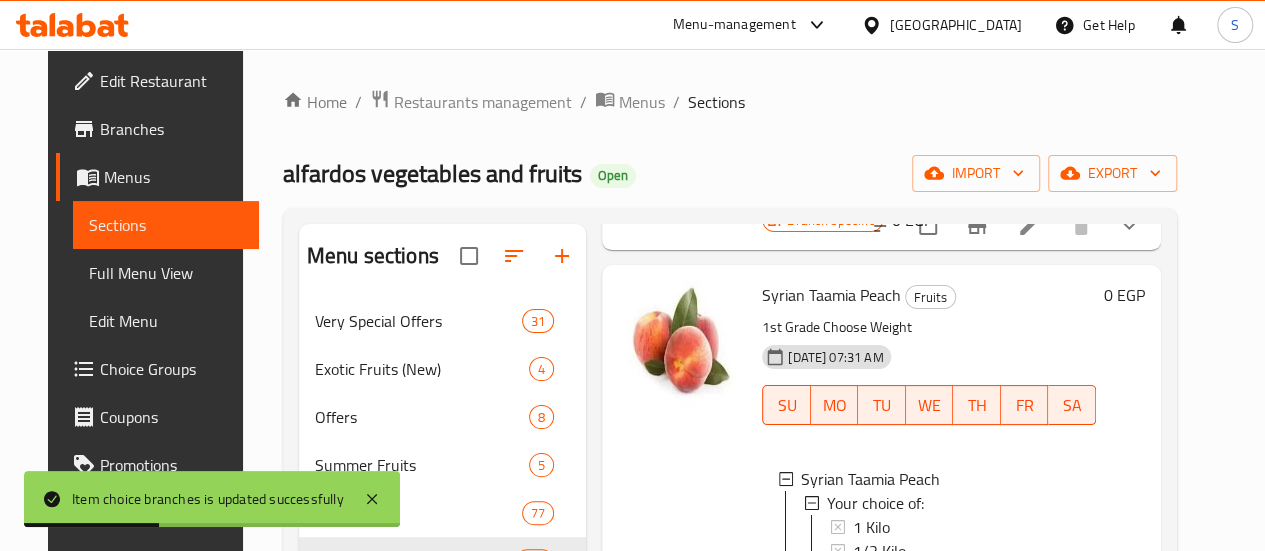 click on "Syrian Taamia Peach   Fruits 1st Grade
Choose Weight  30-06-2025 07:31 AM SU MO TU WE TH FR SA Syrian Taamia Peach Your choice of: 1 Kilo  1/2 Kilo  2 Kilo" at bounding box center [929, 454] 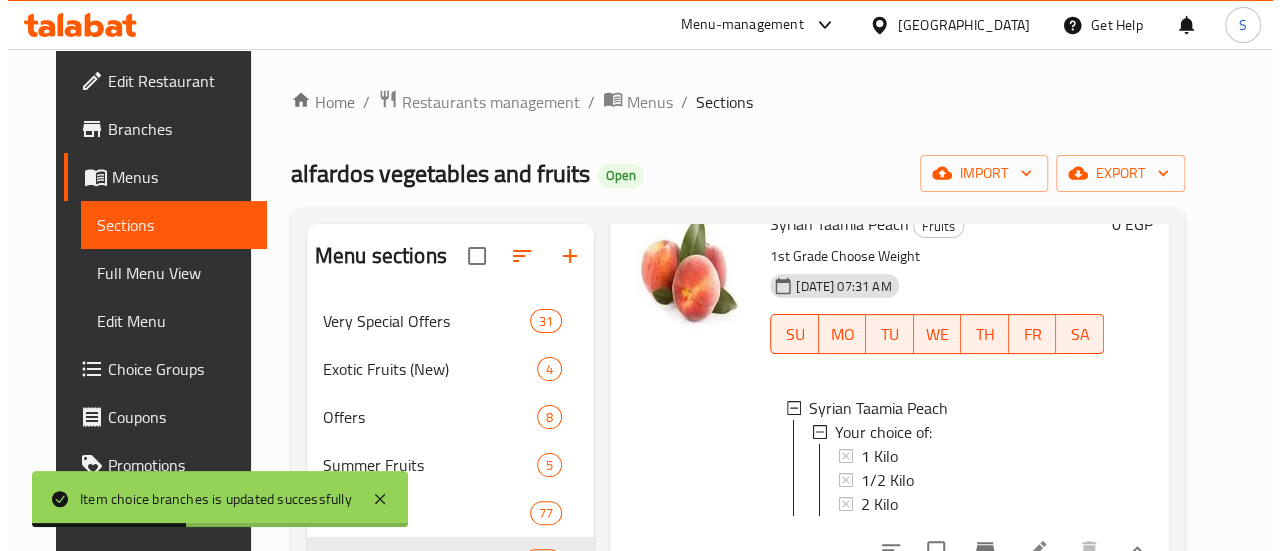scroll, scrollTop: 400, scrollLeft: 0, axis: vertical 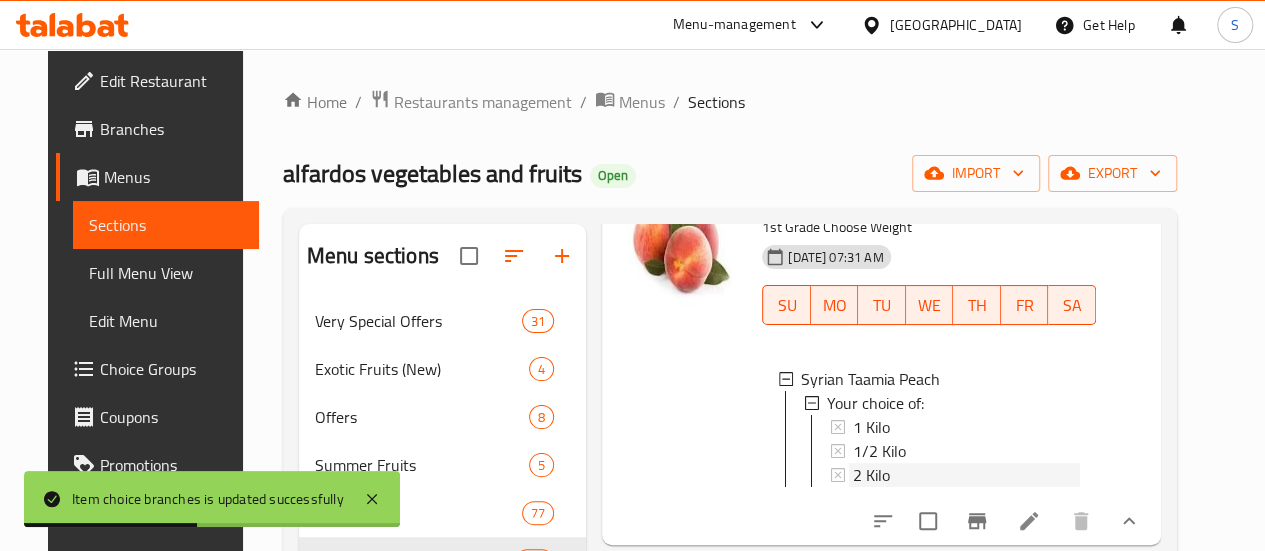 click on "2 Kilo" at bounding box center [871, 475] 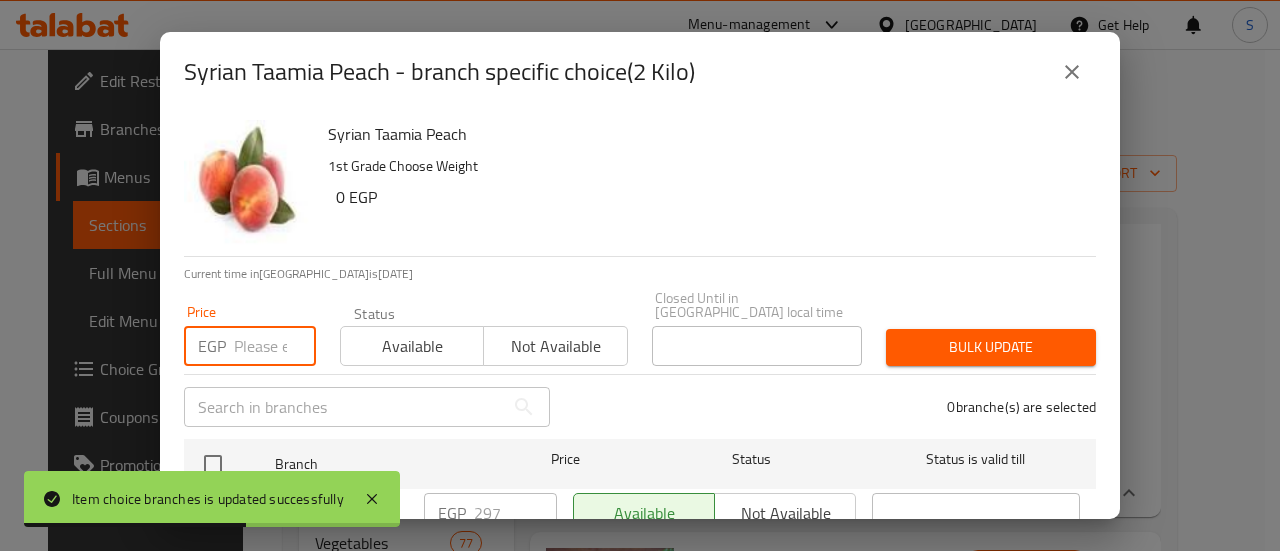 click at bounding box center [275, 346] 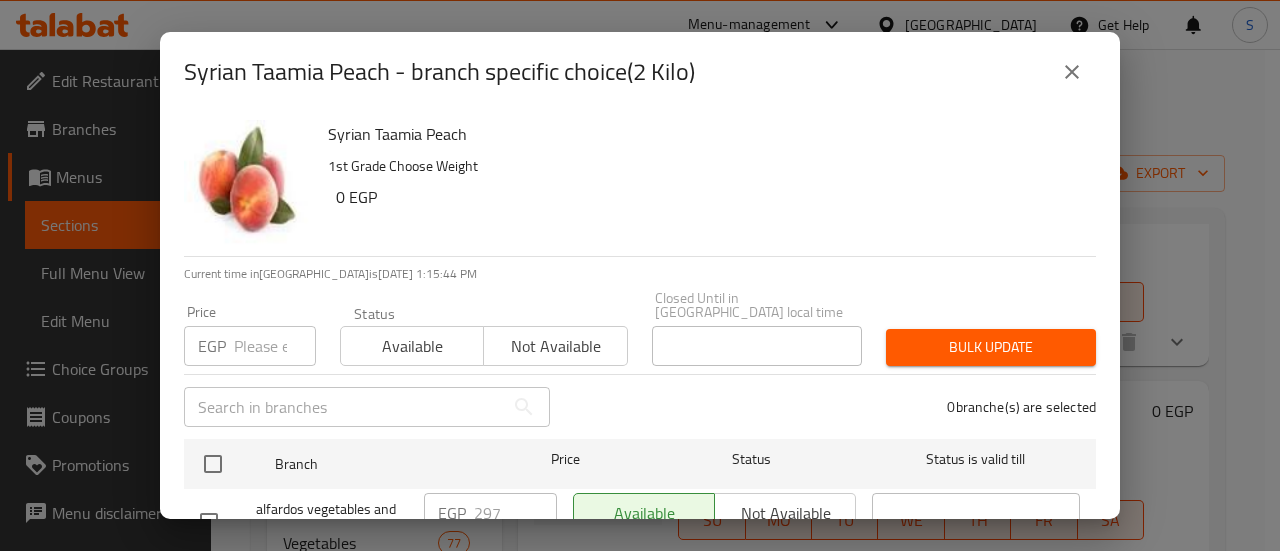 click on "Syrian Taamia Peach 1st Grade
Choose Weight  0   EGP" at bounding box center (704, 184) 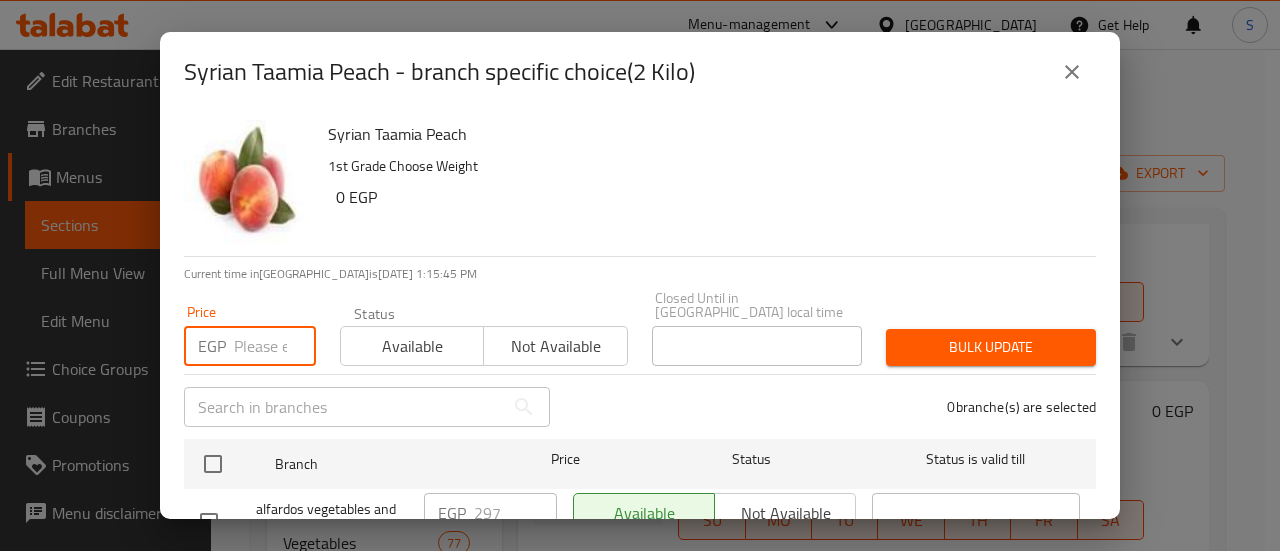click at bounding box center [275, 346] 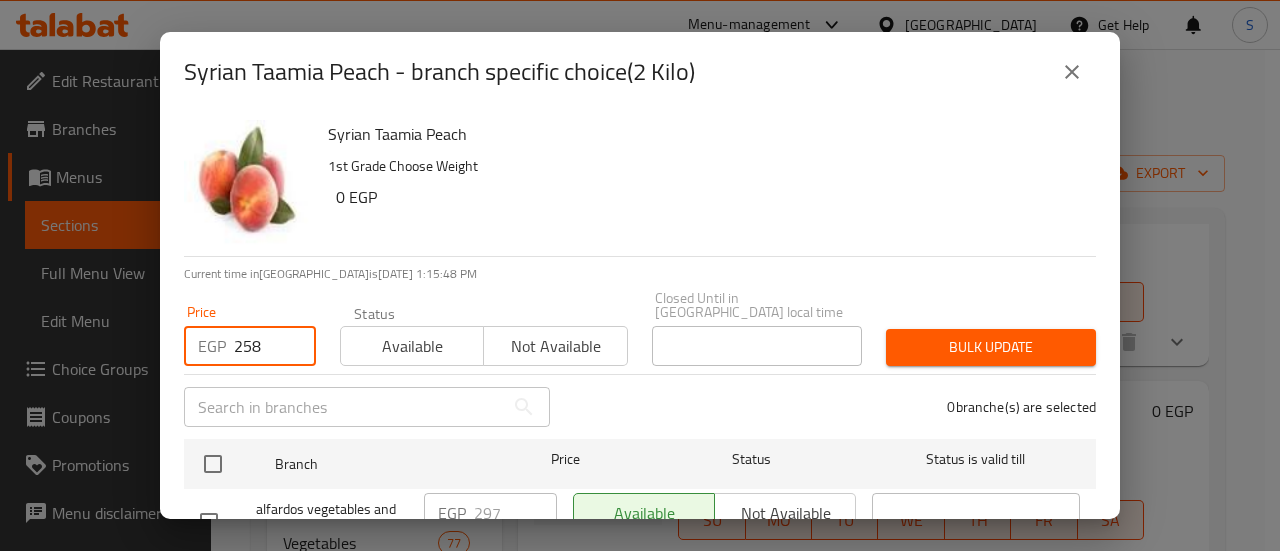 type on "258" 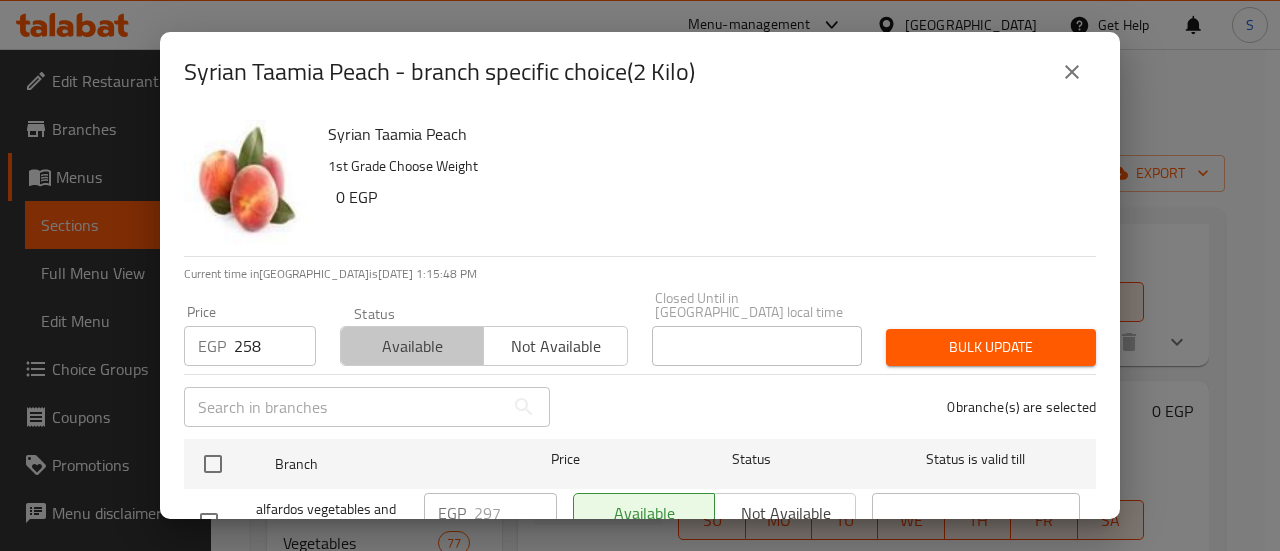 click on "Available" at bounding box center (412, 346) 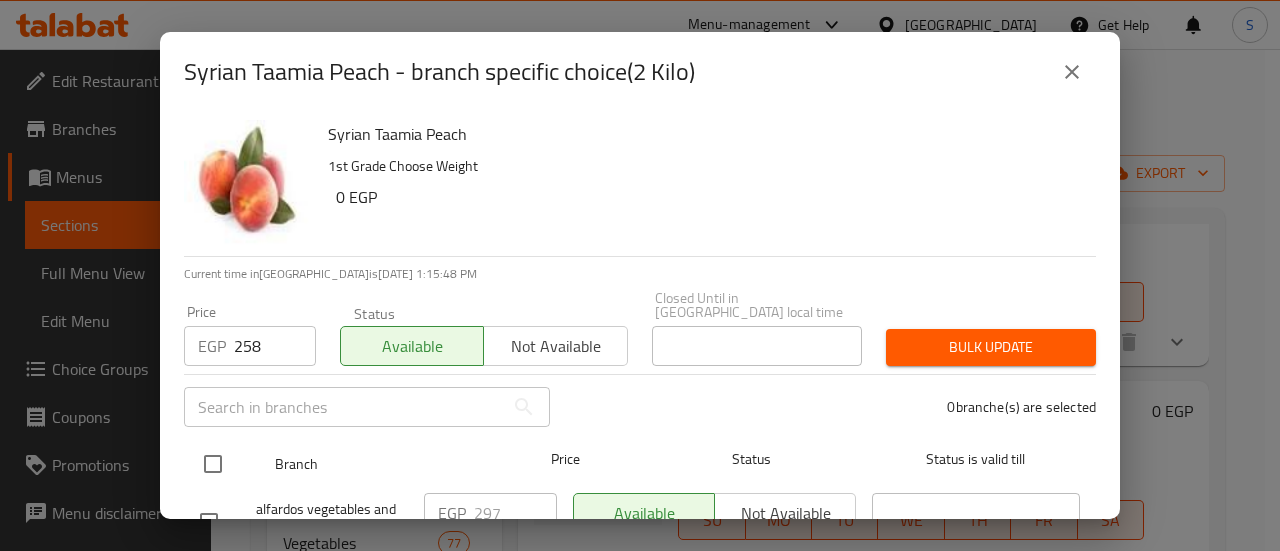click at bounding box center [213, 464] 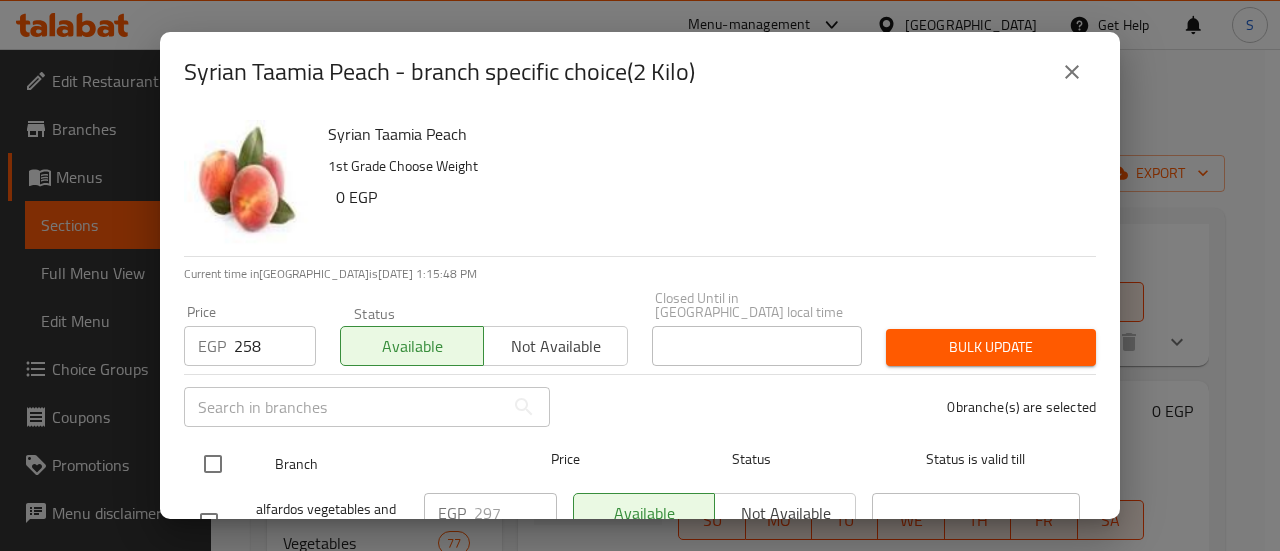 checkbox on "true" 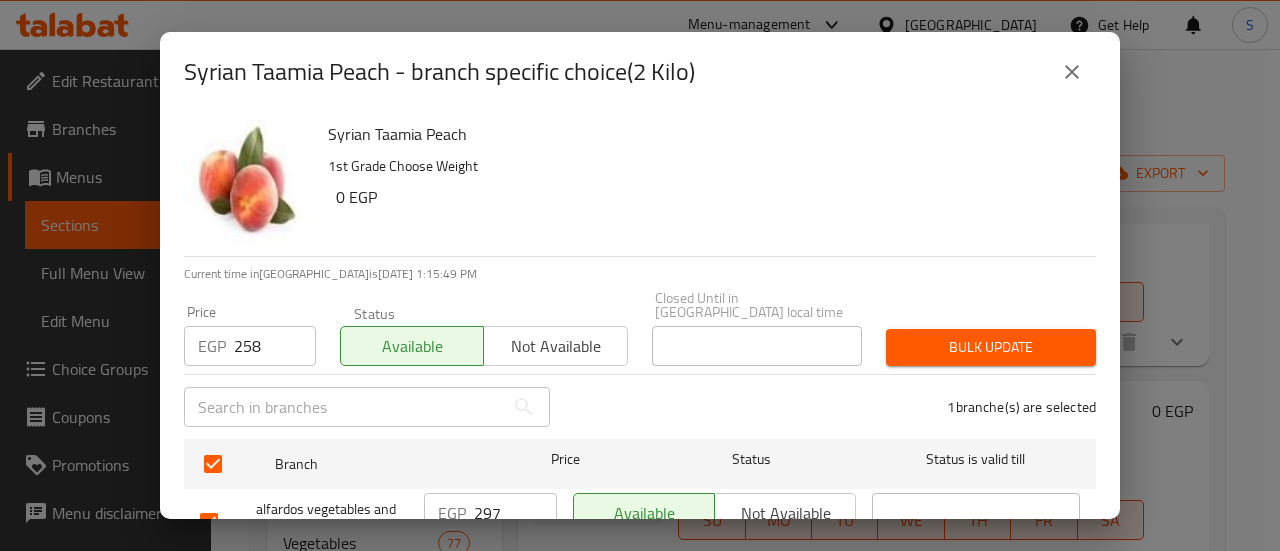 click on "Bulk update" at bounding box center [991, 347] 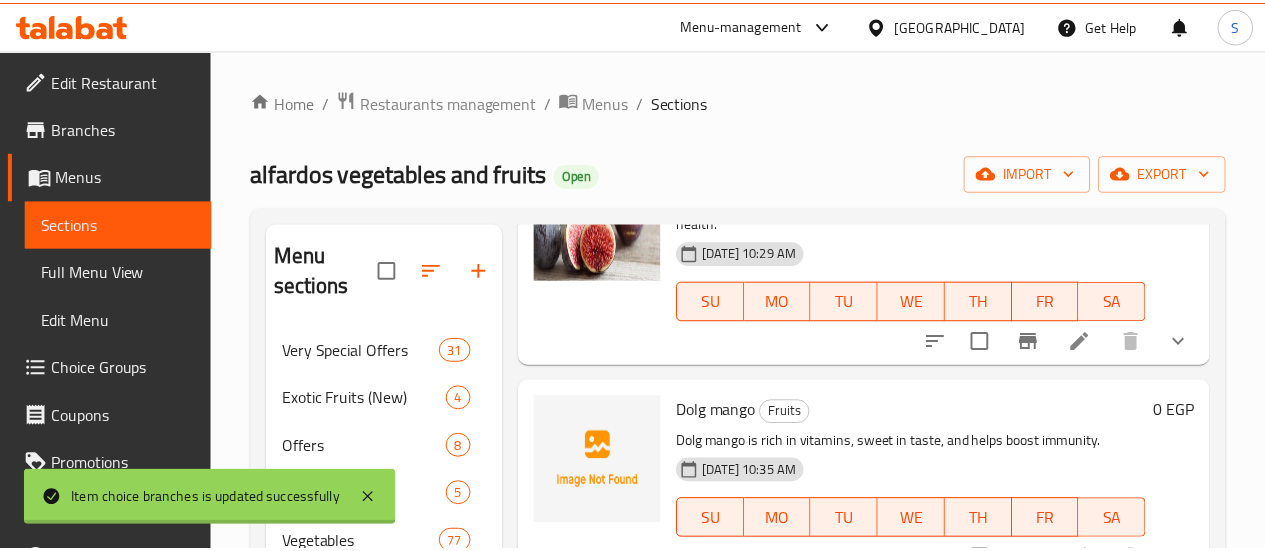 scroll, scrollTop: 620, scrollLeft: 0, axis: vertical 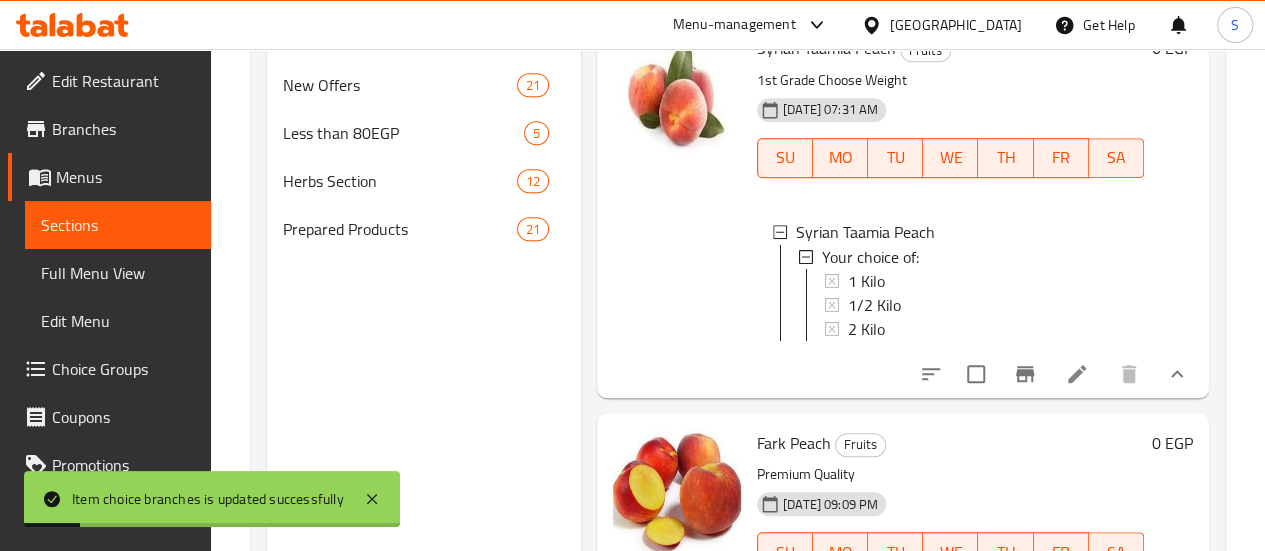 type 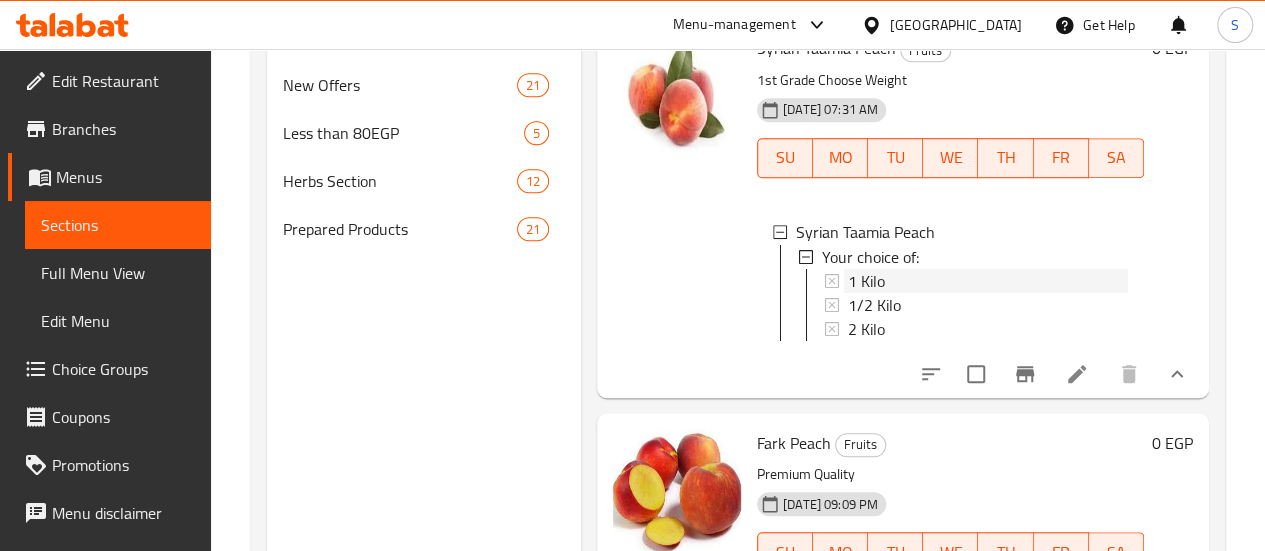 click on "1 Kilo" at bounding box center (866, 280) 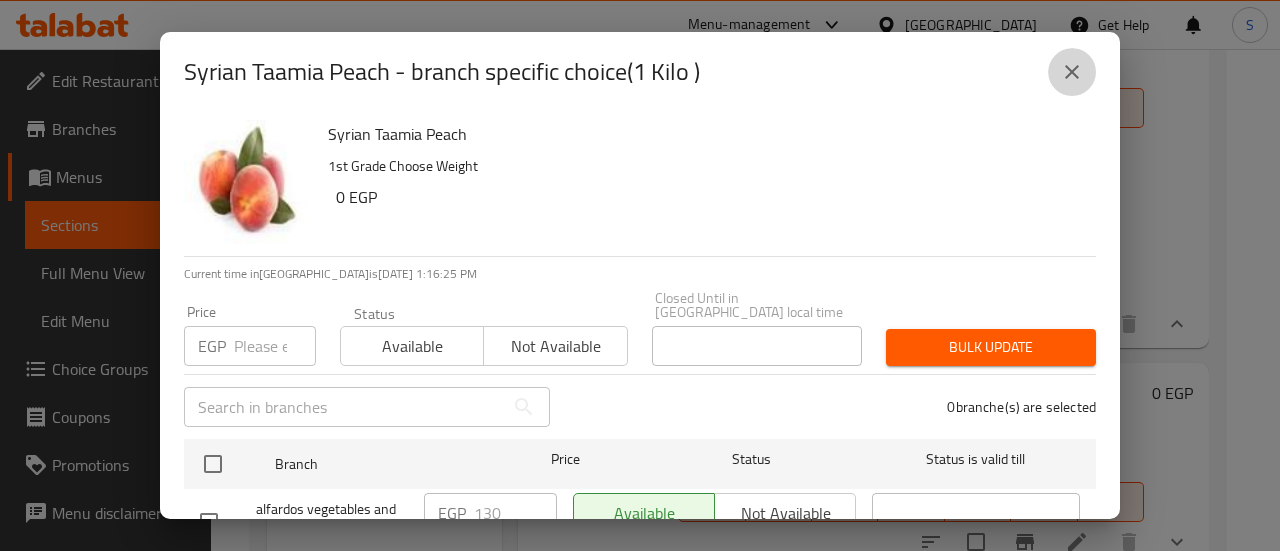 click 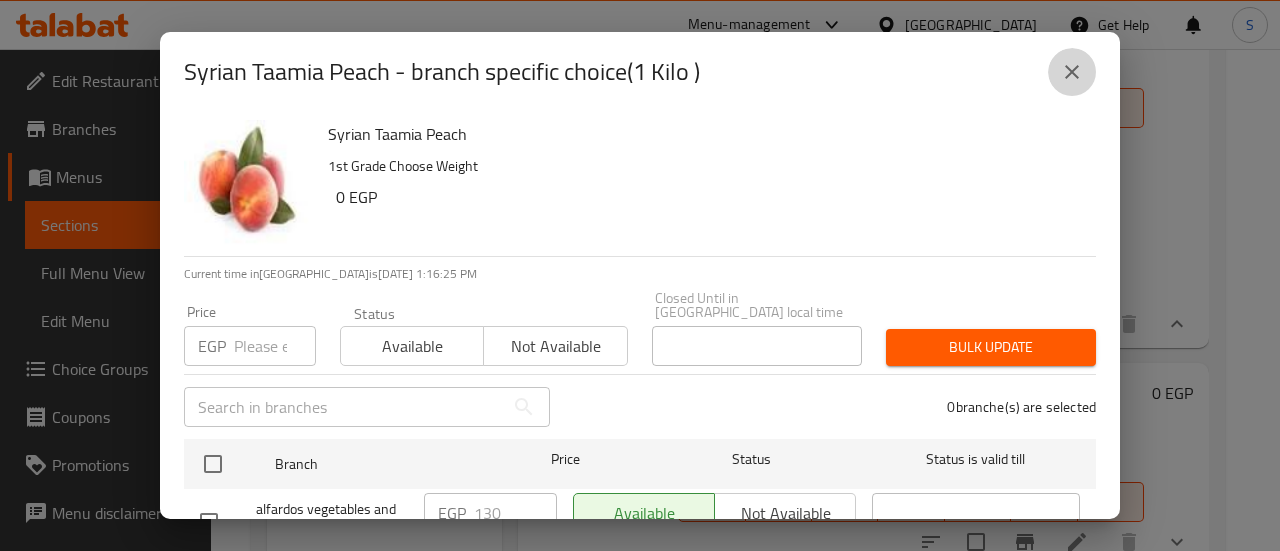 type 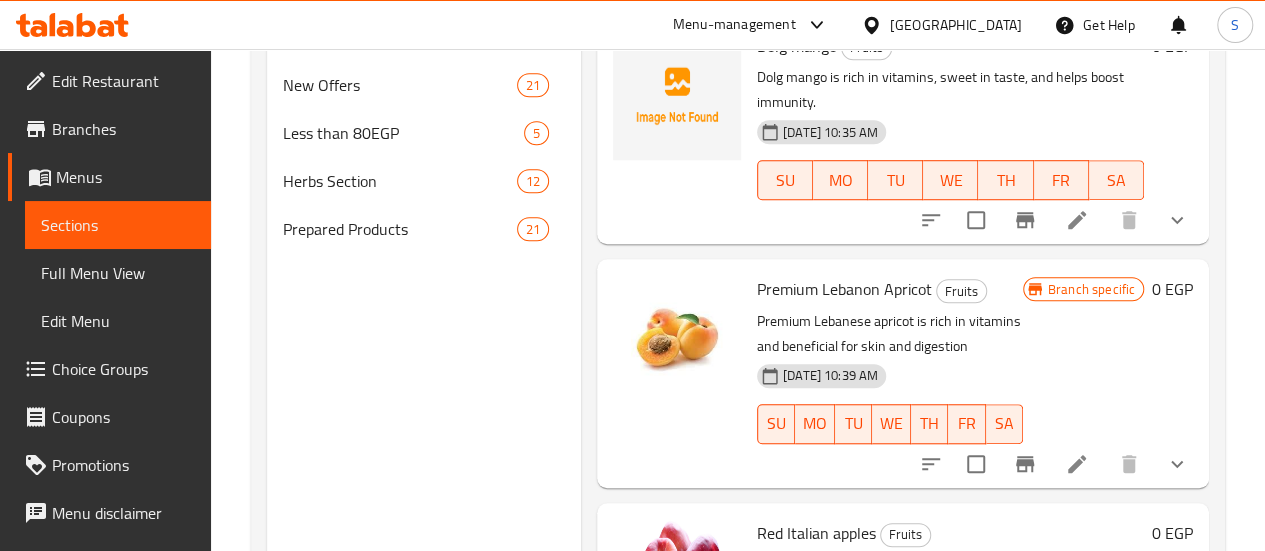 scroll, scrollTop: 0, scrollLeft: 0, axis: both 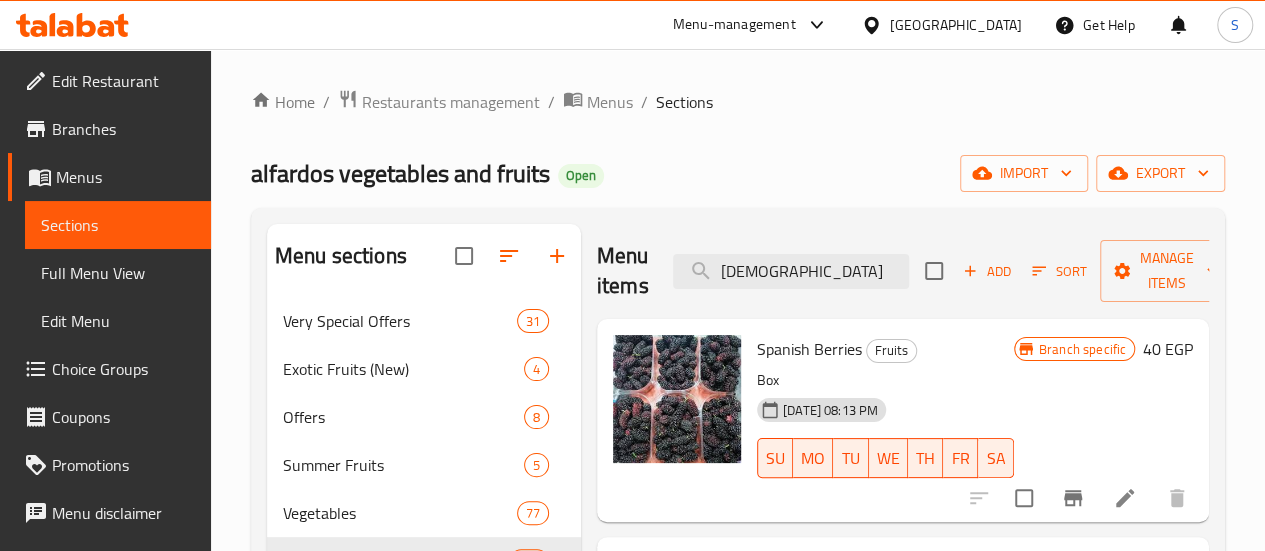drag, startPoint x: 740, startPoint y: 271, endPoint x: 622, endPoint y: 259, distance: 118.6086 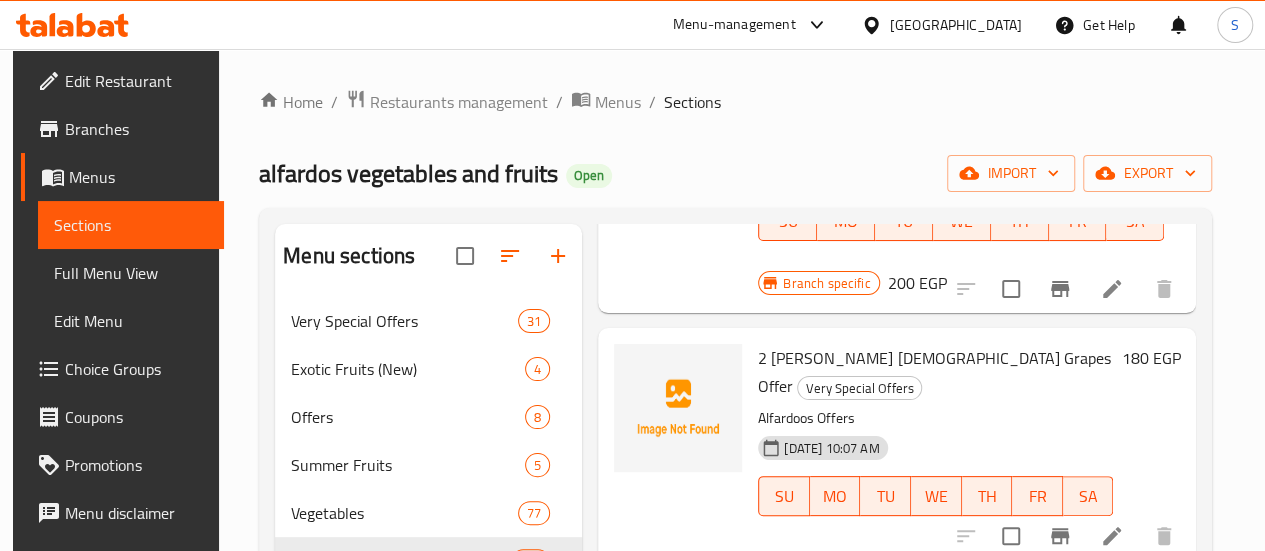 scroll, scrollTop: 290, scrollLeft: 0, axis: vertical 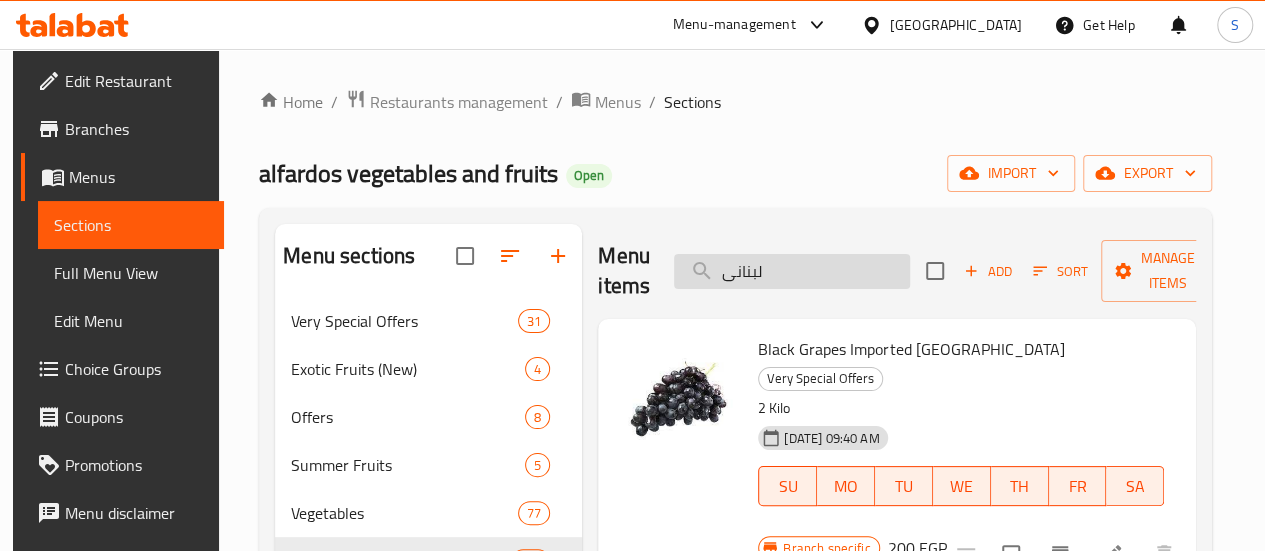 drag, startPoint x: 742, startPoint y: 272, endPoint x: 636, endPoint y: 269, distance: 106.04244 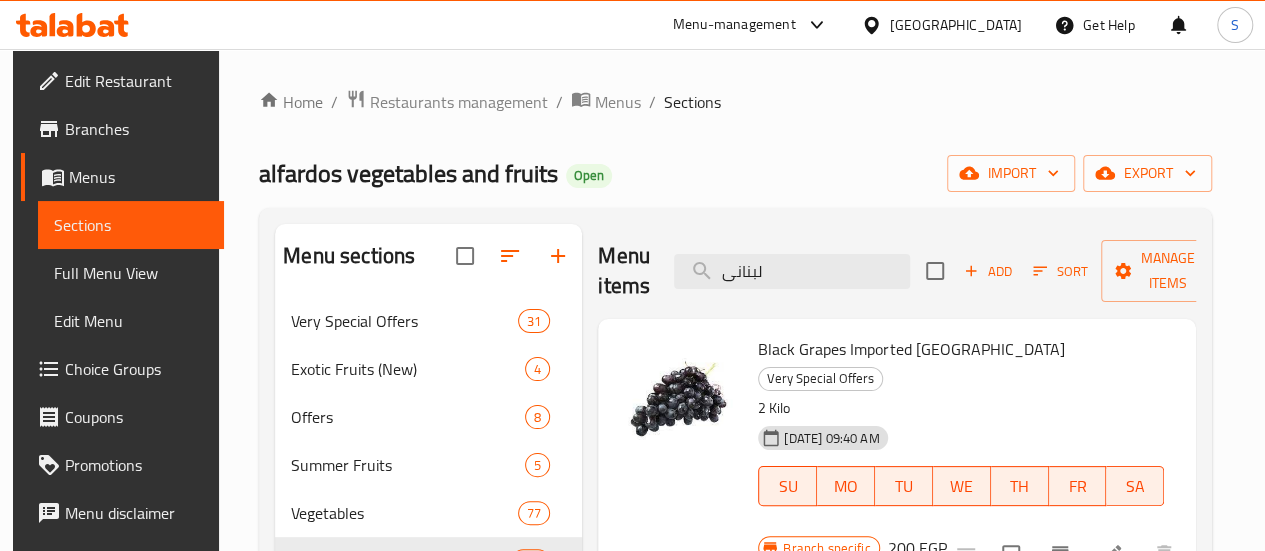 paste on "صديقه" 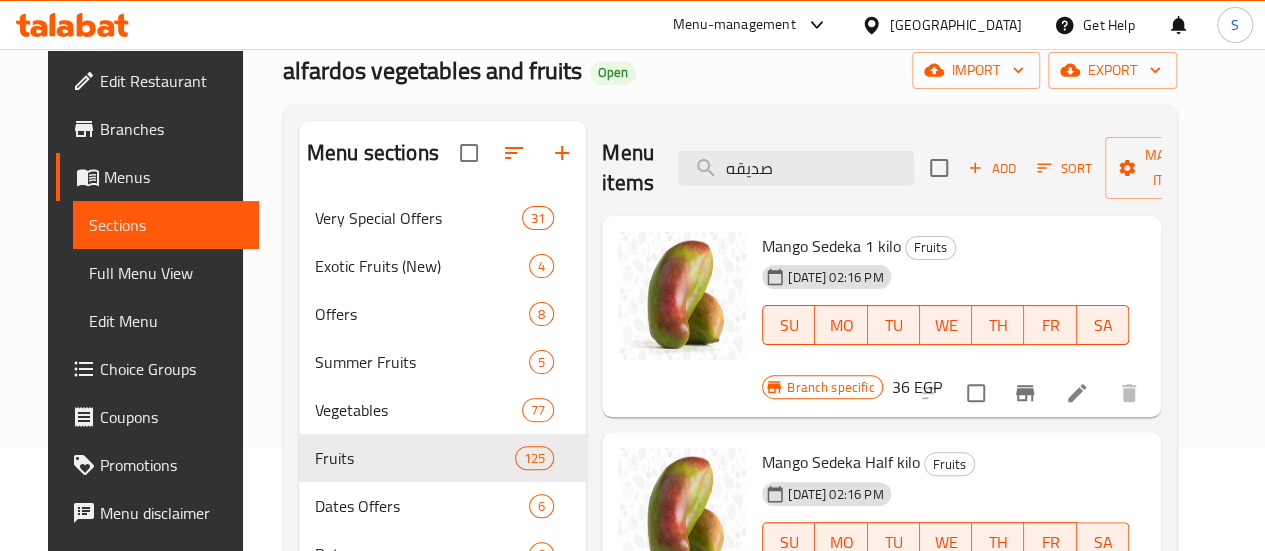 scroll, scrollTop: 200, scrollLeft: 0, axis: vertical 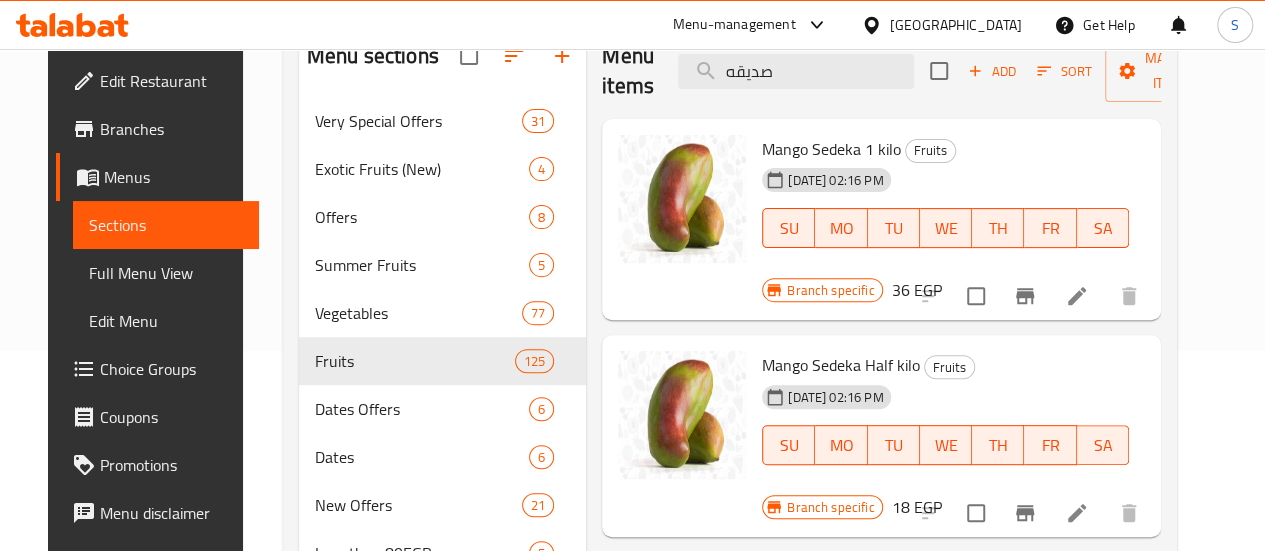 type on "صديقه" 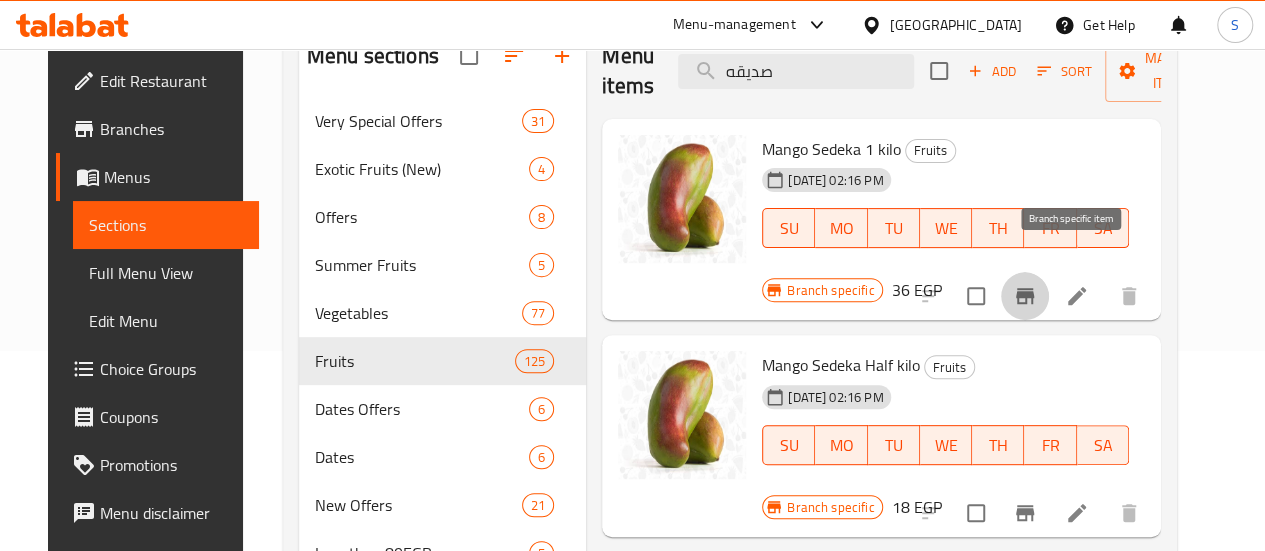 click 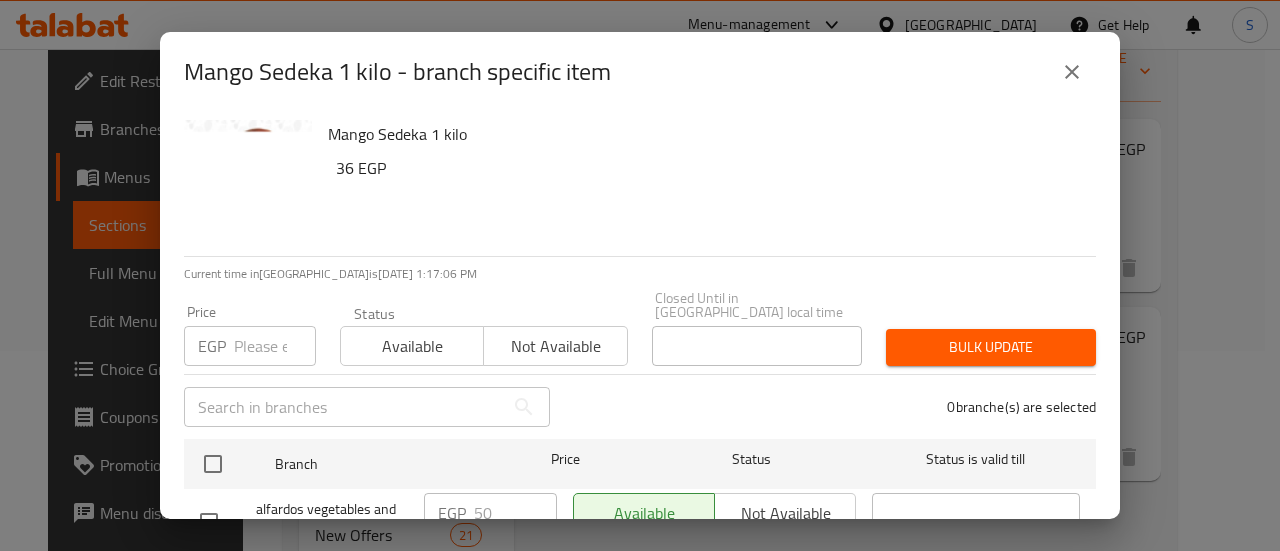 click at bounding box center (275, 346) 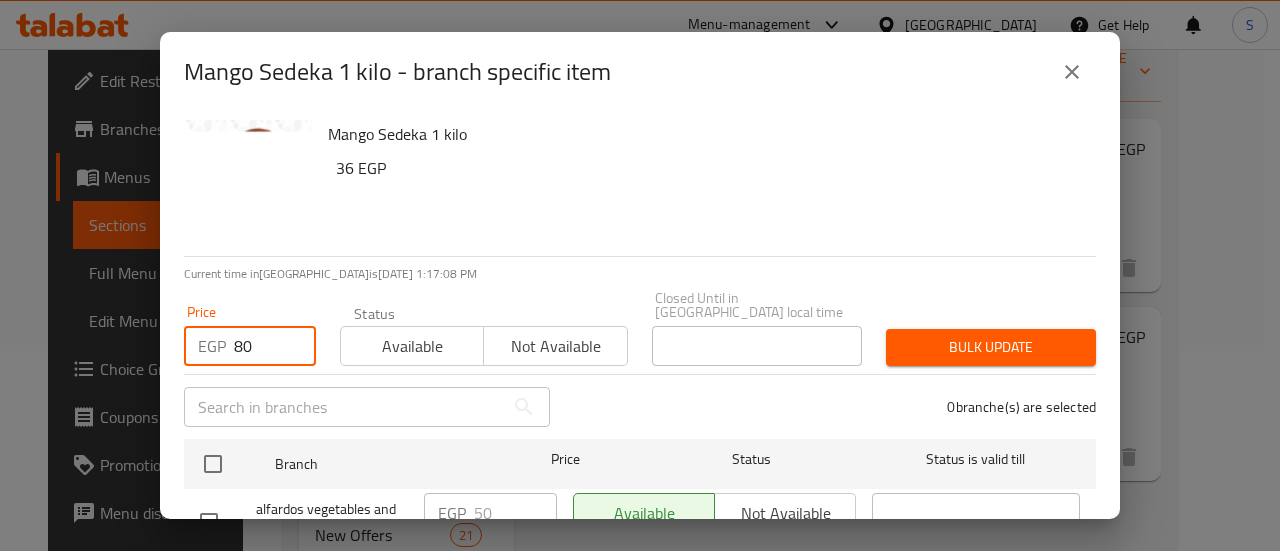 type on "80" 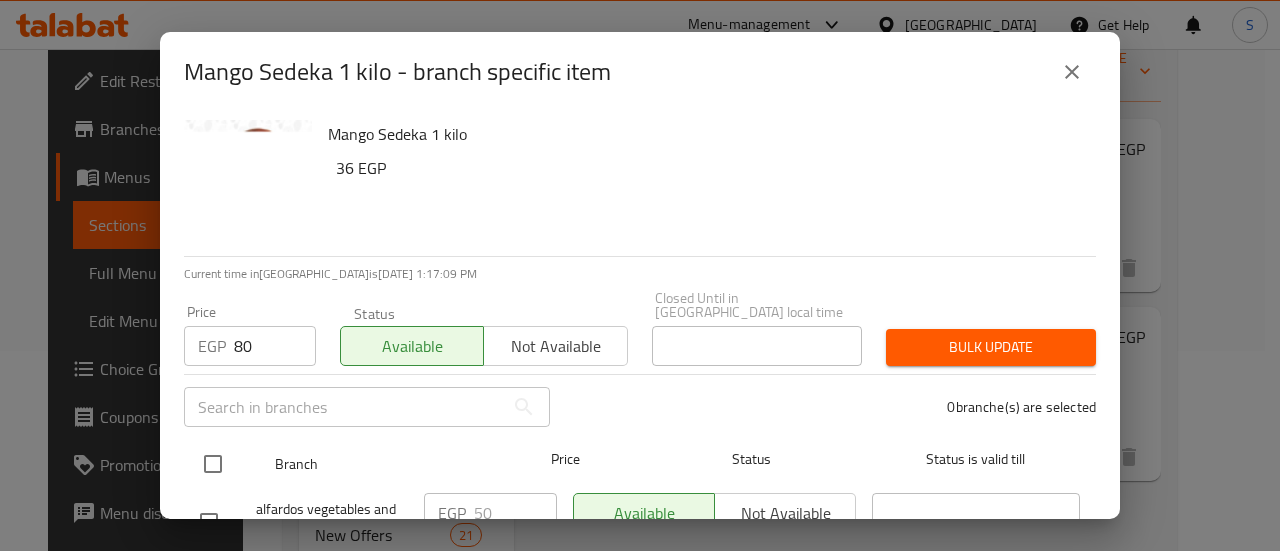 click at bounding box center (213, 464) 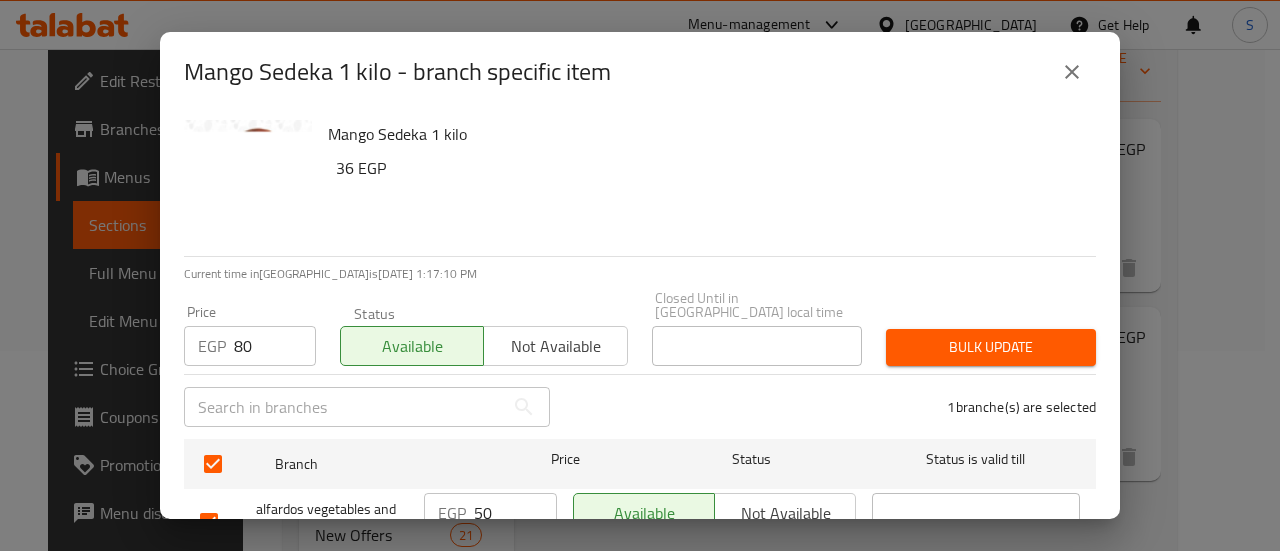 click on "Bulk update" at bounding box center [991, 347] 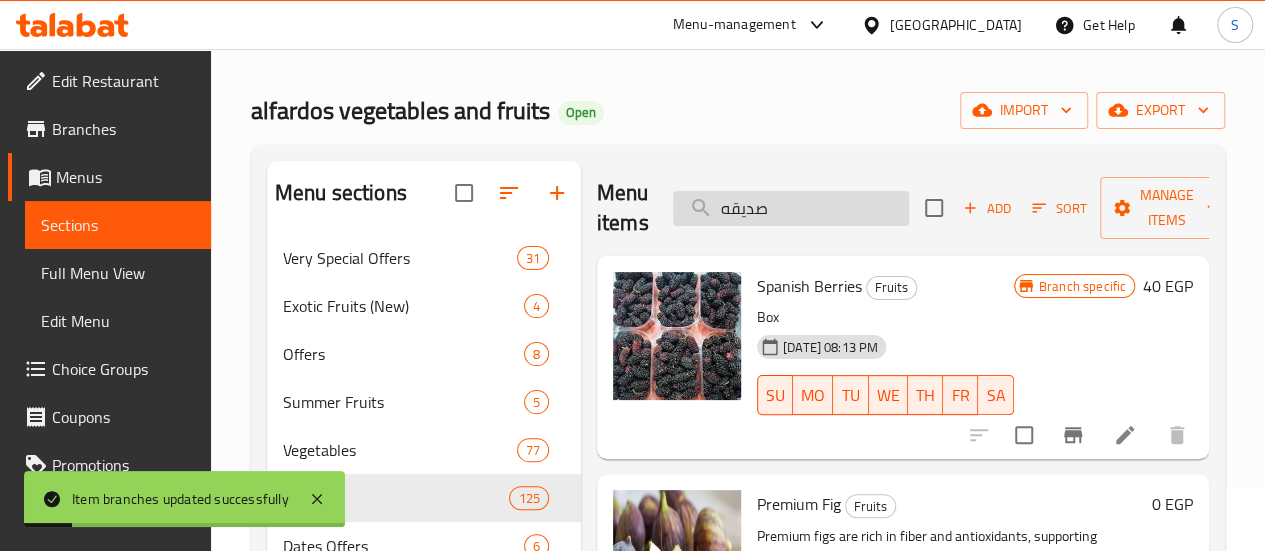 scroll, scrollTop: 0, scrollLeft: 0, axis: both 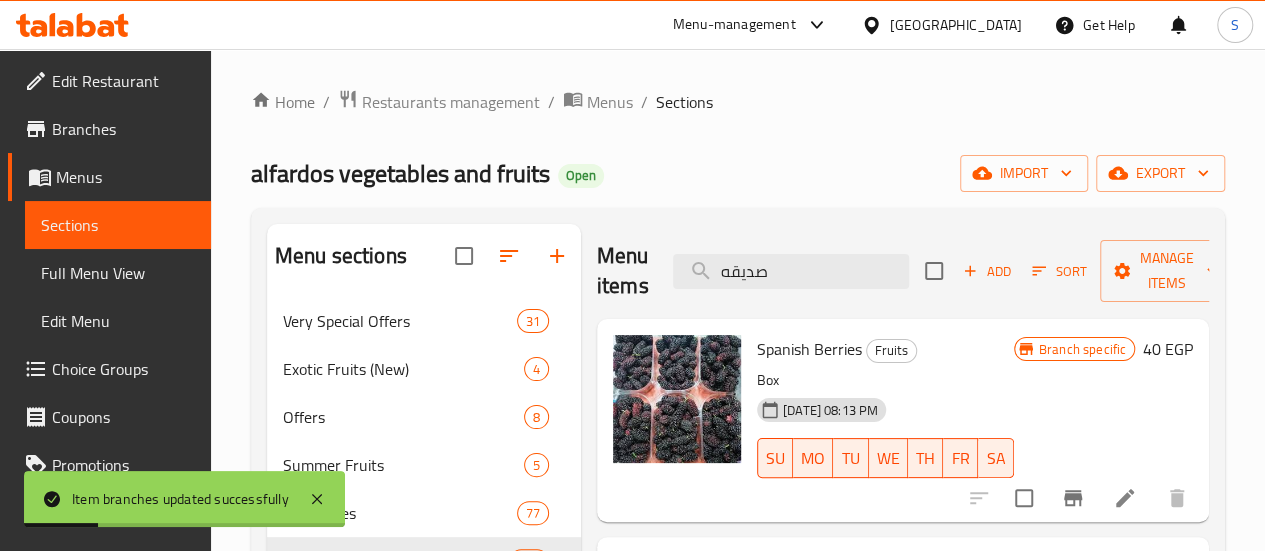 drag, startPoint x: 774, startPoint y: 259, endPoint x: 634, endPoint y: 250, distance: 140.28899 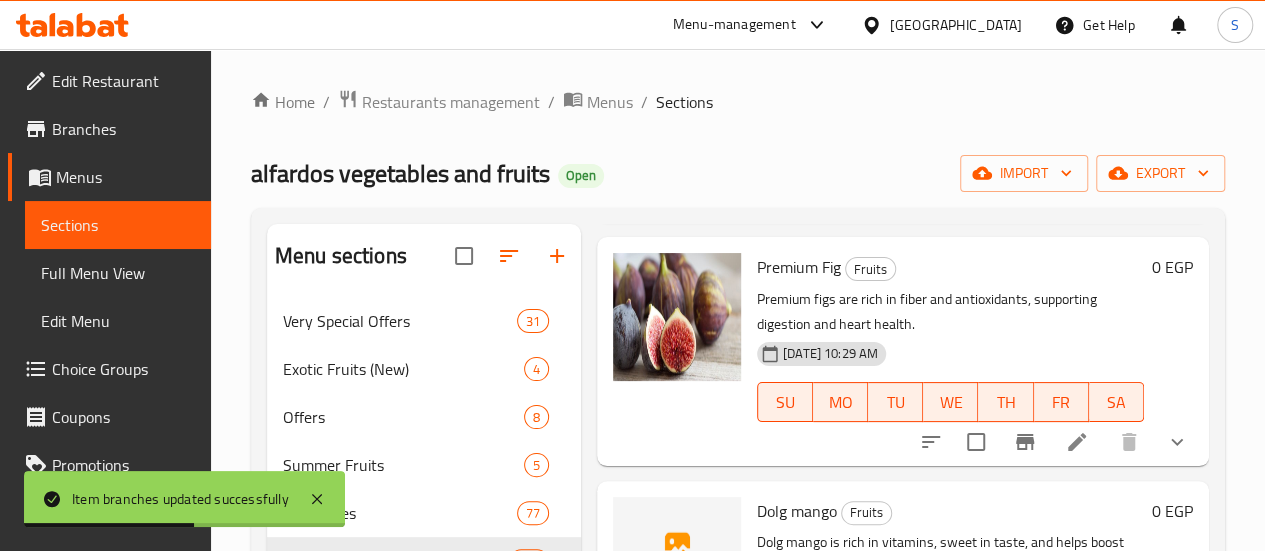 scroll, scrollTop: 0, scrollLeft: 0, axis: both 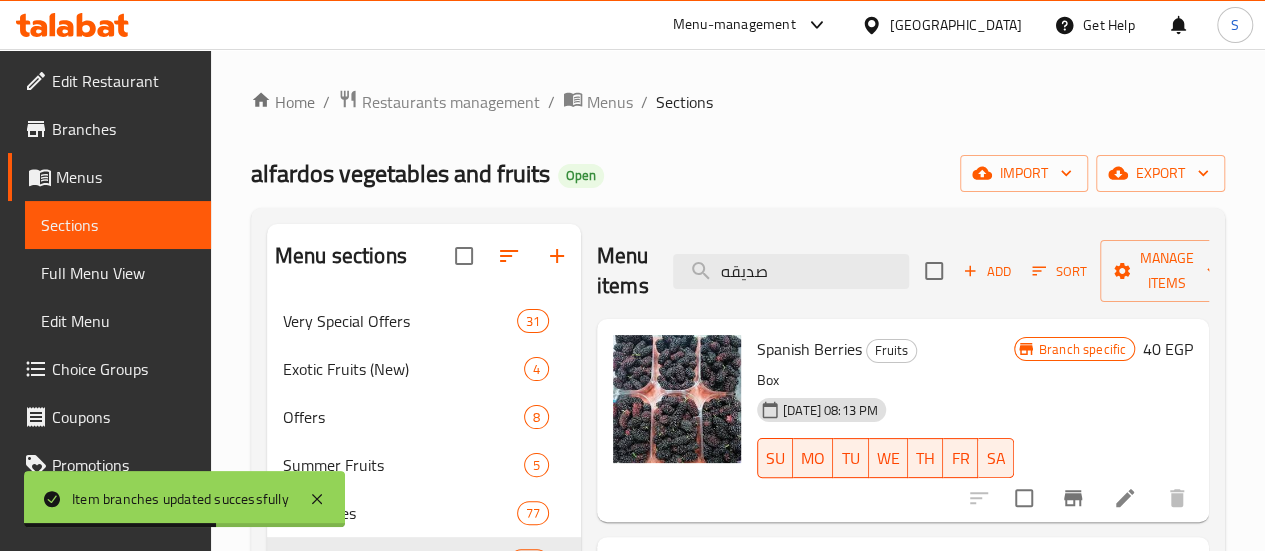 drag, startPoint x: 758, startPoint y: 270, endPoint x: 574, endPoint y: 270, distance: 184 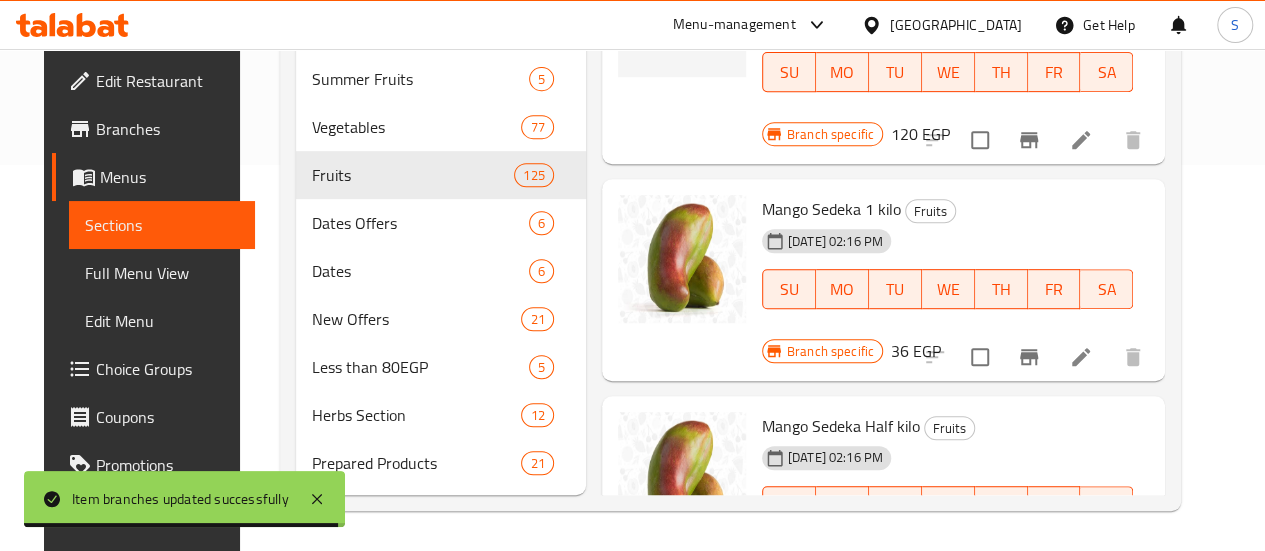 scroll, scrollTop: 415, scrollLeft: 0, axis: vertical 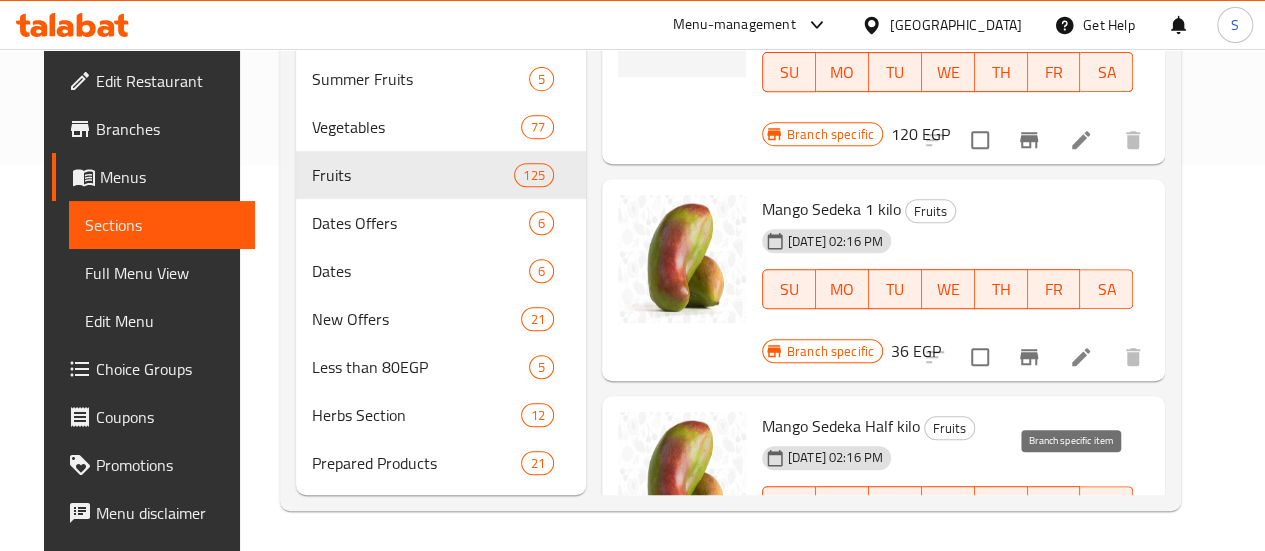 type on "صديق" 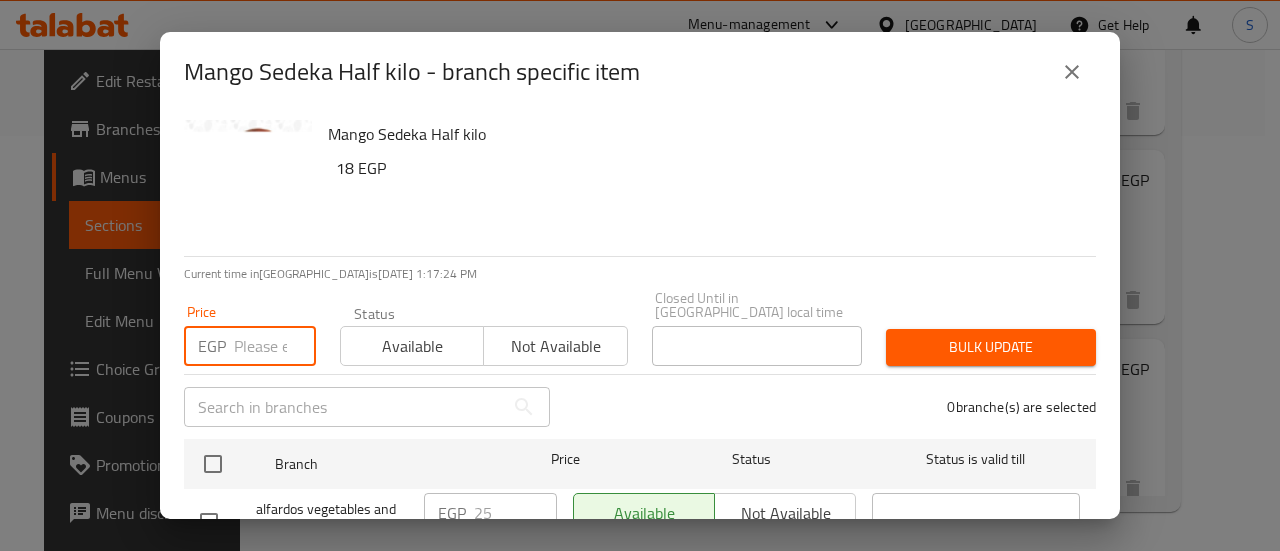 click at bounding box center [275, 346] 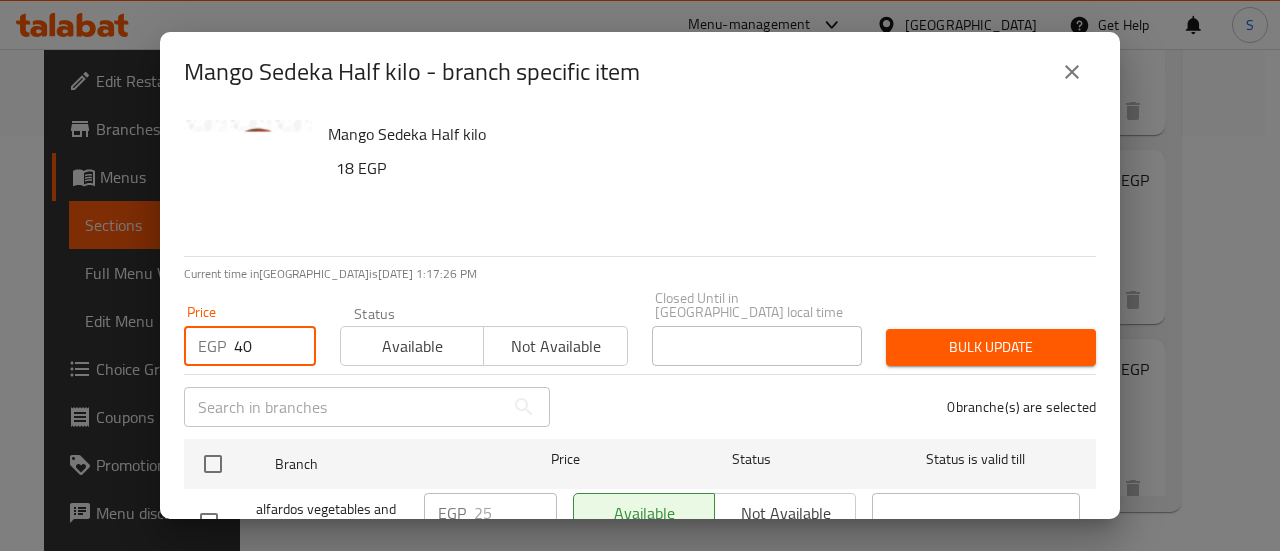 type on "40" 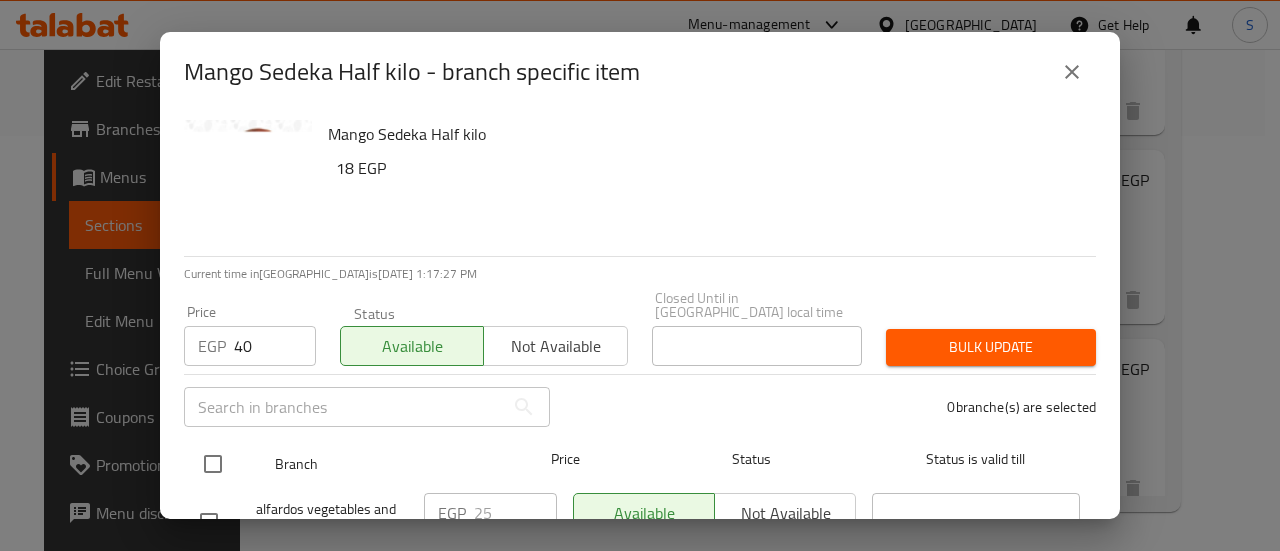 click at bounding box center (213, 464) 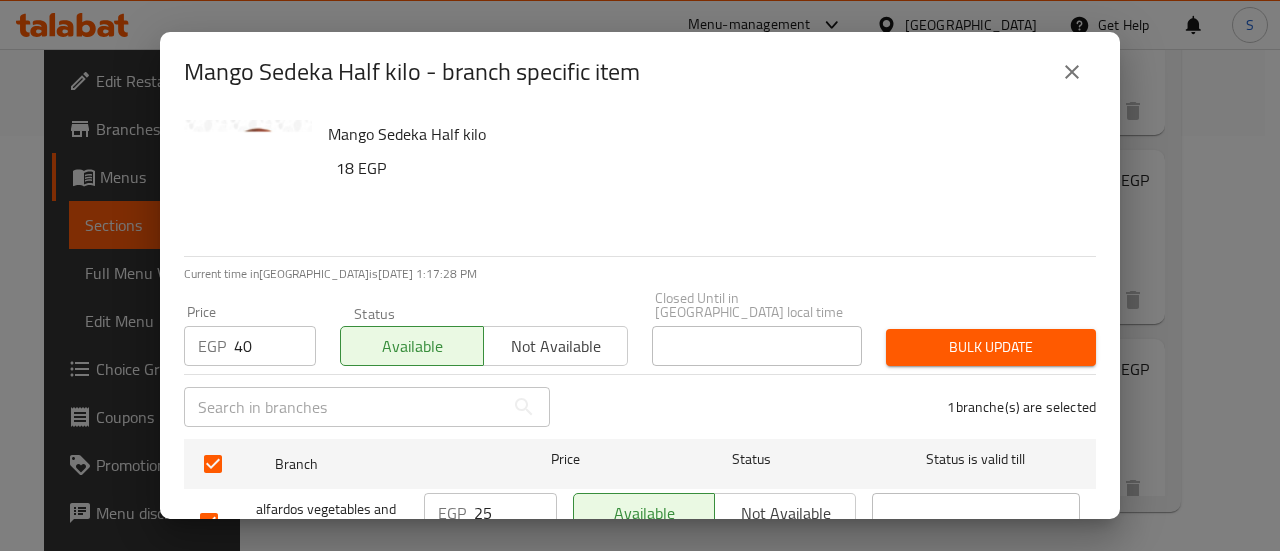 drag, startPoint x: 938, startPoint y: 335, endPoint x: 972, endPoint y: 357, distance: 40.496914 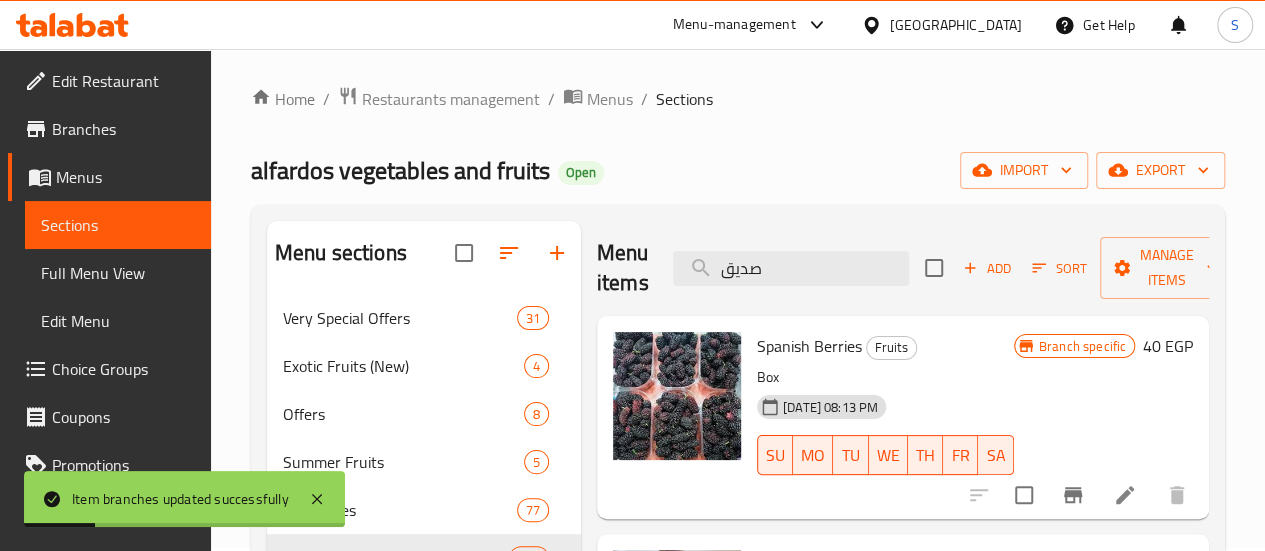 scroll, scrollTop: 0, scrollLeft: 0, axis: both 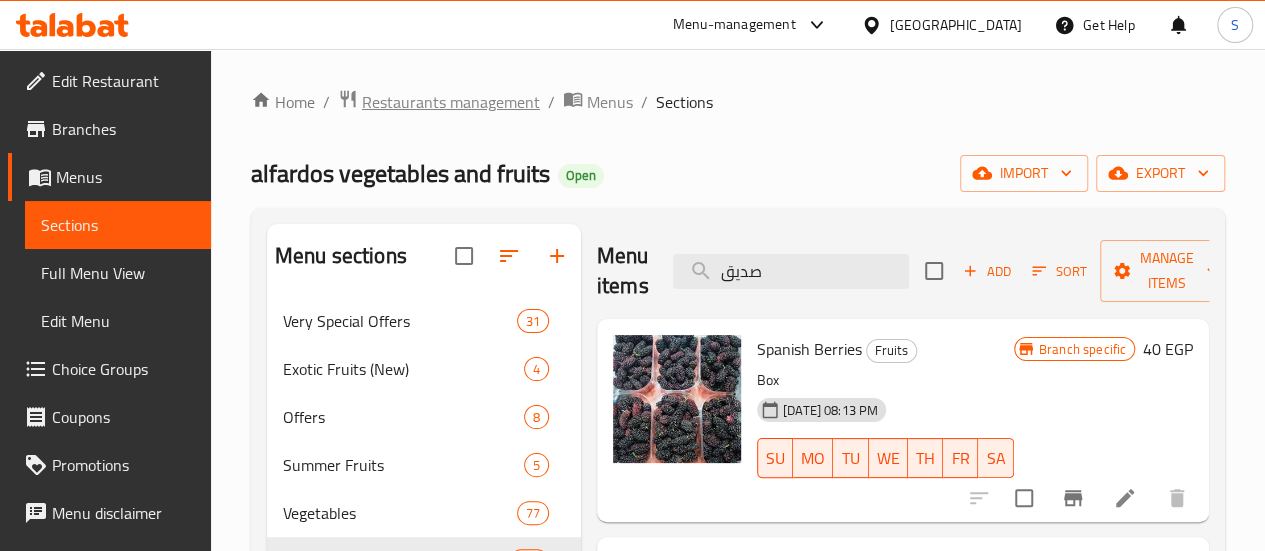 click on "Restaurants management" at bounding box center [451, 102] 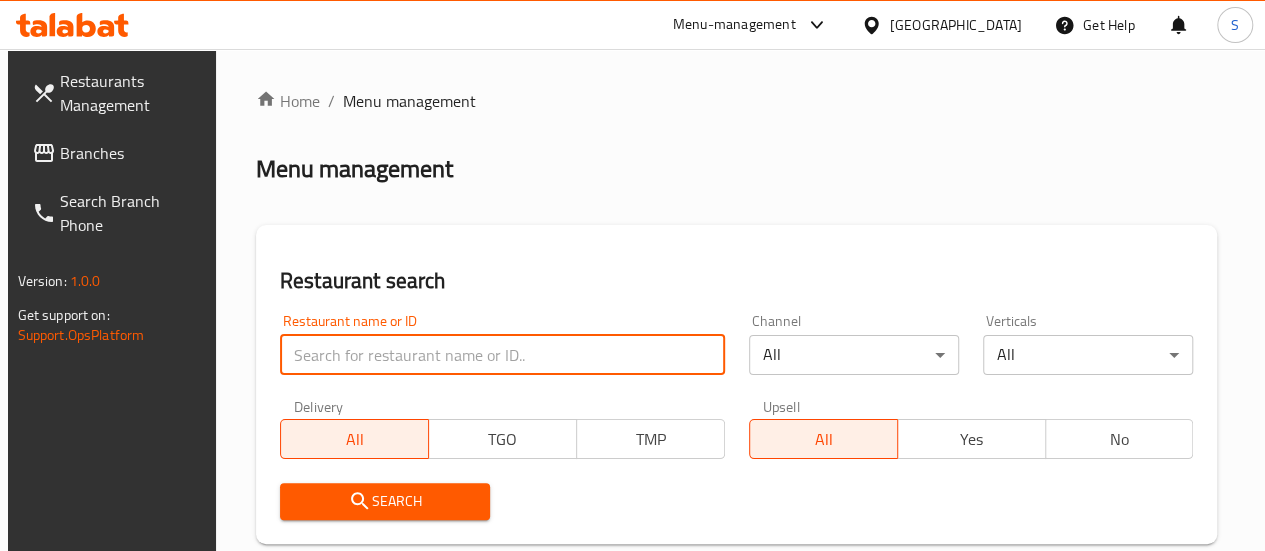 click at bounding box center [502, 355] 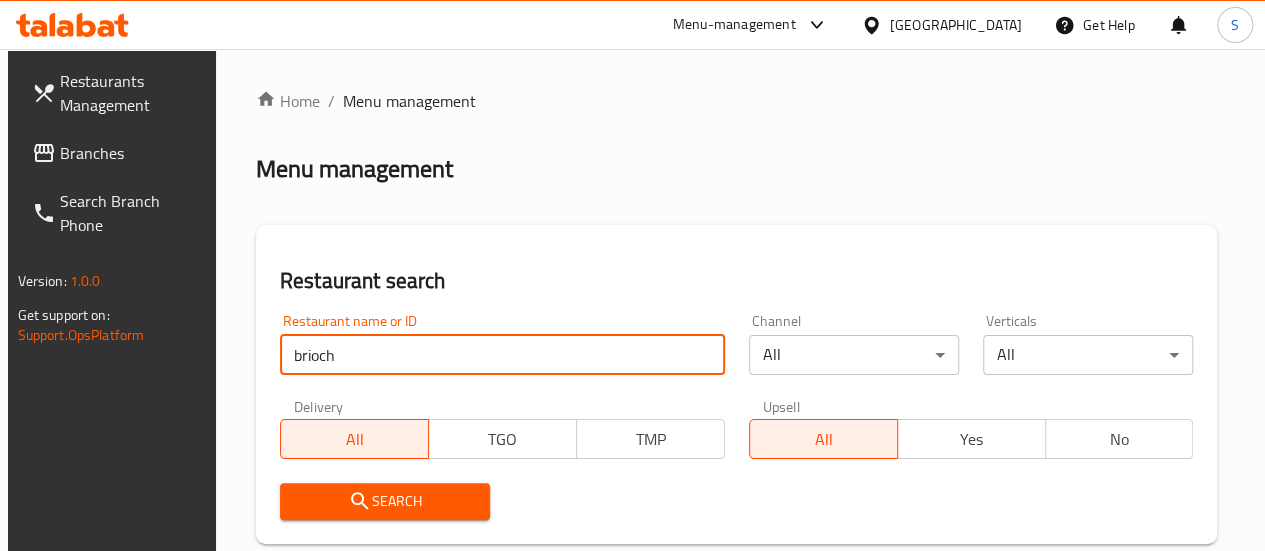 type on "brioch" 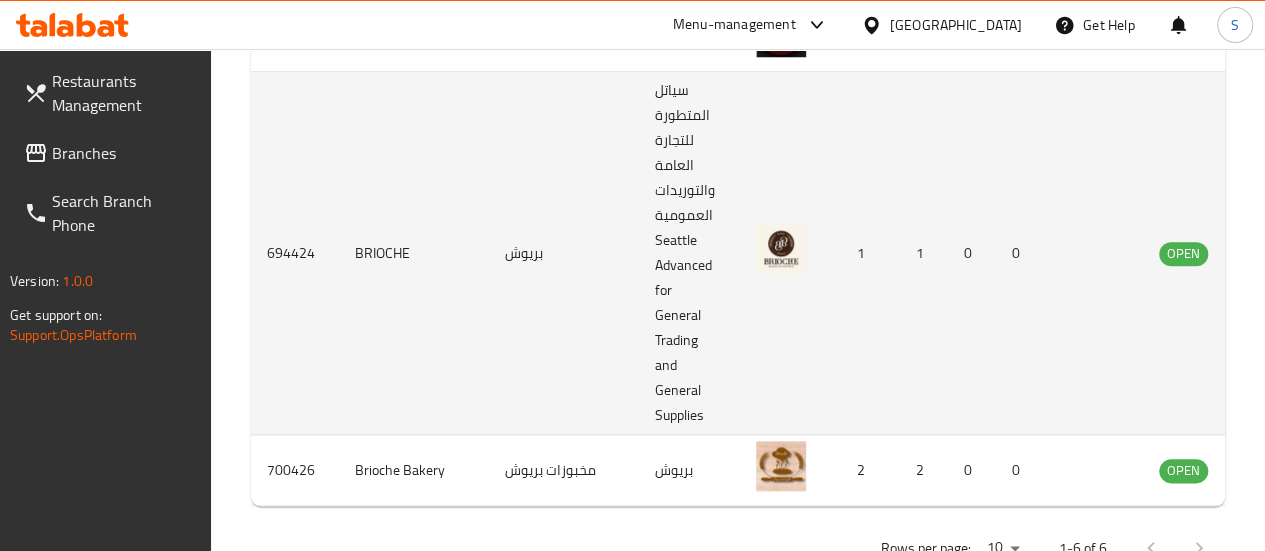 scroll, scrollTop: 984, scrollLeft: 0, axis: vertical 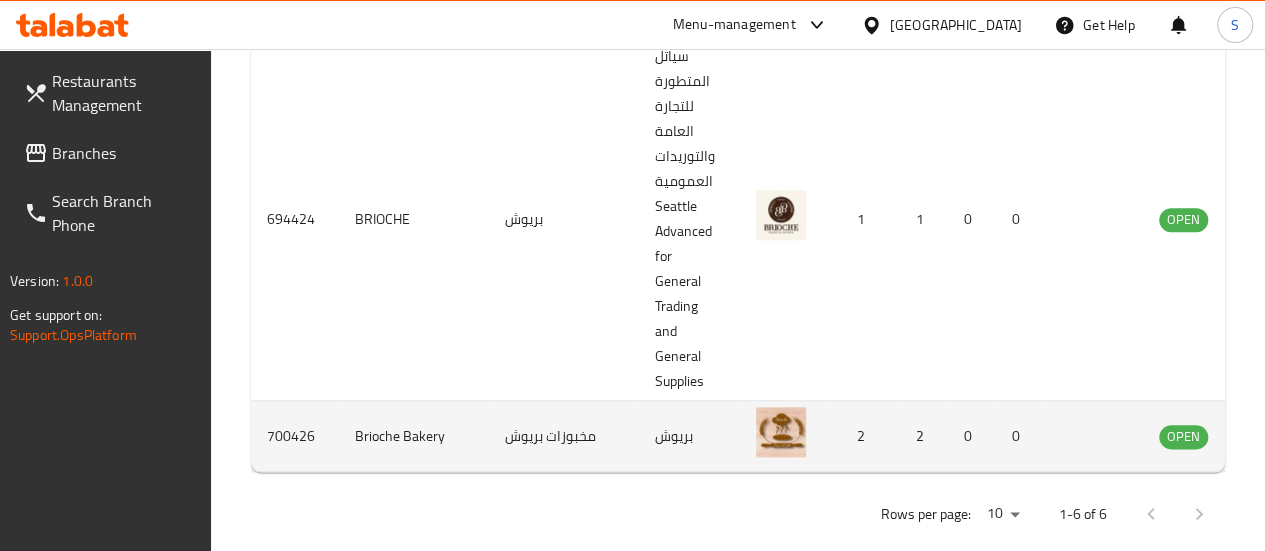 click 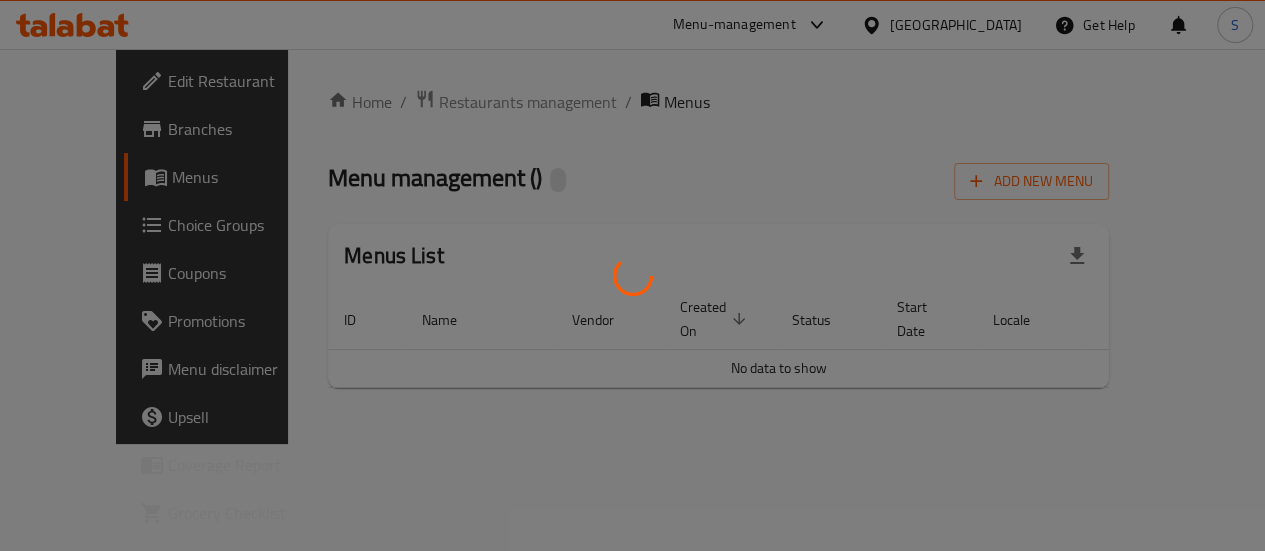 scroll, scrollTop: 0, scrollLeft: 0, axis: both 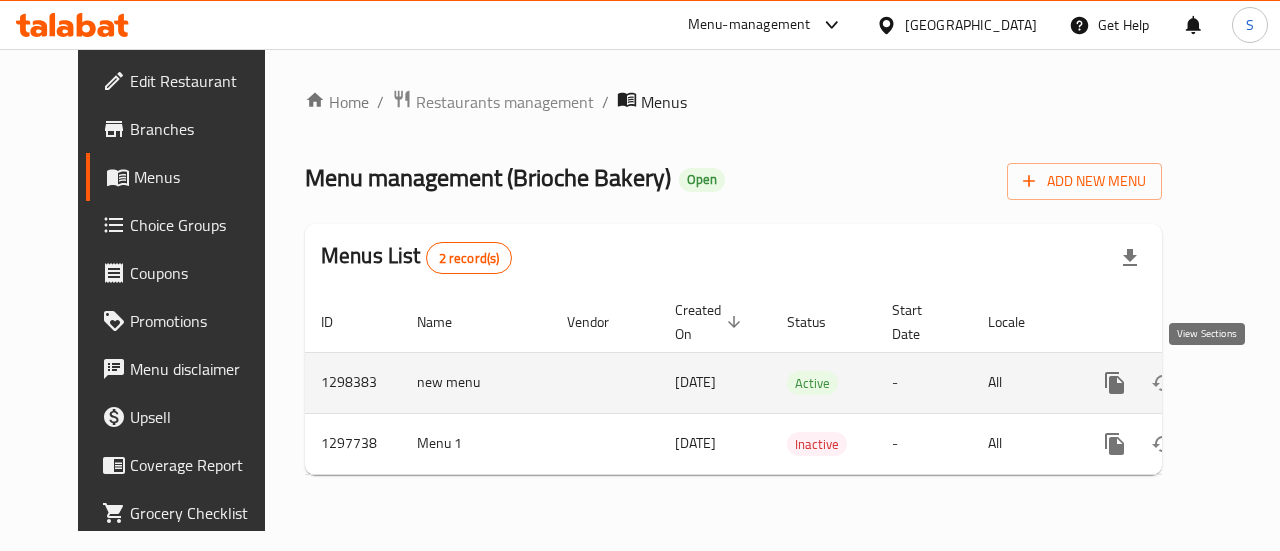 click 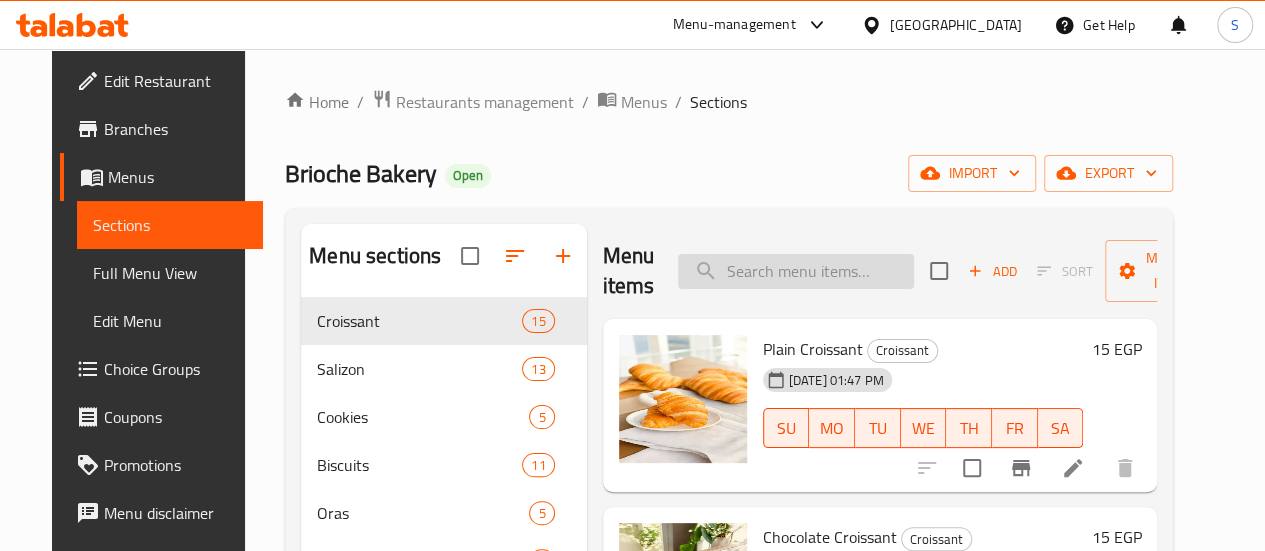 click at bounding box center (796, 271) 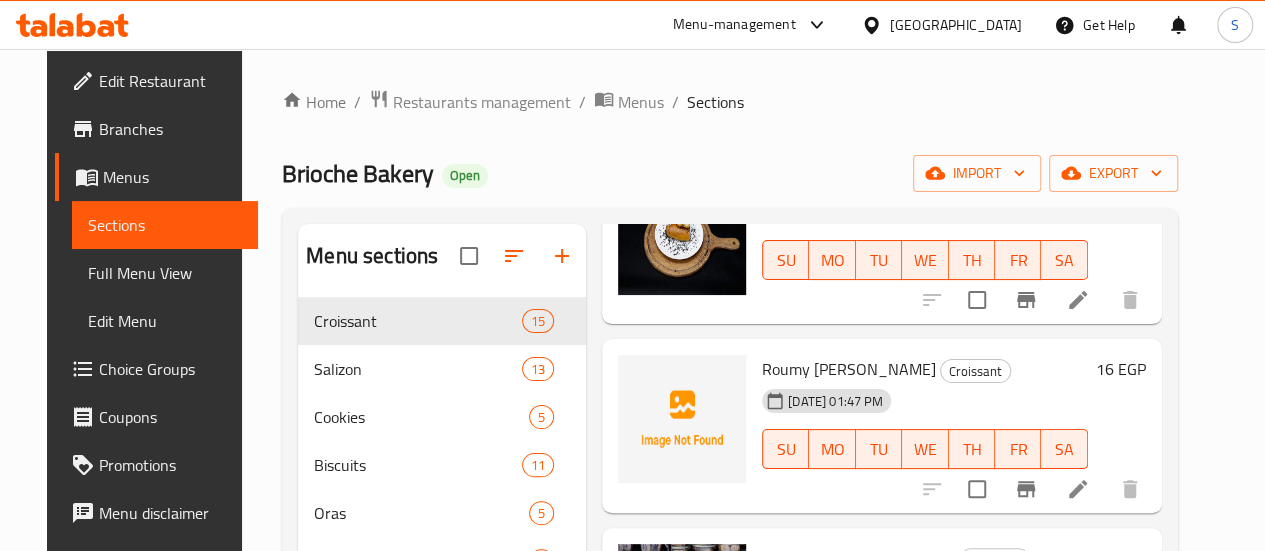 scroll, scrollTop: 200, scrollLeft: 0, axis: vertical 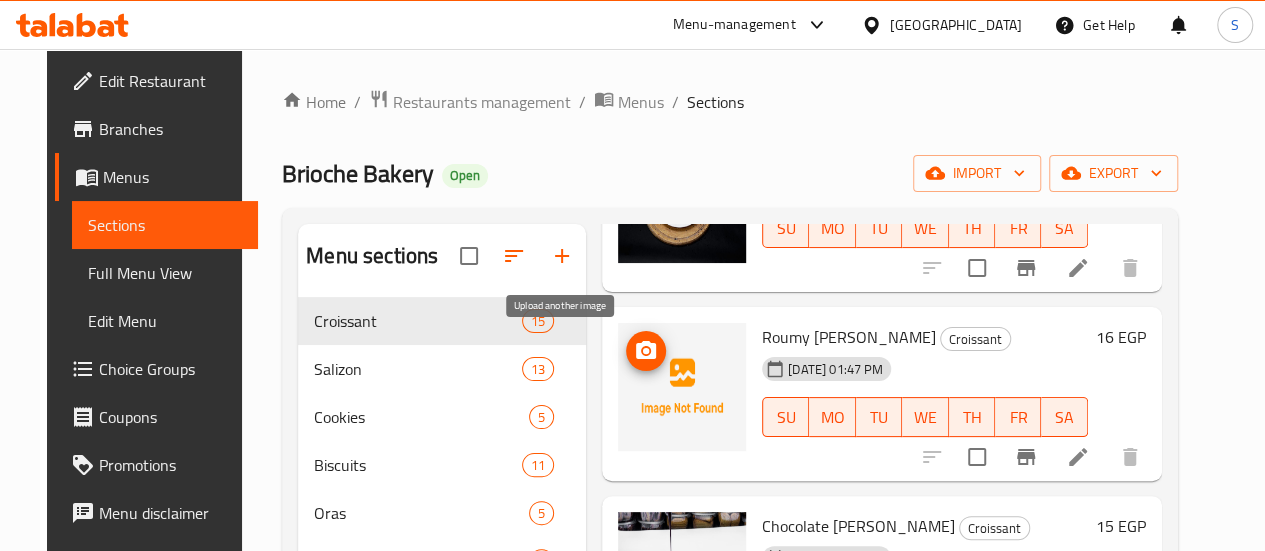 type on "pate" 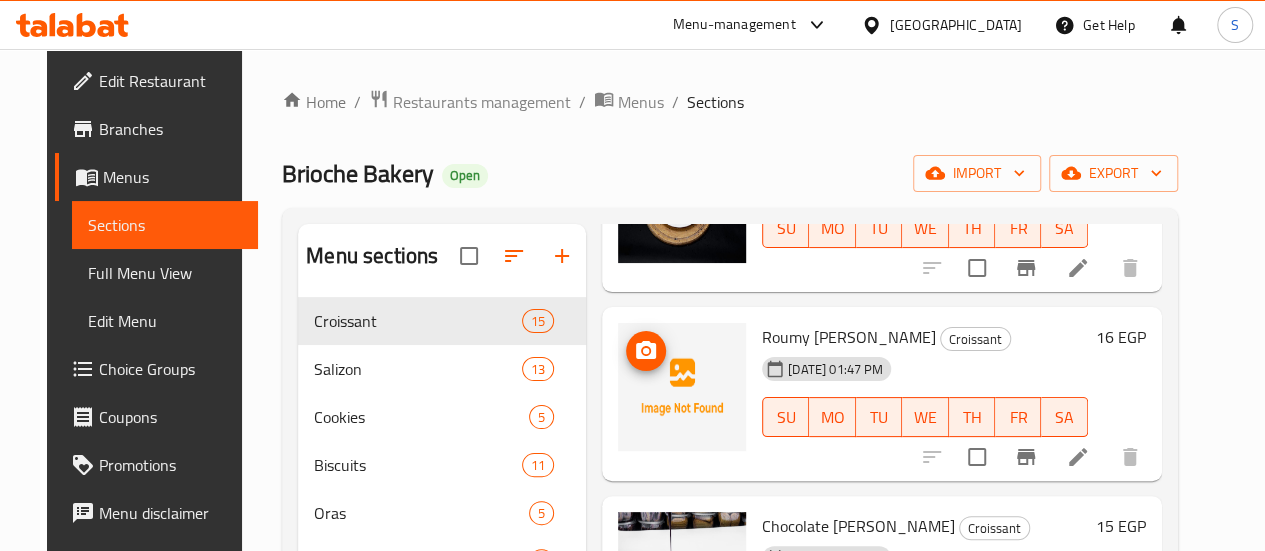 click 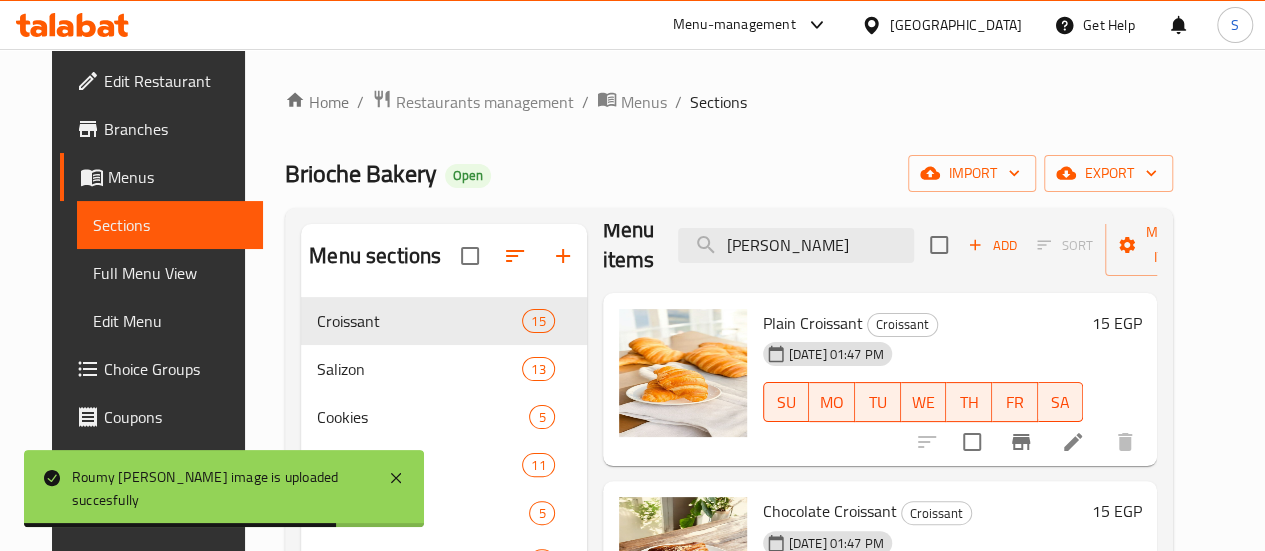 scroll, scrollTop: 0, scrollLeft: 0, axis: both 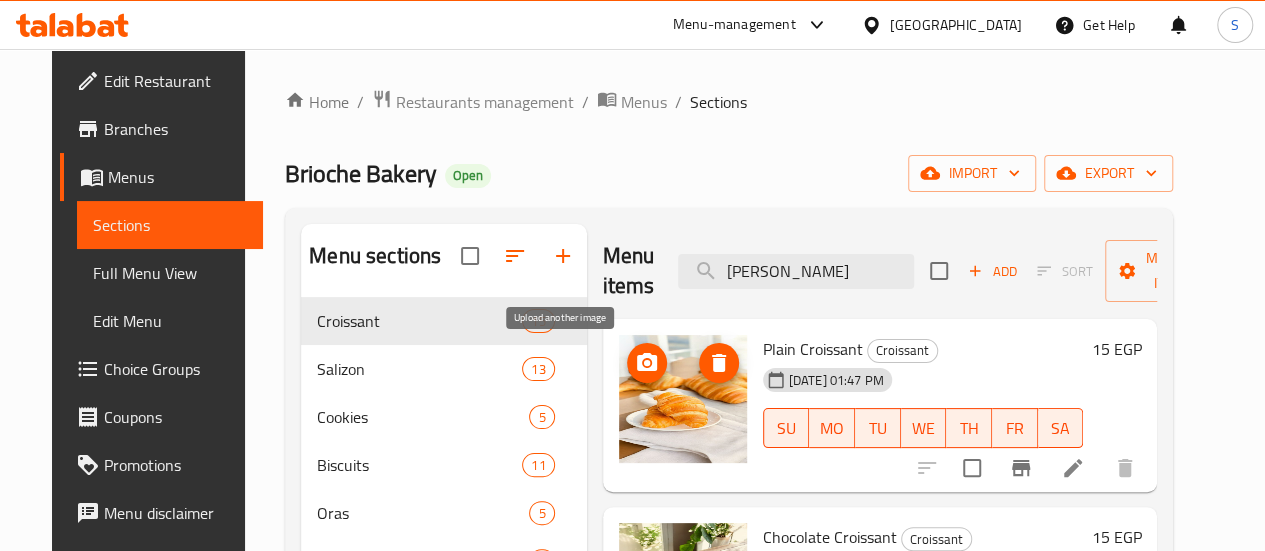 click 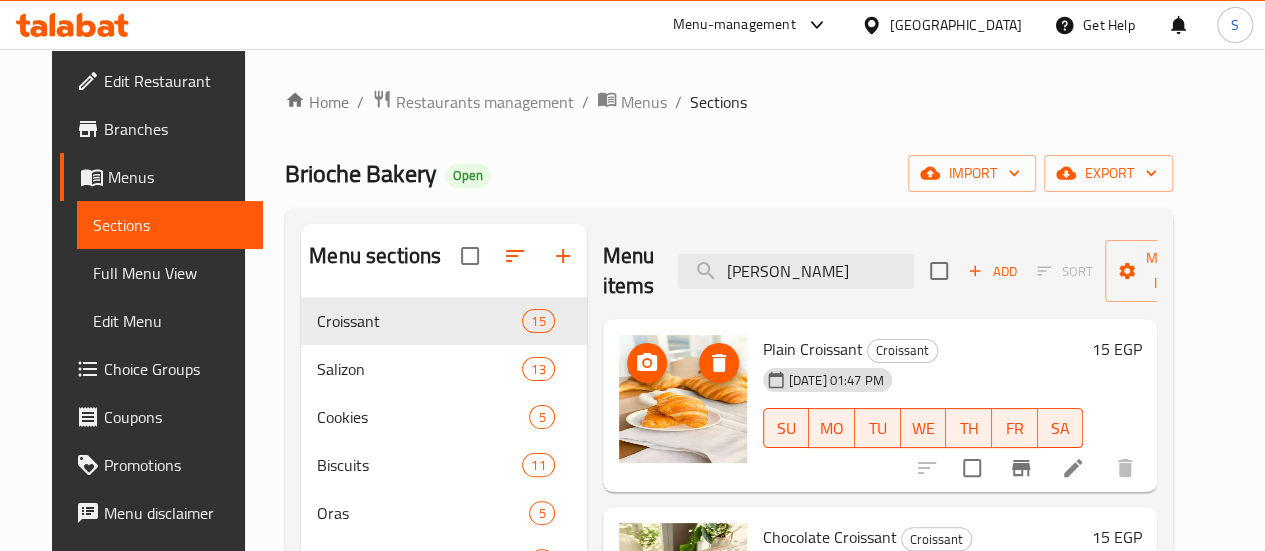 click at bounding box center (647, 363) 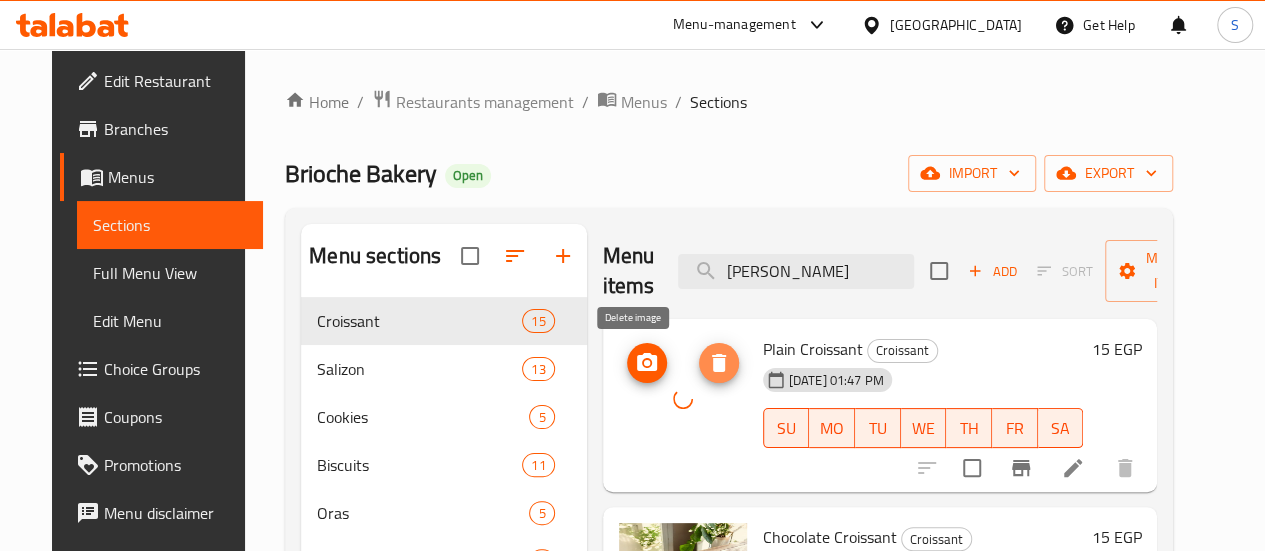 click 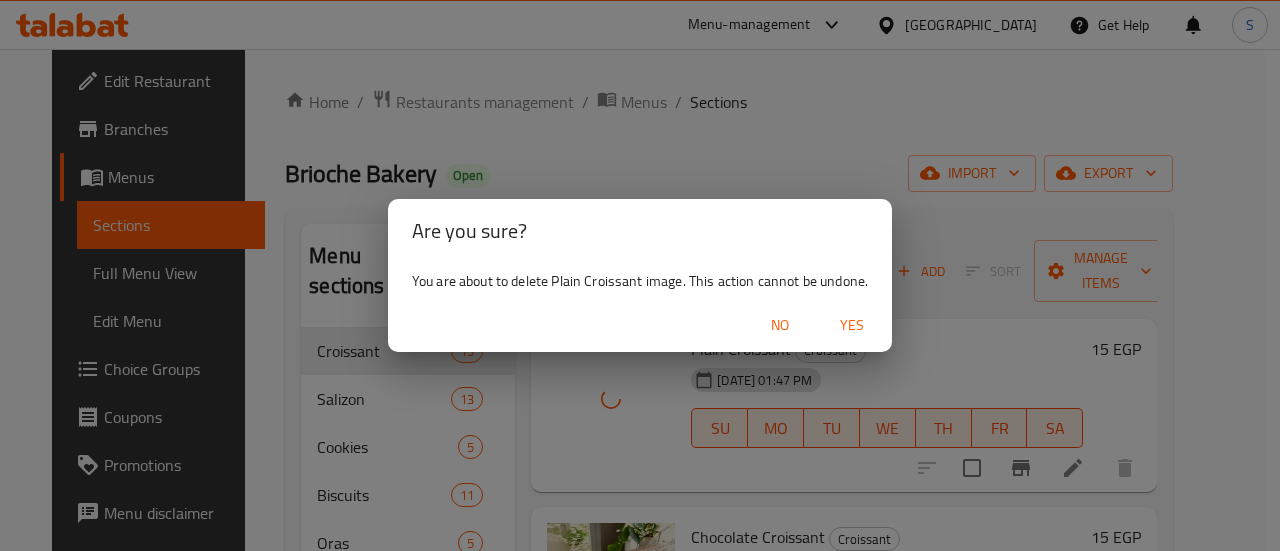 click on "Yes" at bounding box center (852, 325) 